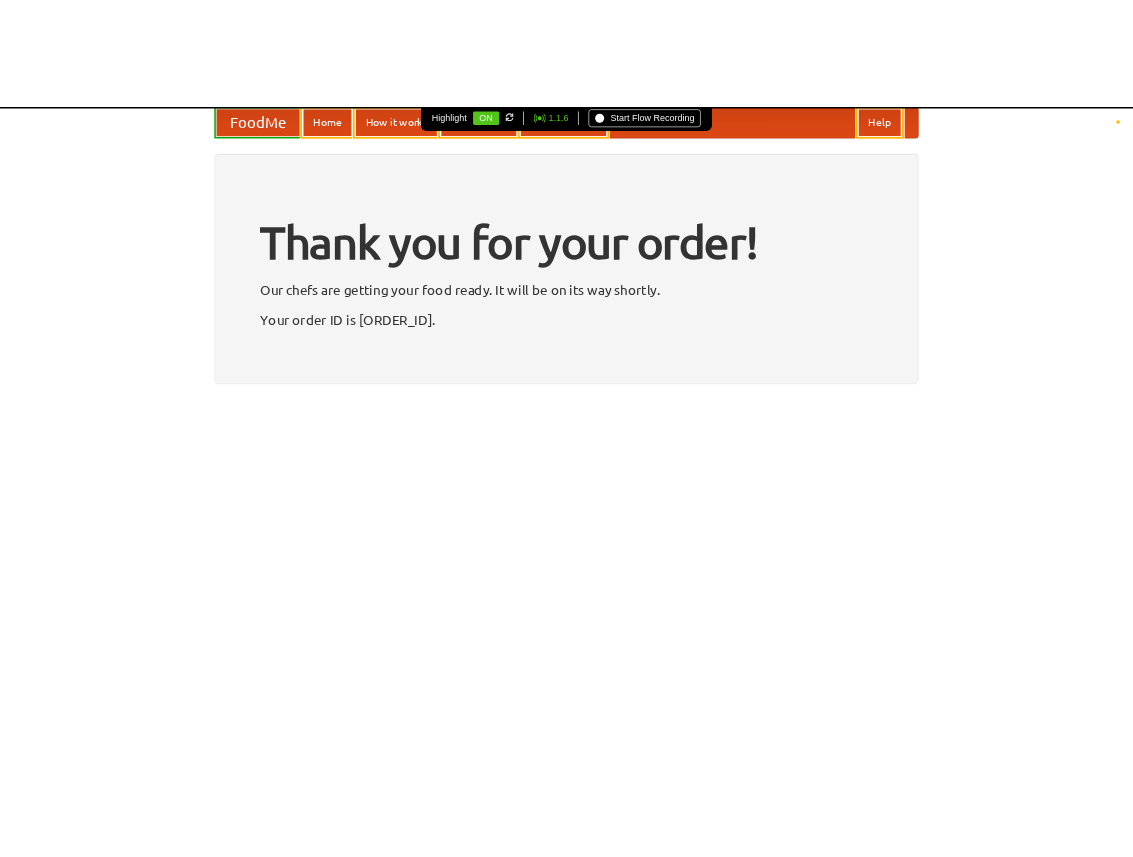 scroll, scrollTop: 0, scrollLeft: 0, axis: both 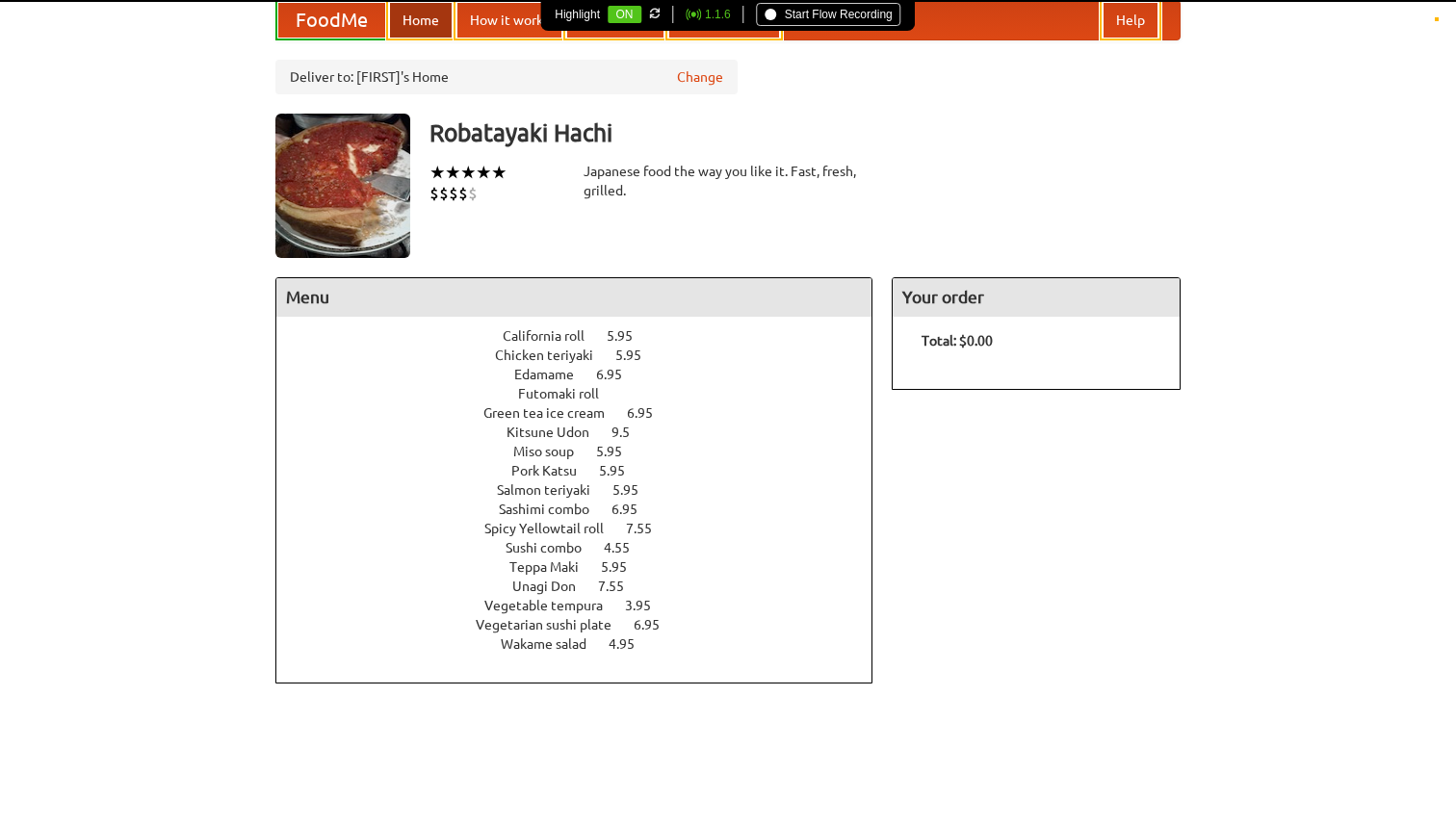 click on "Home" at bounding box center (421, 20) 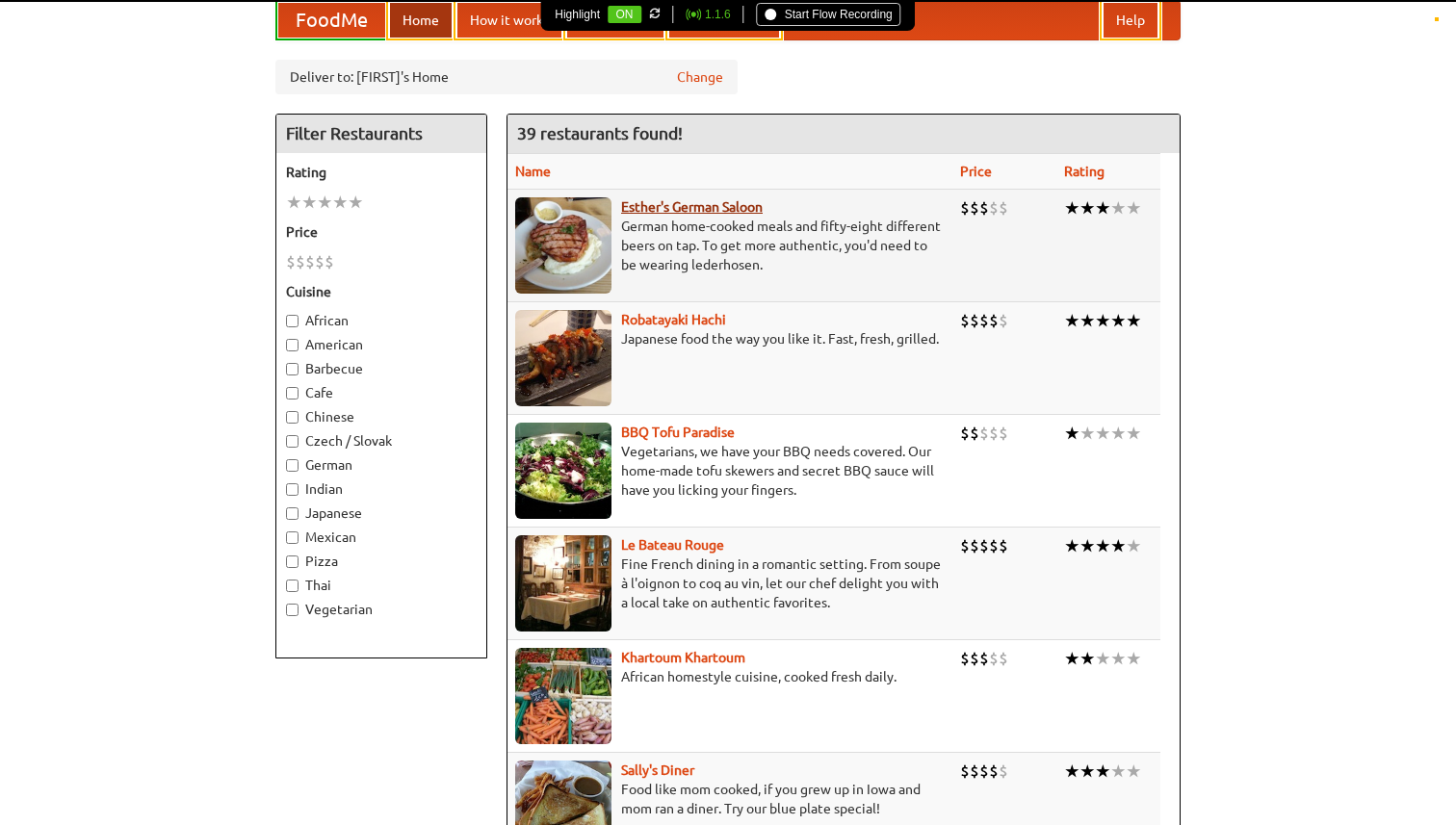click on "Esther's German Saloon" at bounding box center [691, 207] 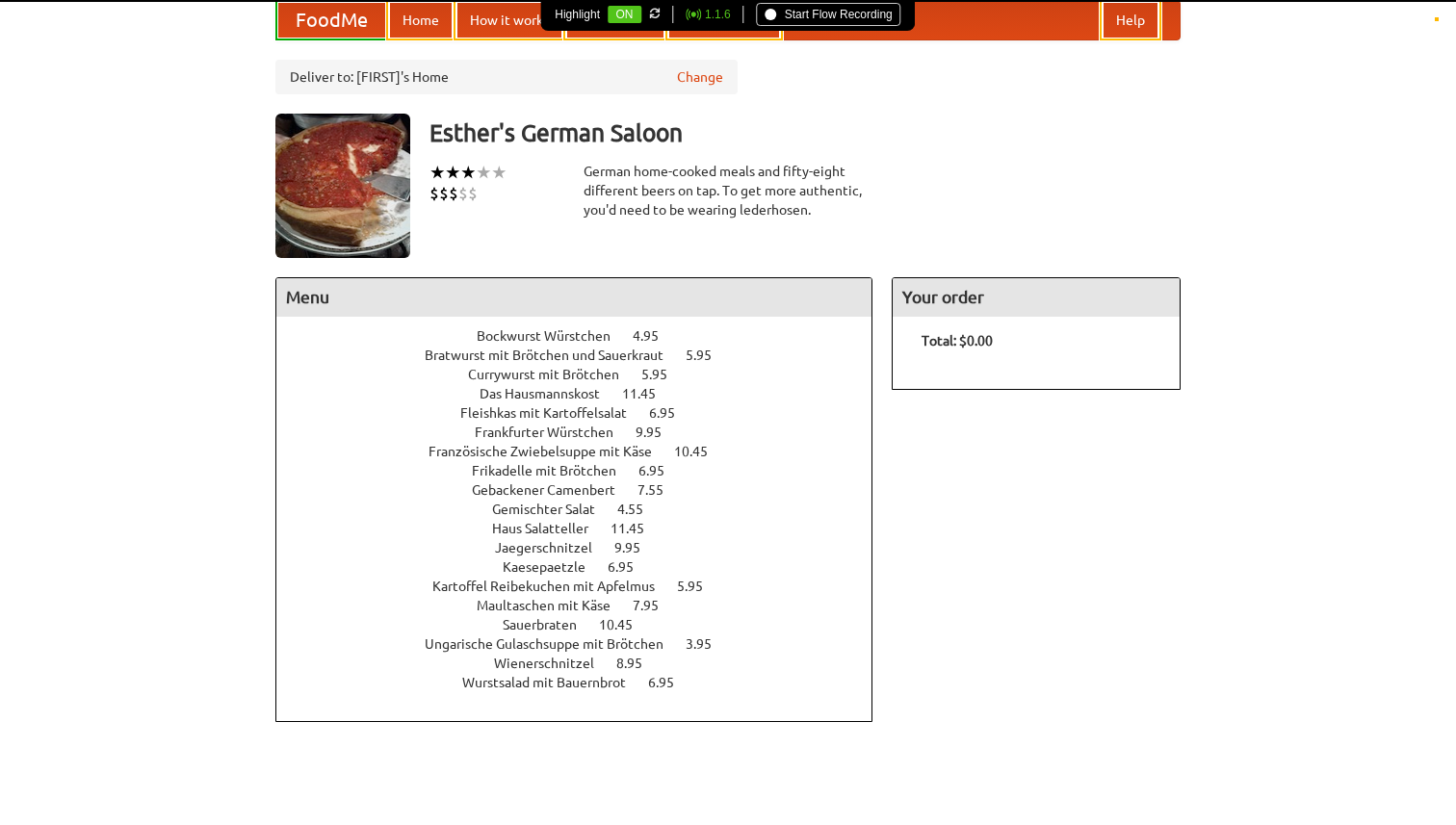 click on "★ ★ ★ ★ ★ clear
$ $ $ $ $ clear
German home-cooked meals and fifty-eight different beers on tap. To get more authentic, you'd need to be wearing lederhosen." at bounding box center [795, 191] 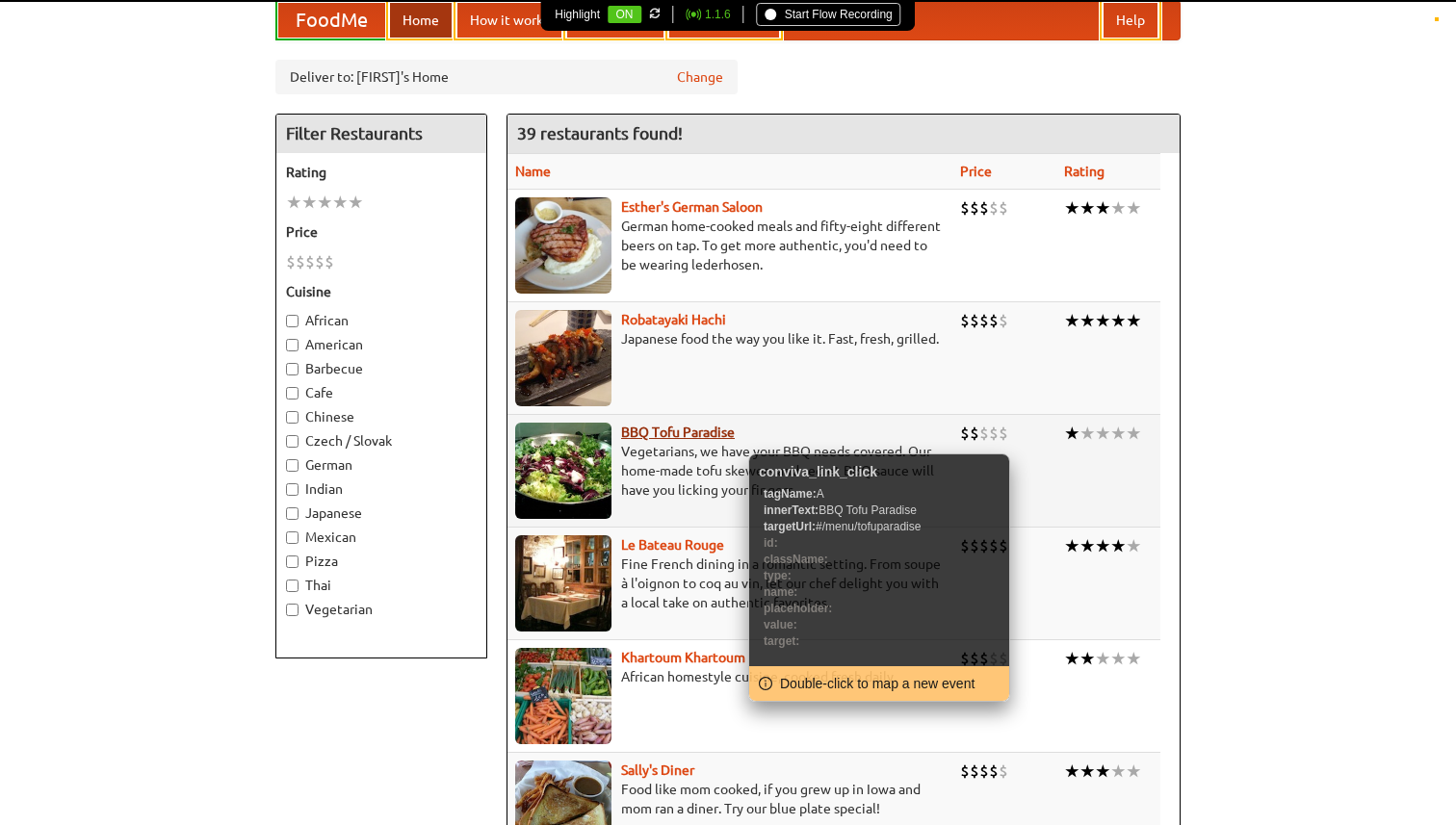 click on "BBQ Tofu Paradise" at bounding box center (678, 432) 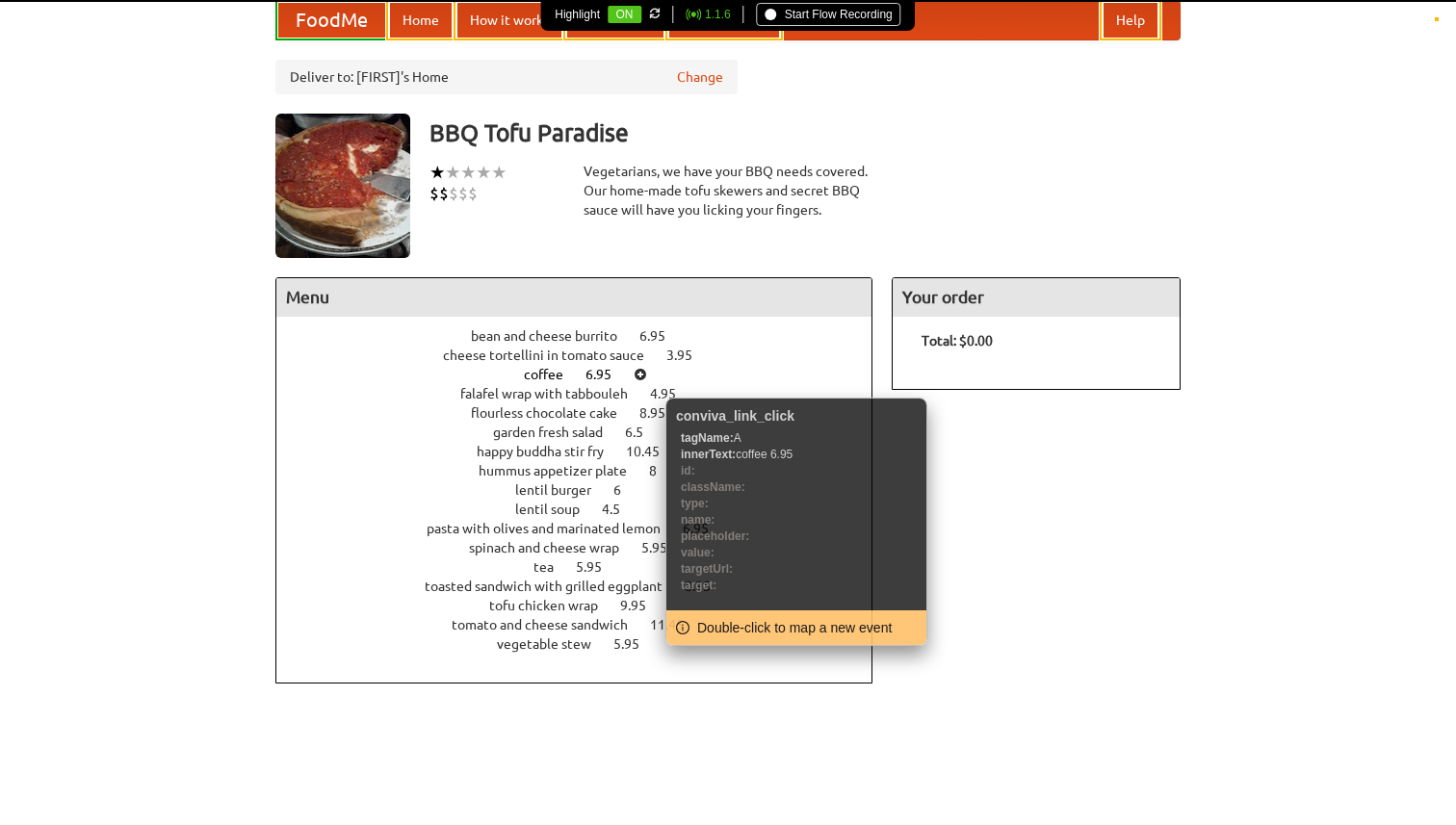click at bounding box center [640, 374] 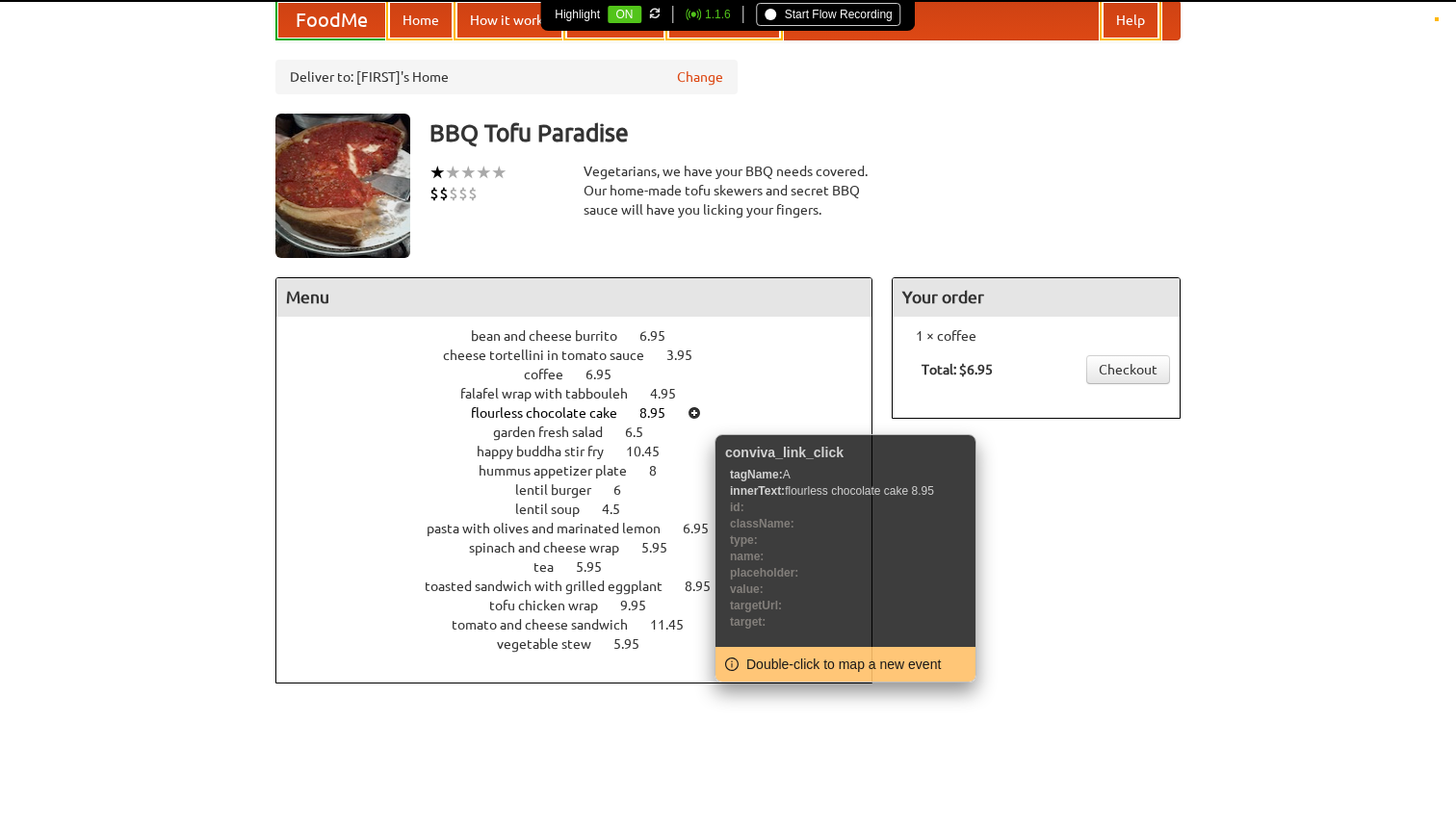 click at bounding box center [694, 413] 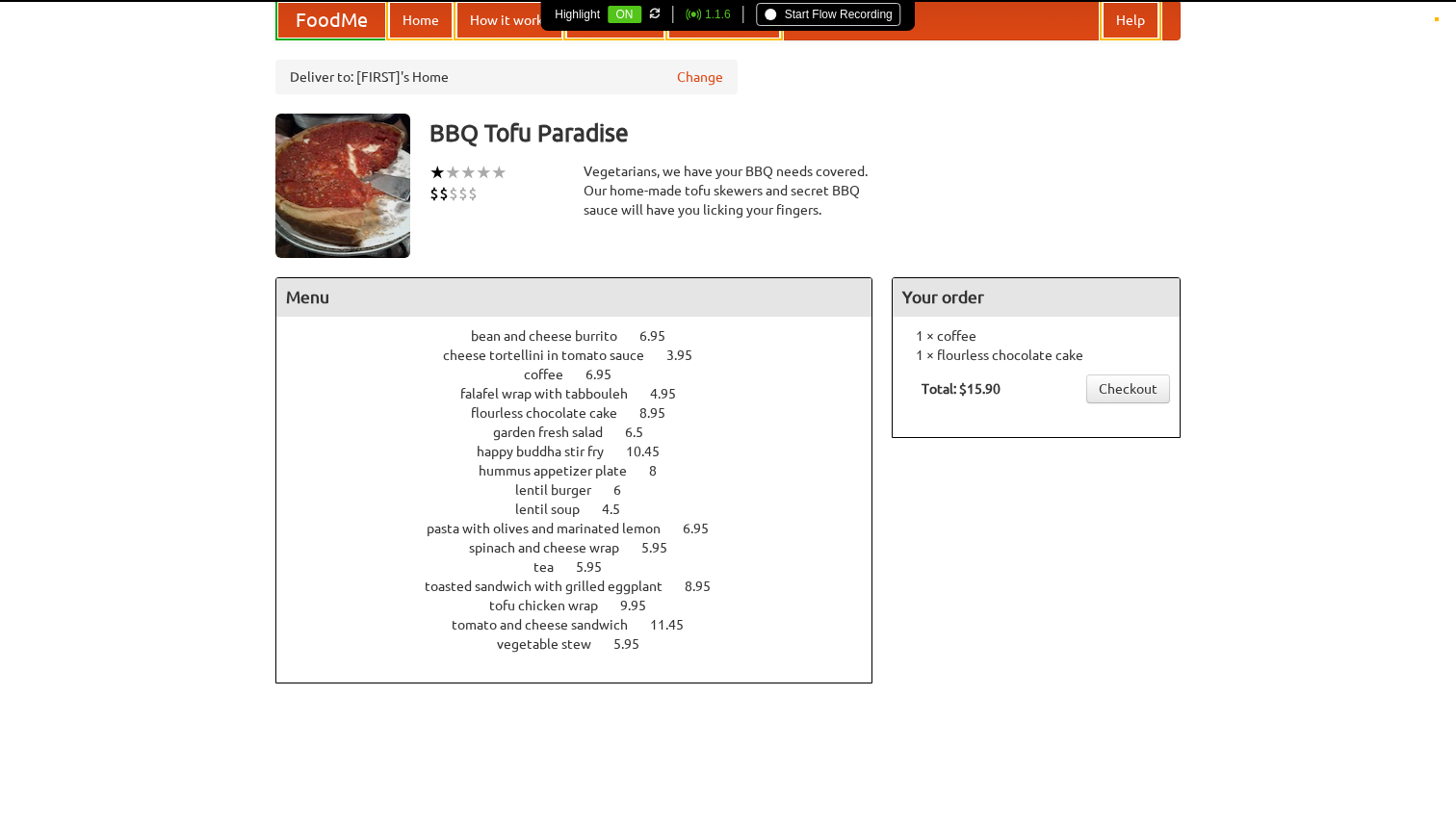 click on "Menu
bean and cheese burrito
6.95
cheese tortellini in tomato sauce
3.95
coffee
6.95
falafel wrap with tabbouleh
4.95
flourless chocolate cake
8.95
garden fresh salad
6.5
happy buddha stir fry
10.45
hummus appetizer plate
8
lentil burger
6
lentil soup
4.5
pasta with olives and marinated lemon
6.95" at bounding box center [728, 490] 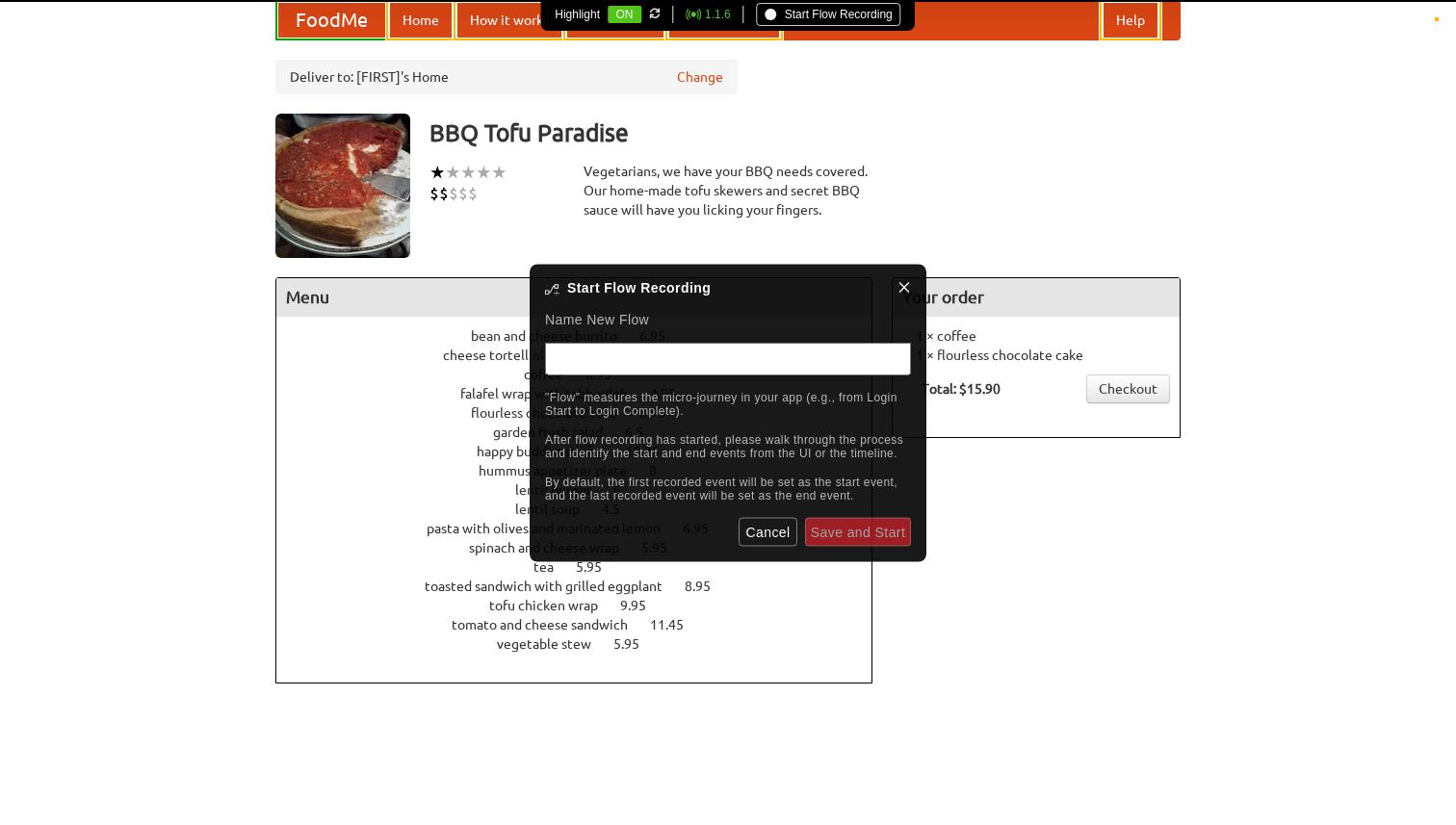 click on "★ ★ ★ ★ ★ clear
$ $ $ $ $ clear
Vegetarians, we have your BBQ needs covered. Our home-made tofu skewers and secret BBQ sauce will have you licking your fingers." at bounding box center (795, 191) 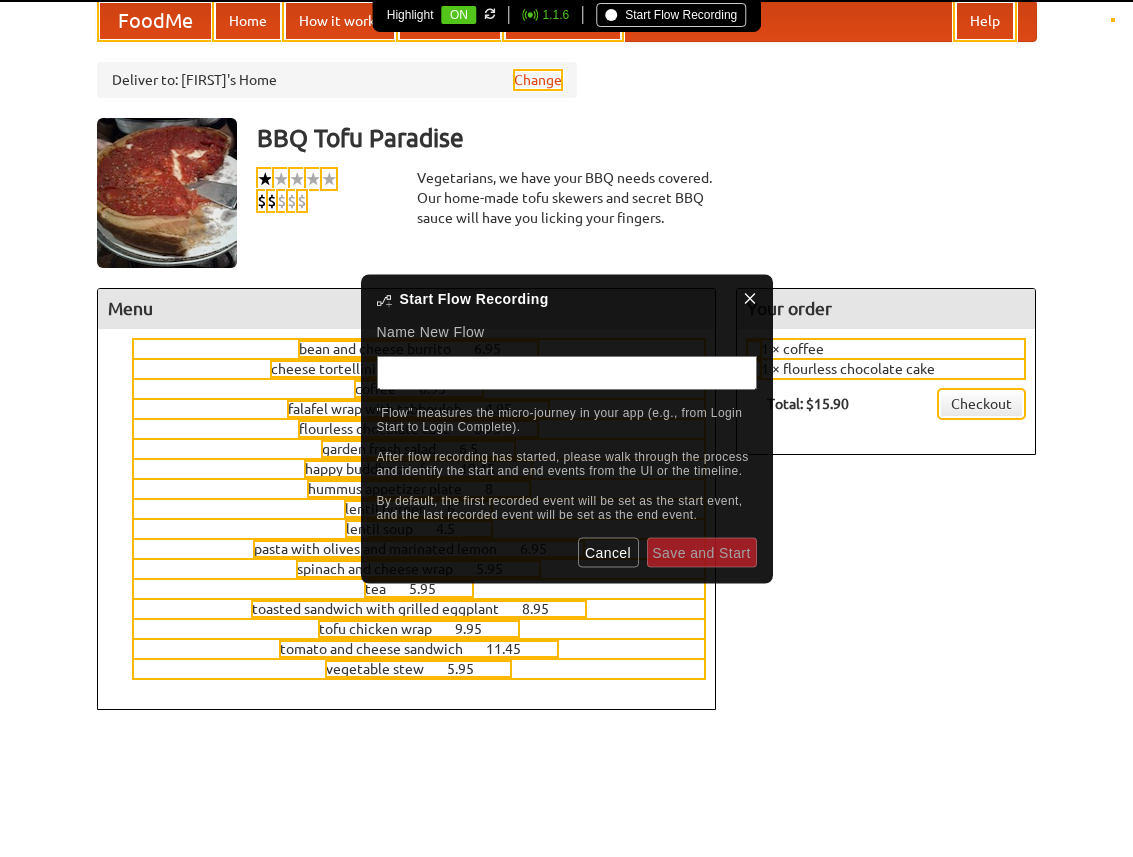 click 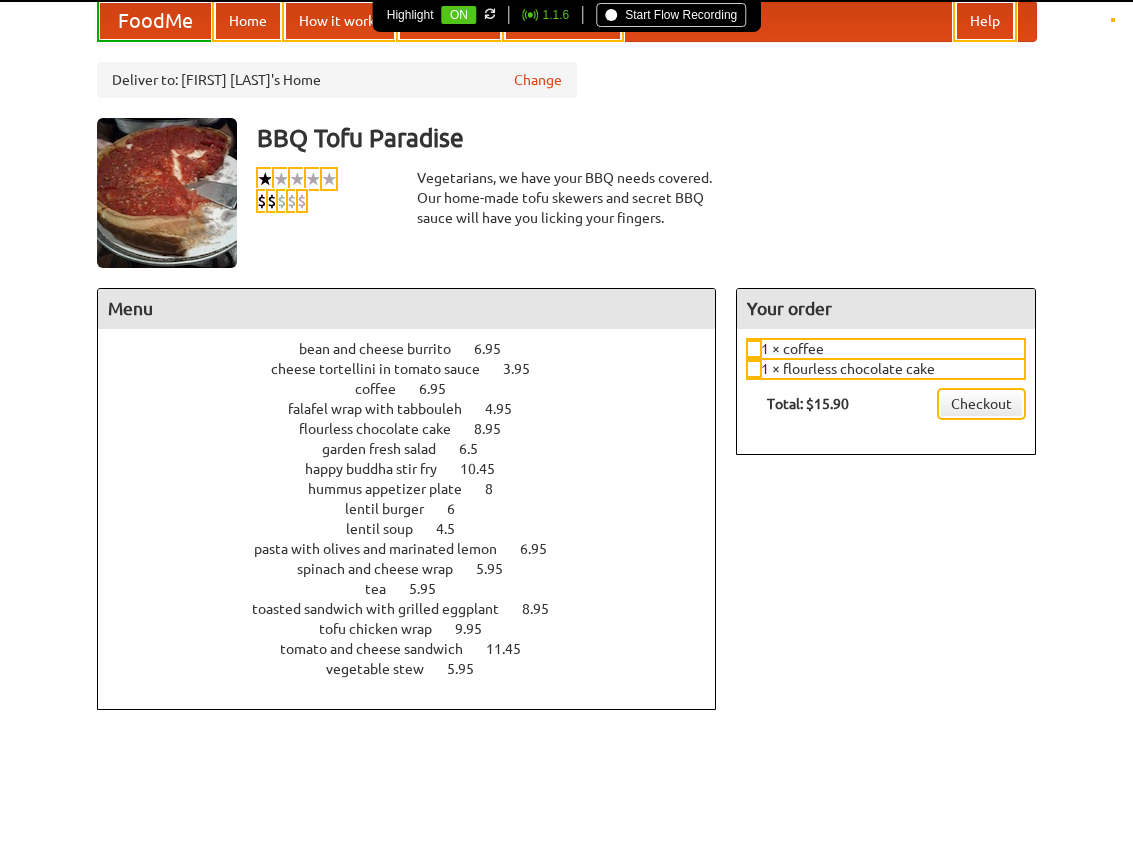 scroll, scrollTop: 0, scrollLeft: 0, axis: both 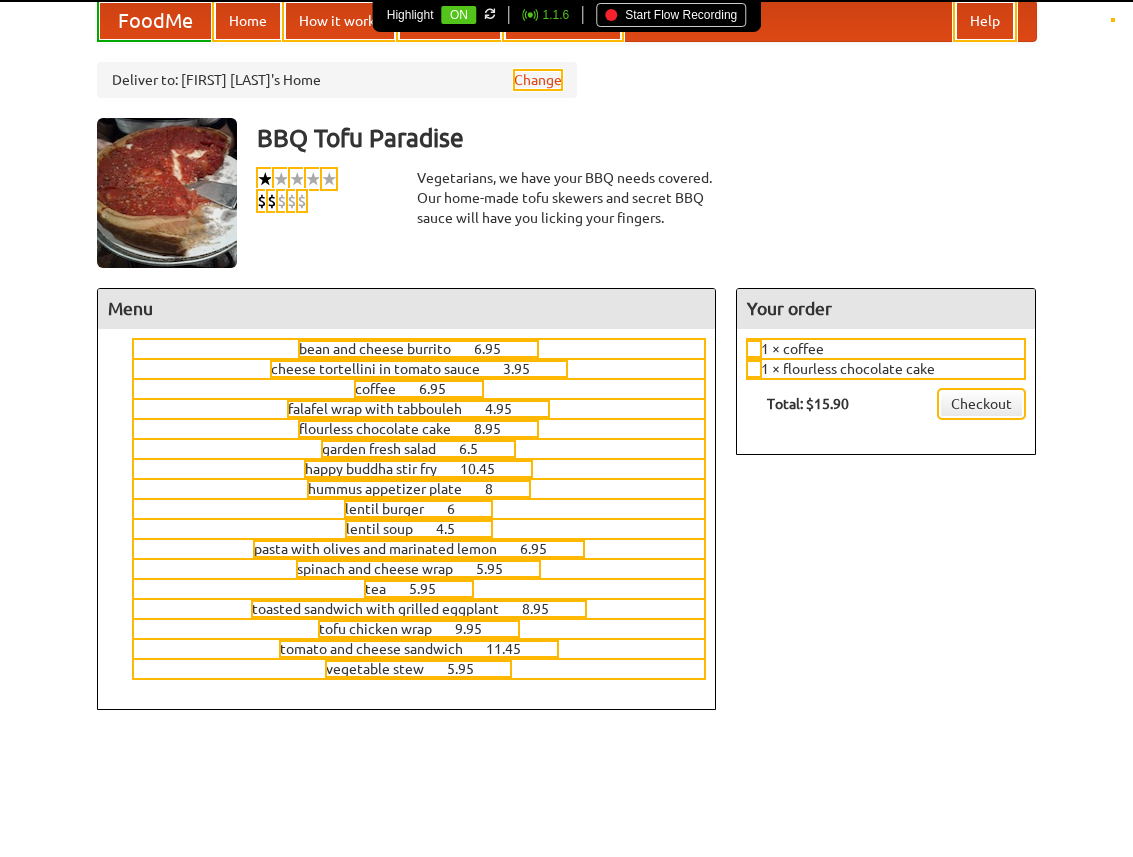 click on "Start Flow Recording" at bounding box center (671, 15) 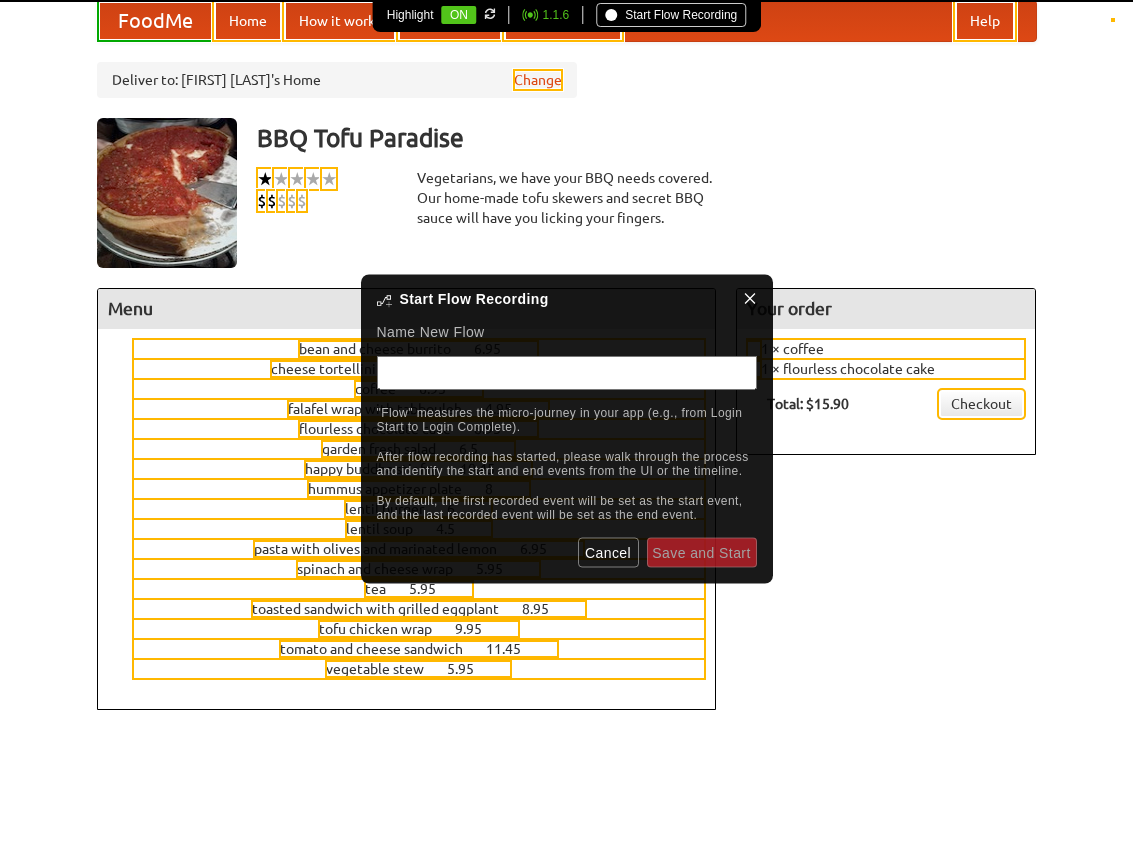 click at bounding box center [567, 372] 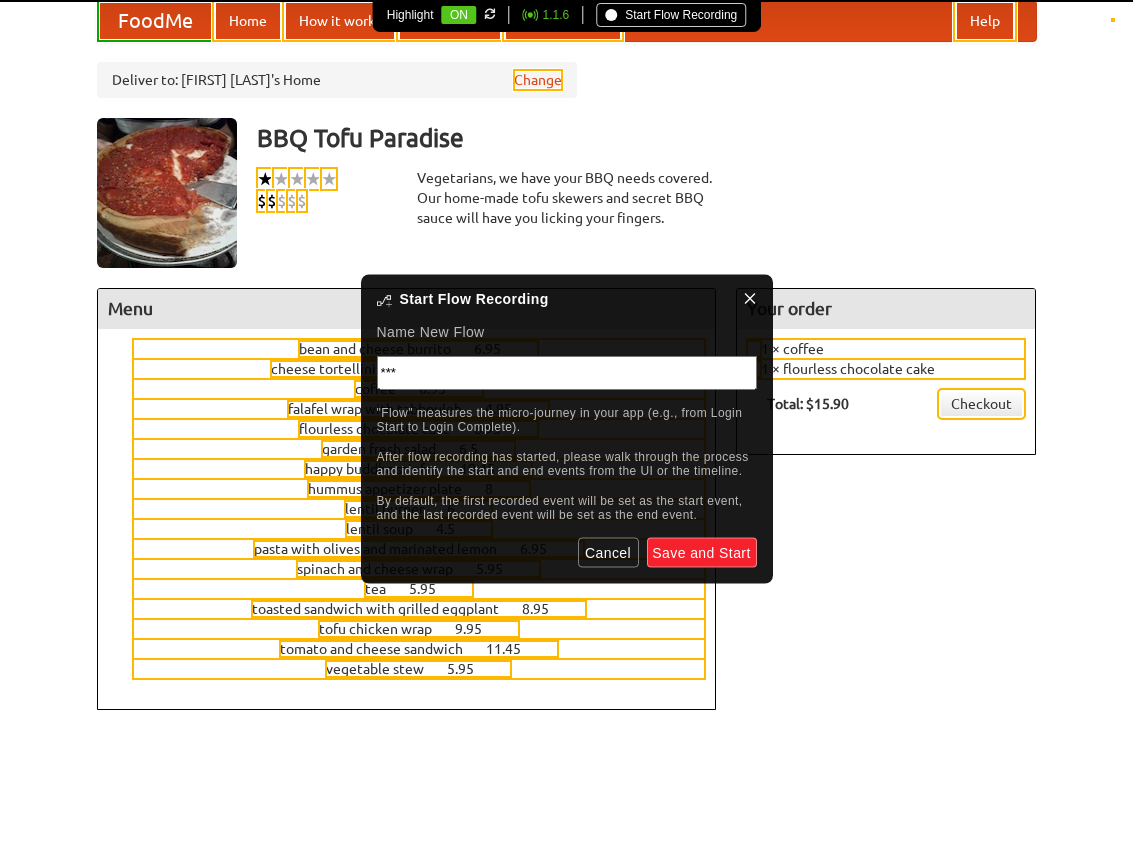 type on "*" 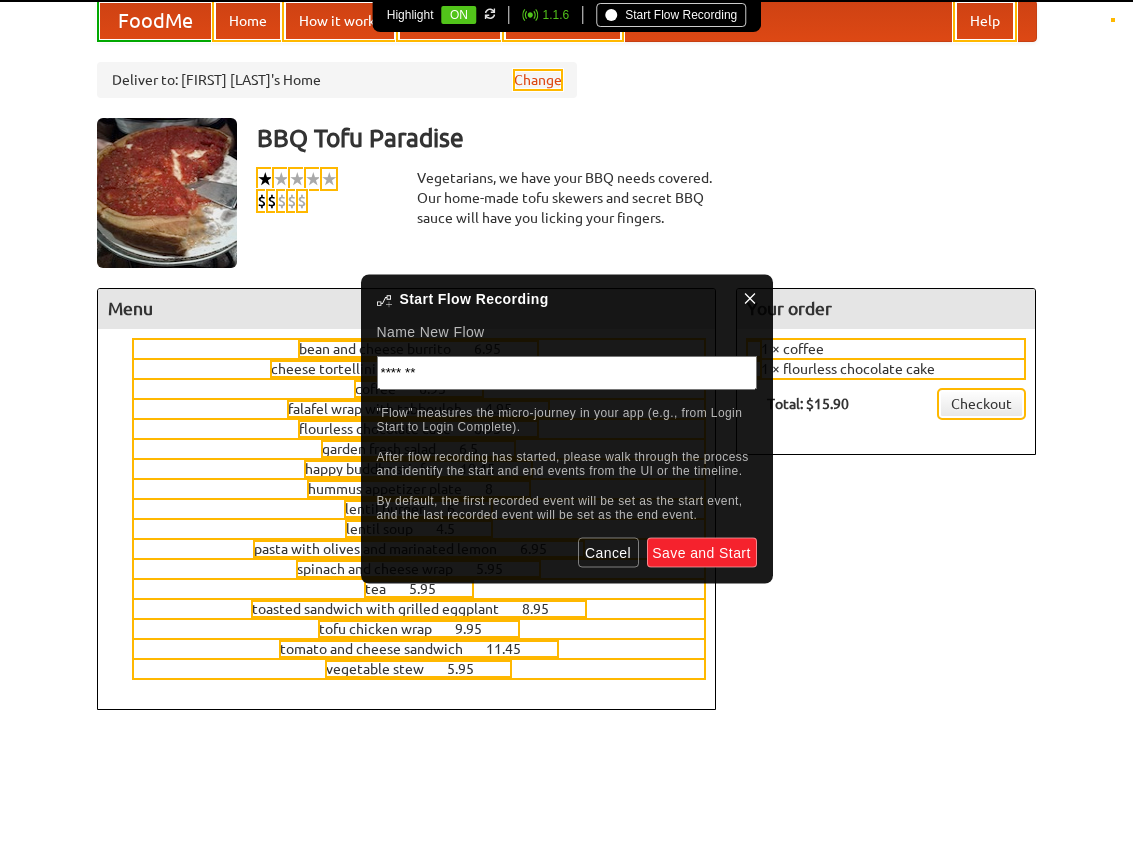 type on "*******" 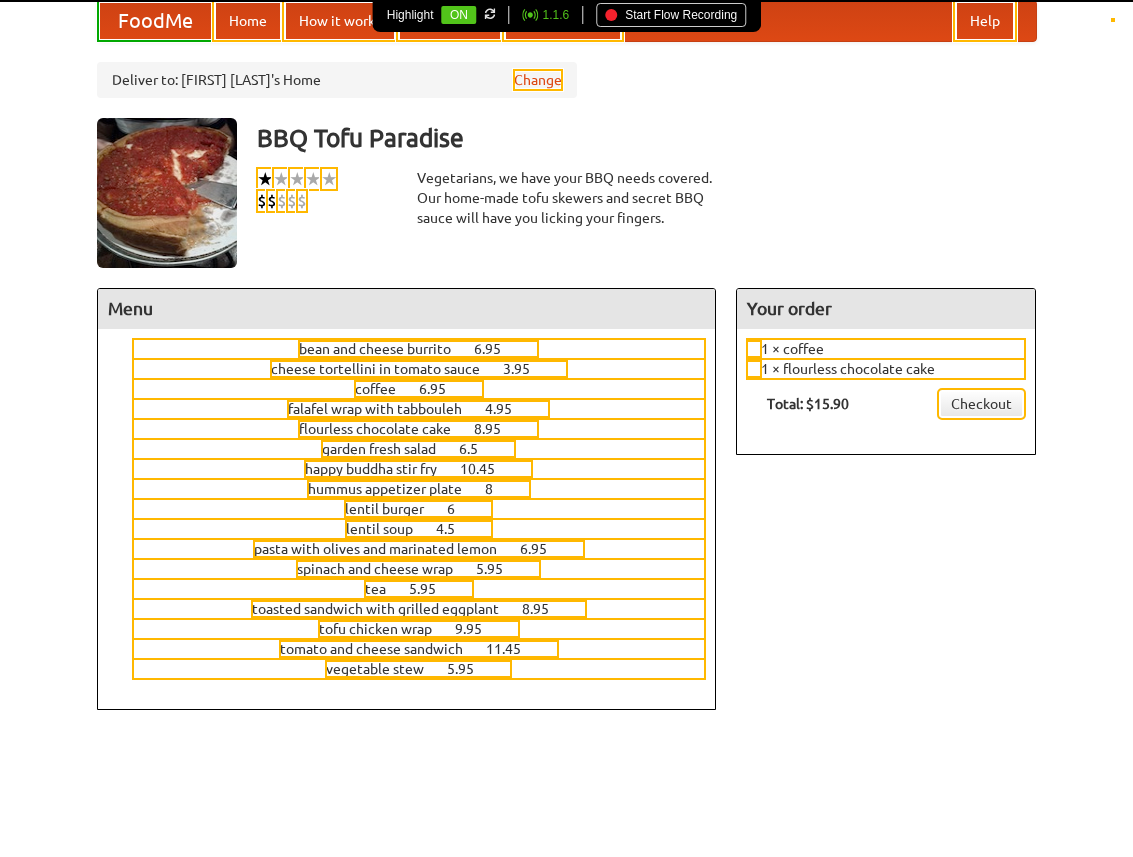 click on "Start Flow Recording" at bounding box center (671, 15) 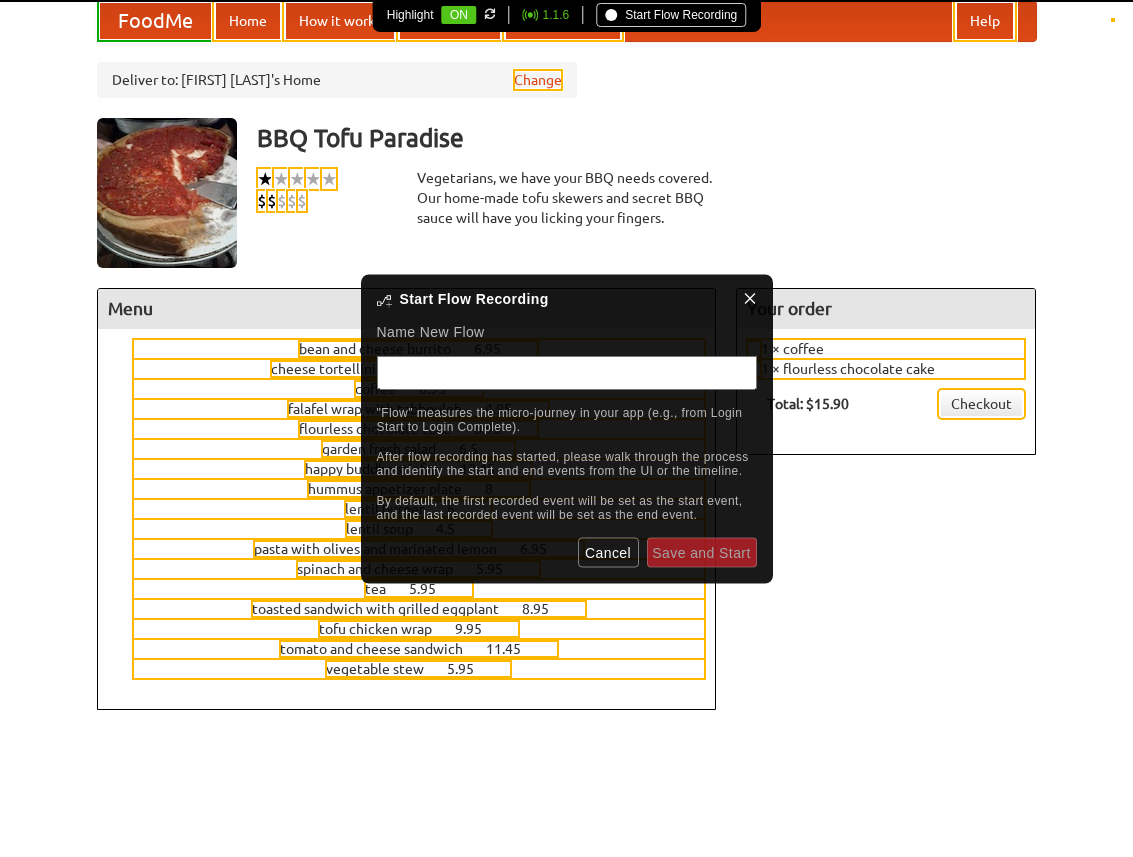 click at bounding box center [567, 372] 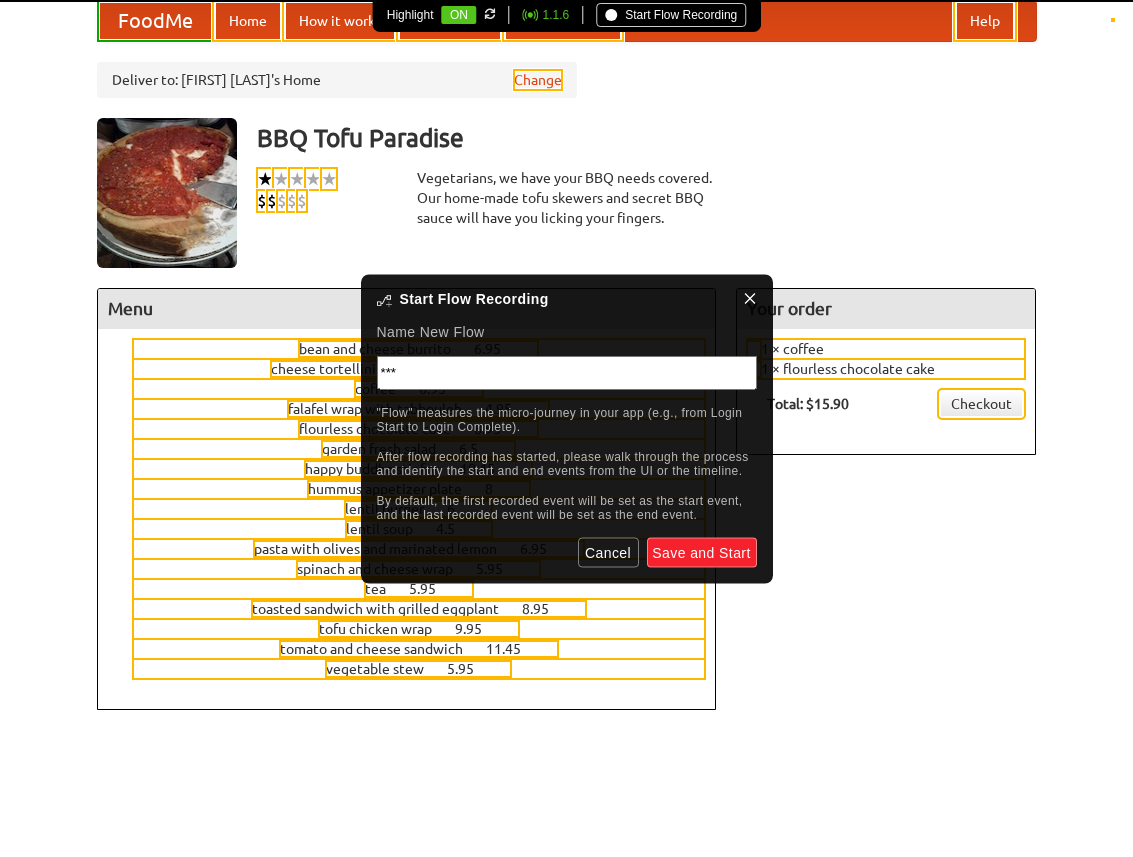 type on "*" 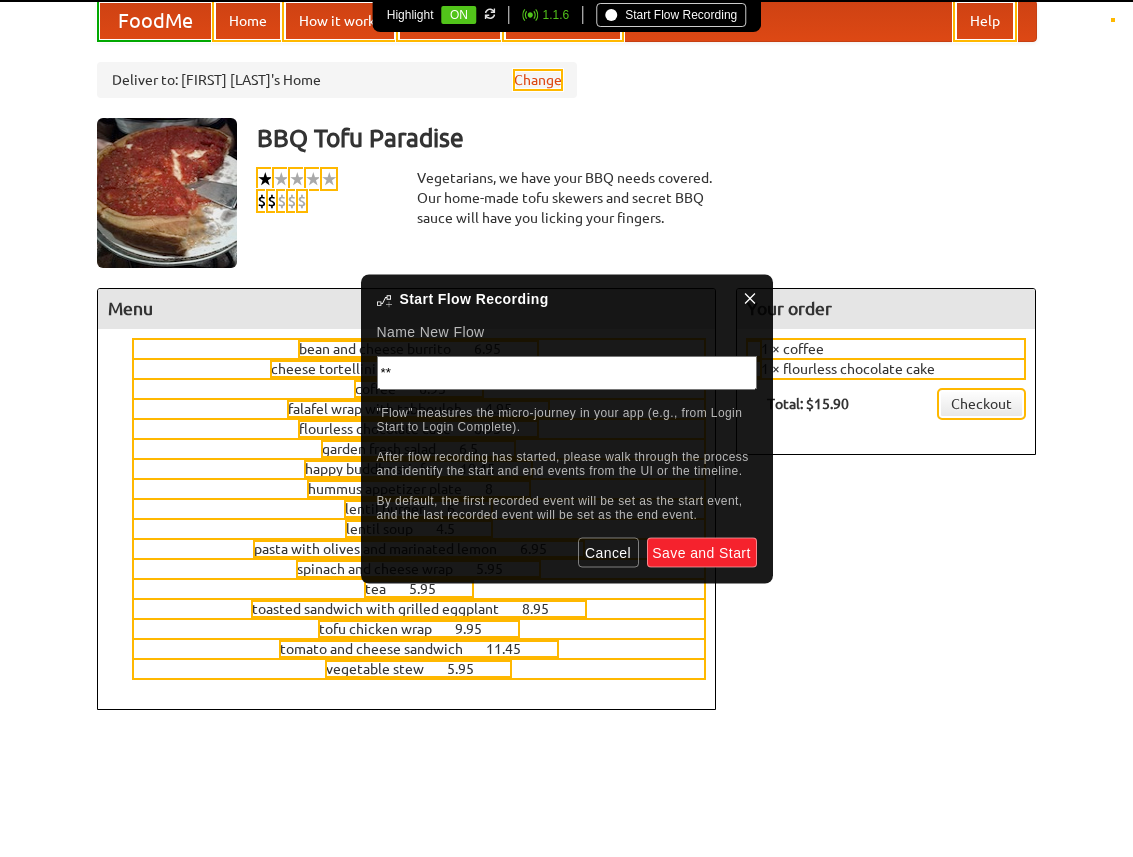 type on "*" 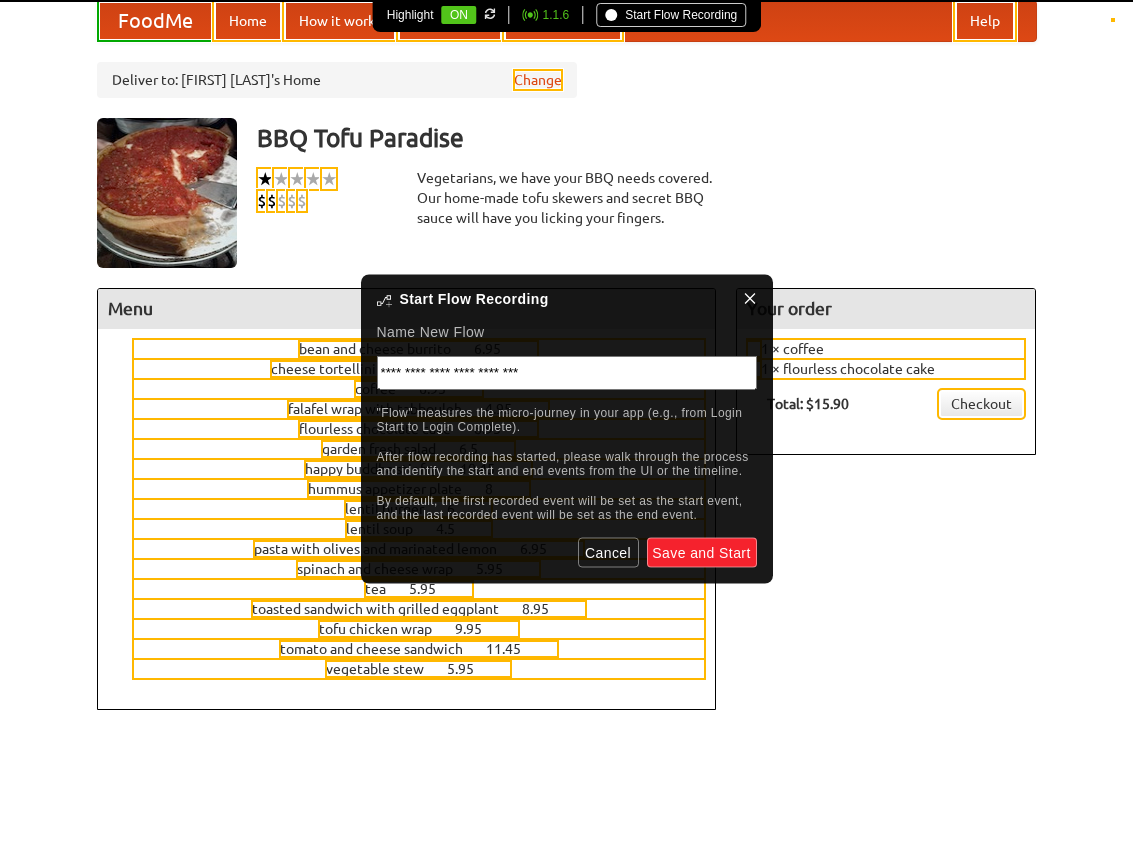 type on "**********" 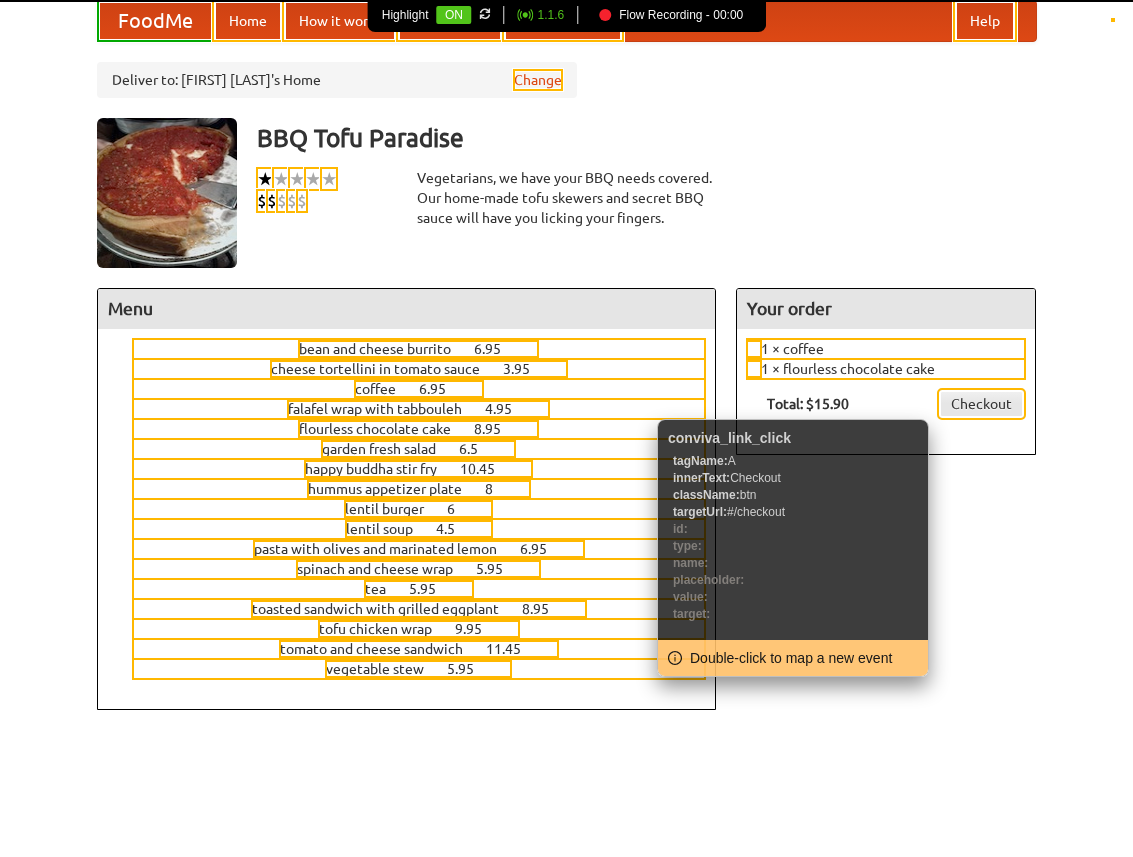 click on "Checkout" at bounding box center [981, 404] 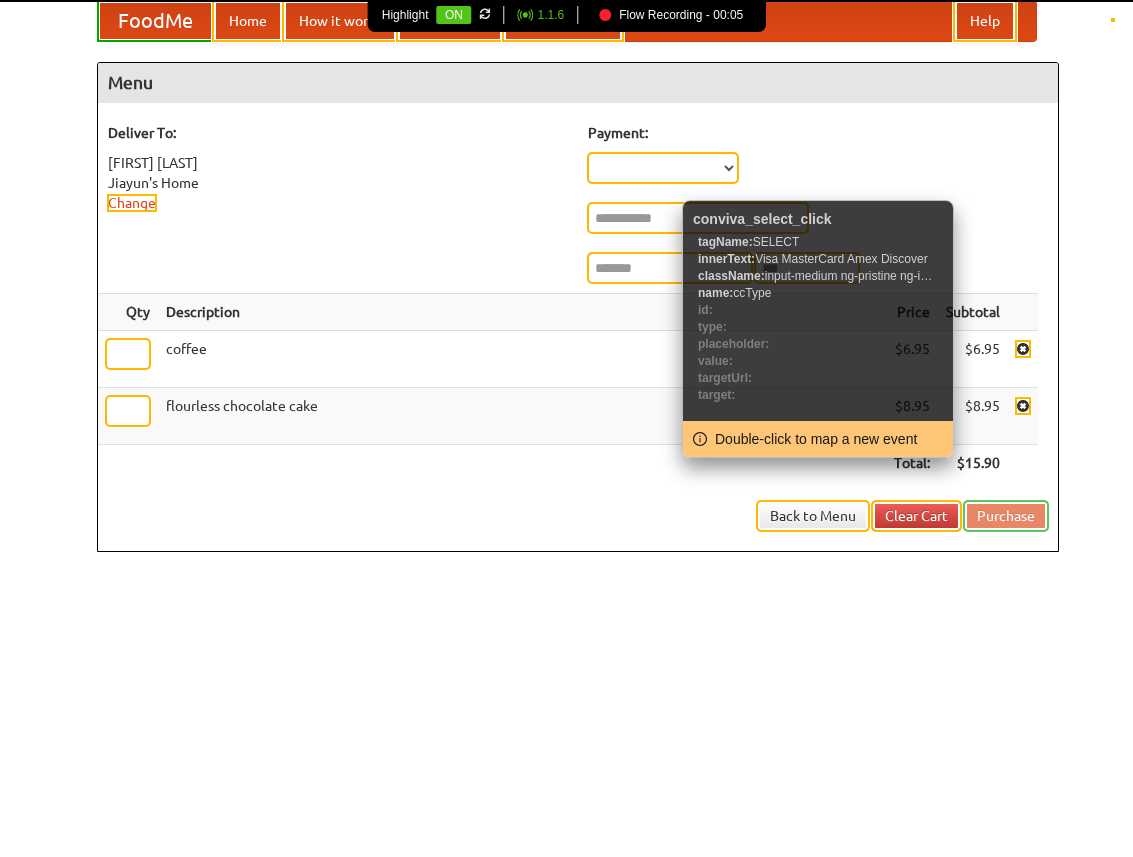 click on "**********" at bounding box center [663, 168] 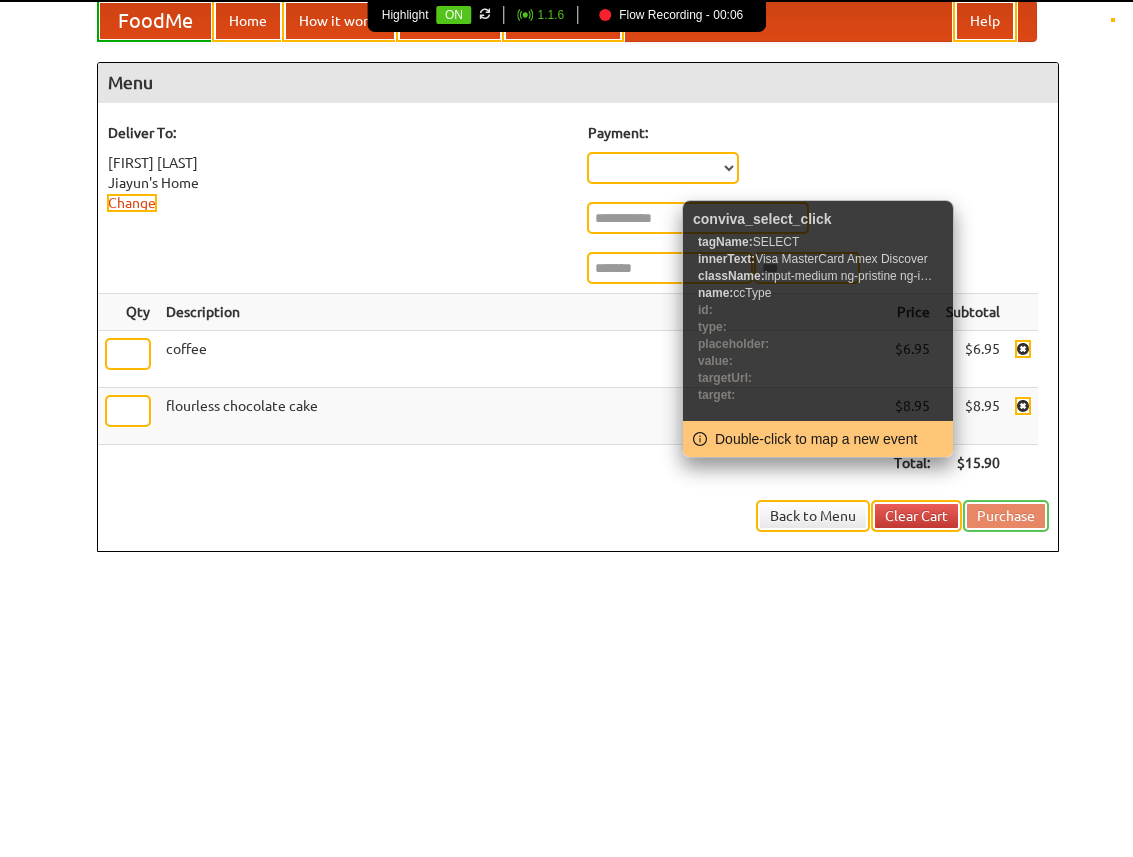select on "****" 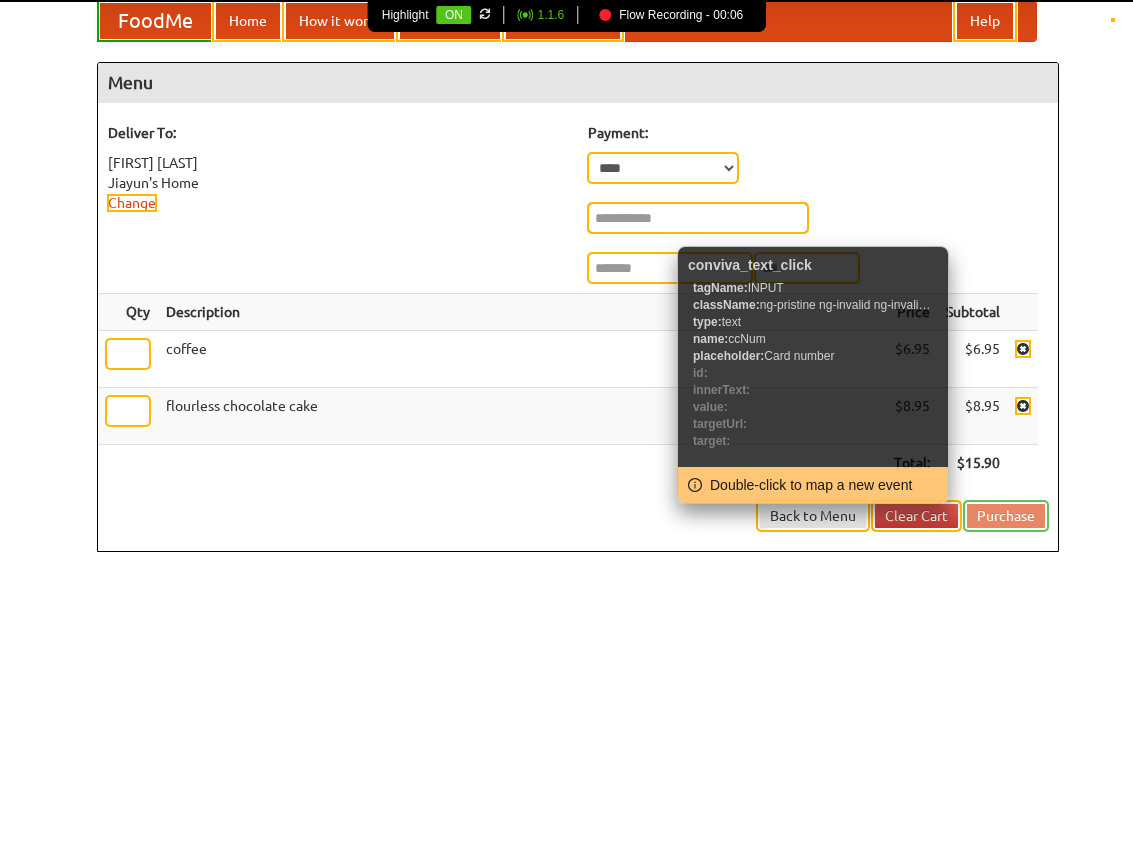 click at bounding box center (698, 218) 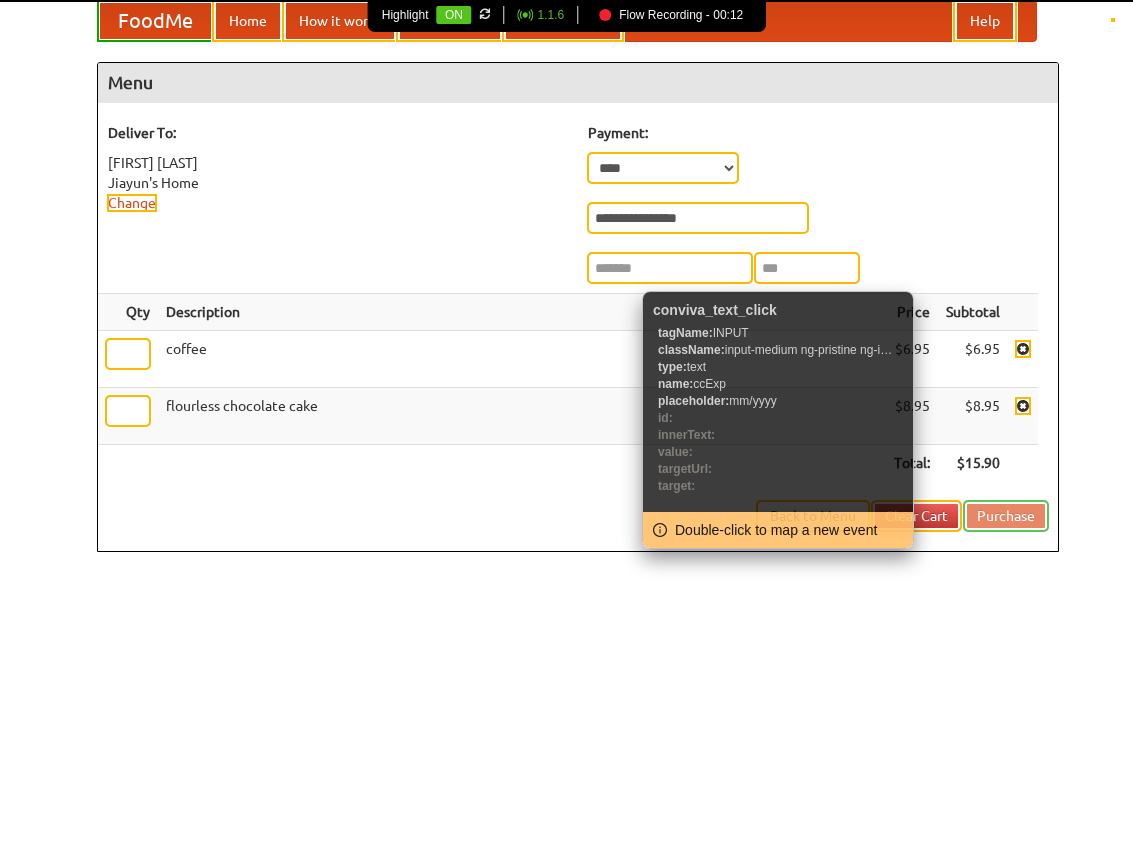 type on "**********" 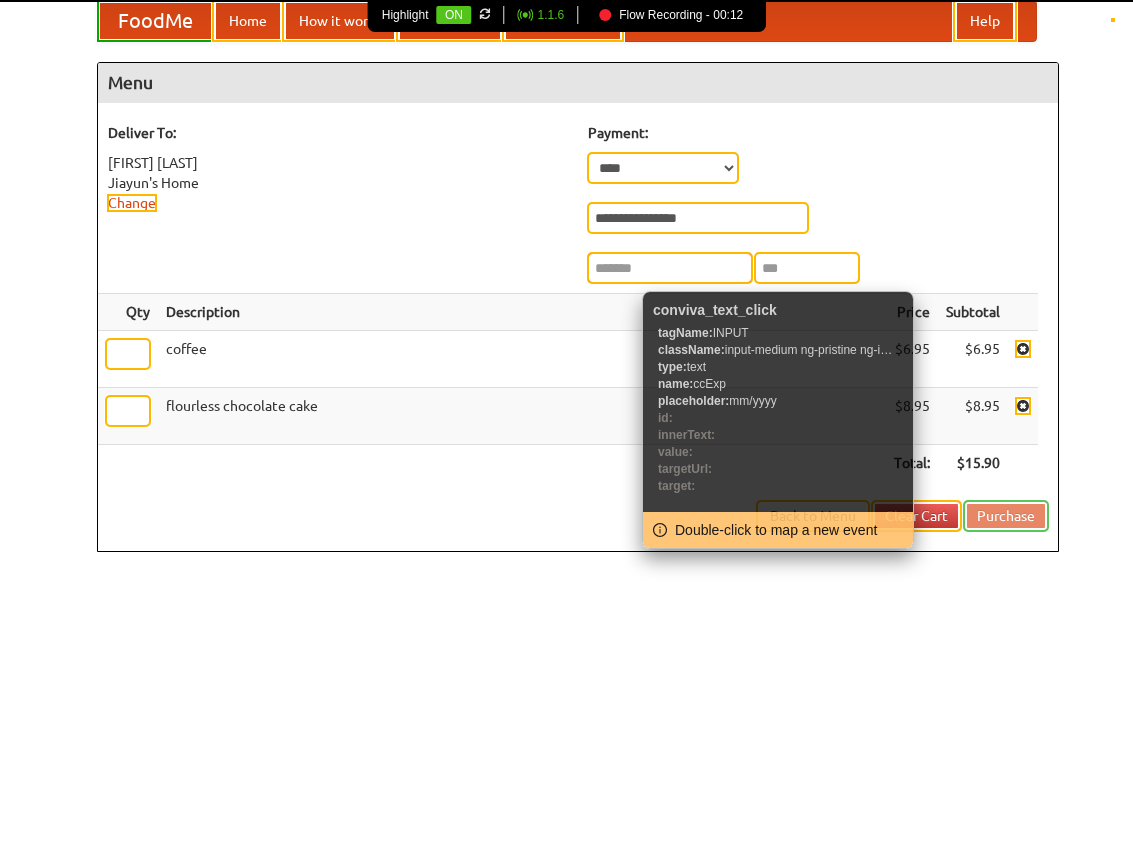 click at bounding box center [670, 268] 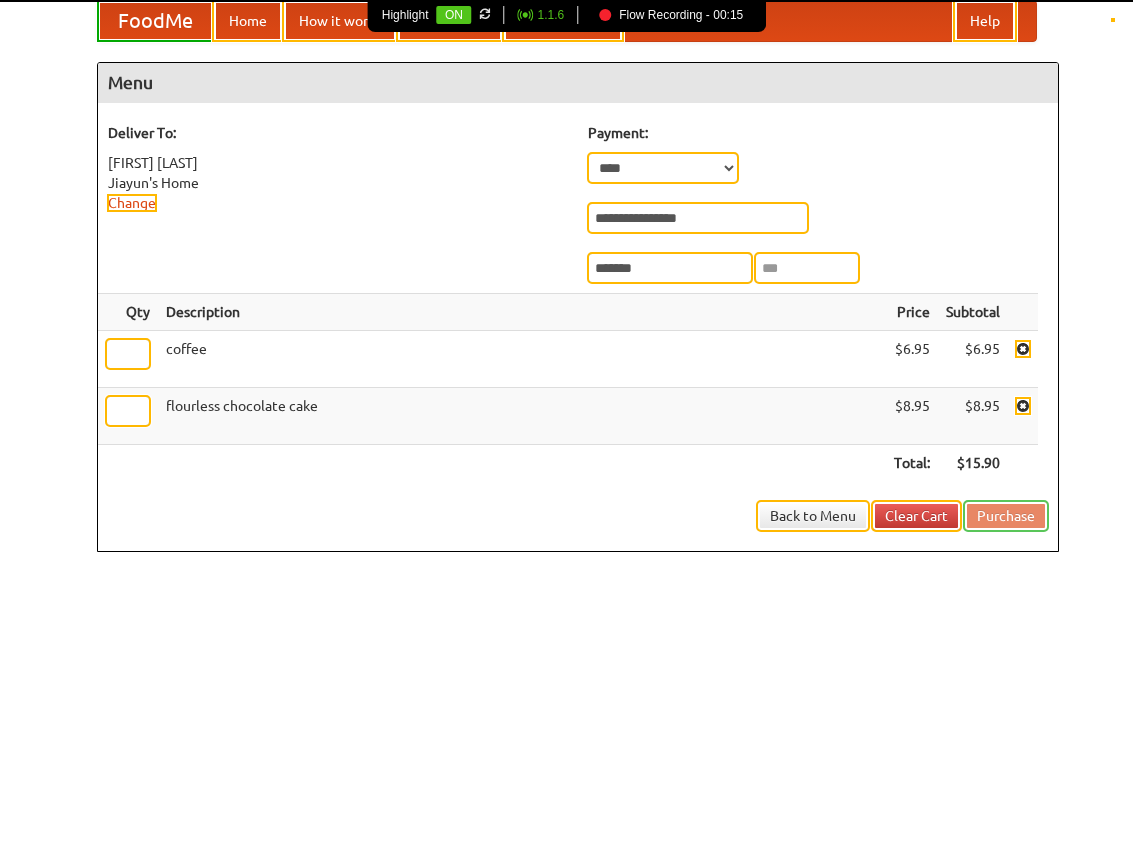 type on "*******" 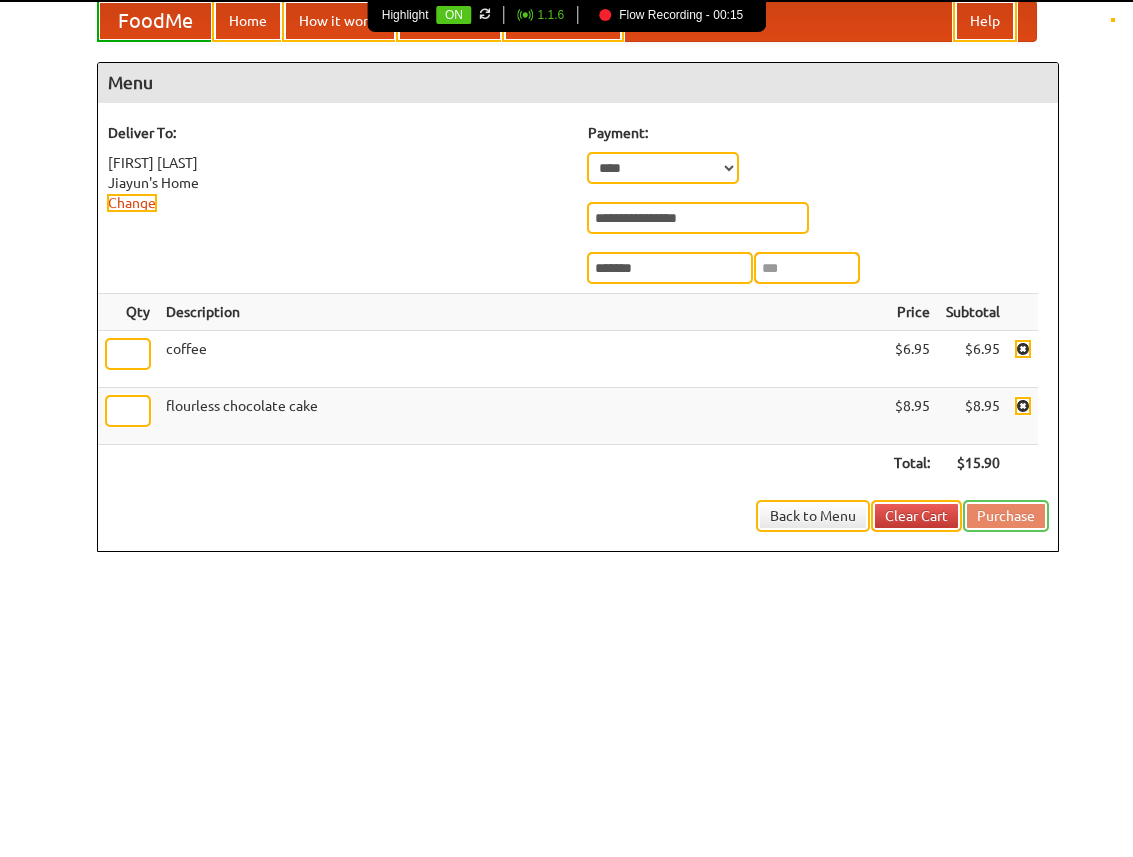 click at bounding box center [807, 268] 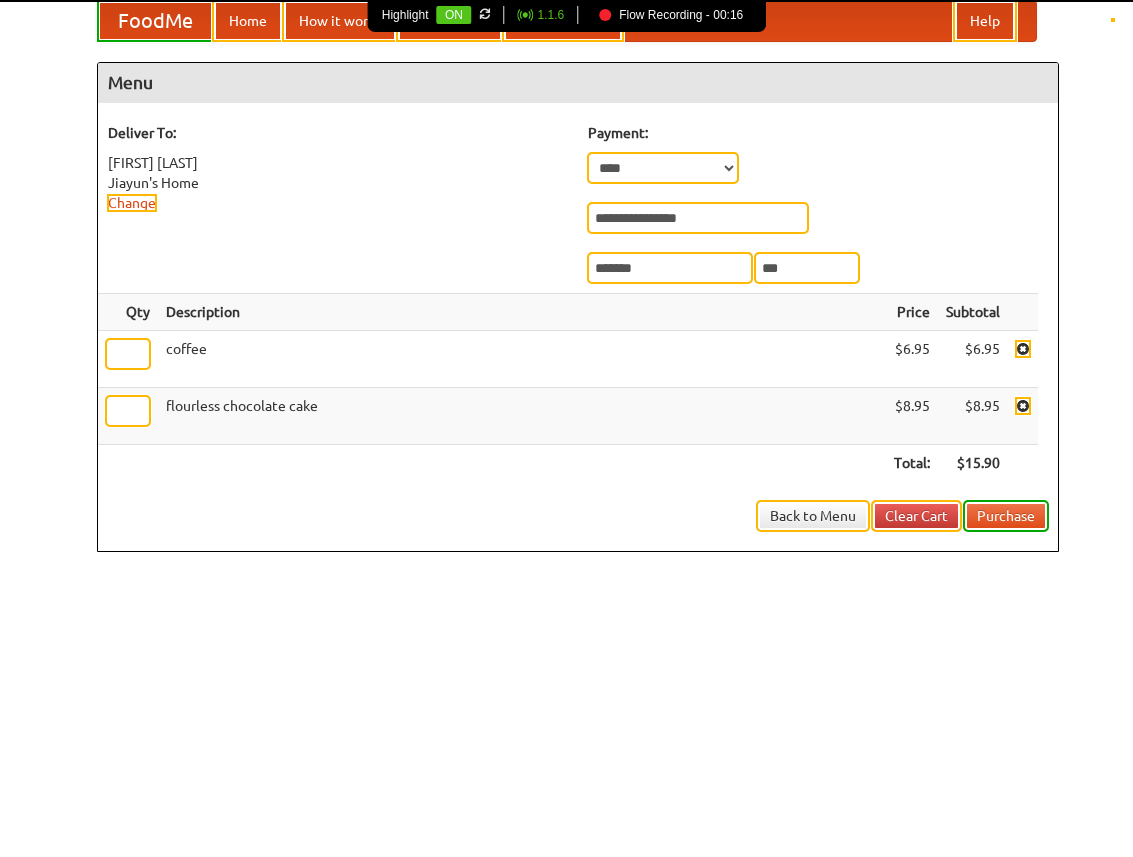 type on "***" 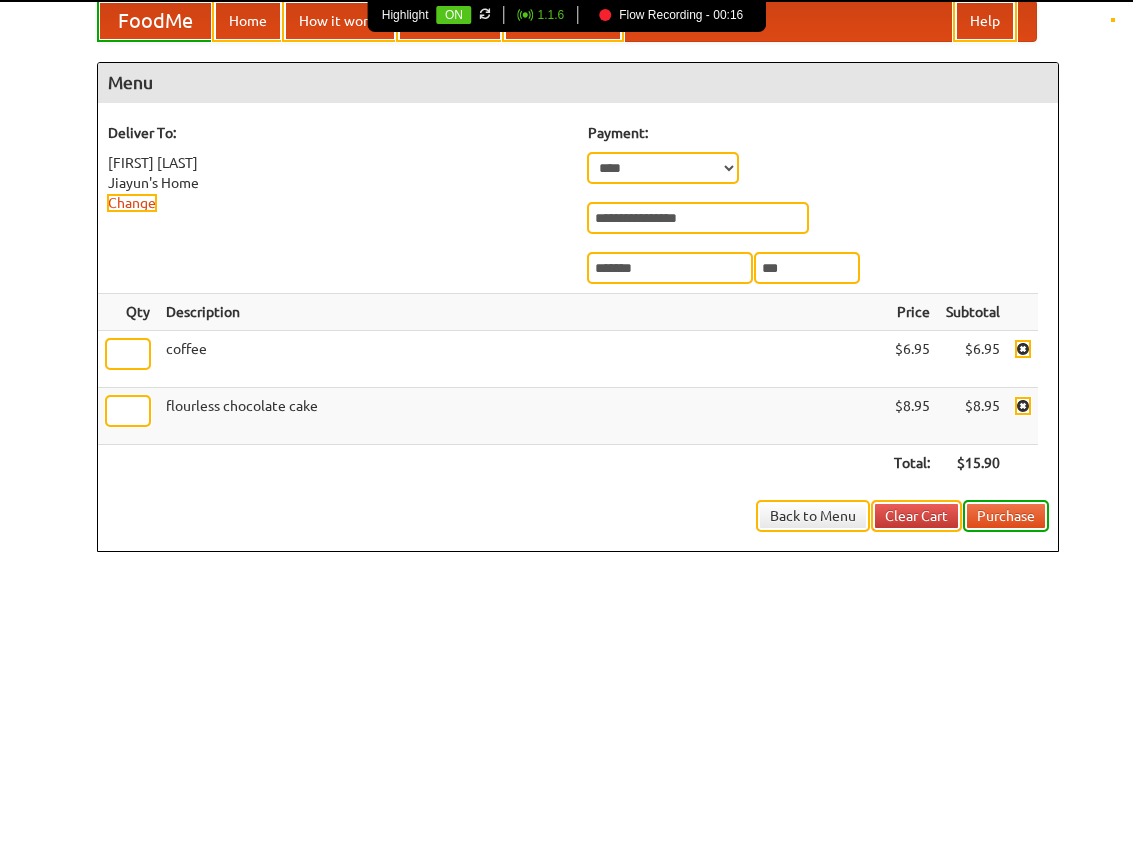 click on "**********" at bounding box center [818, 173] 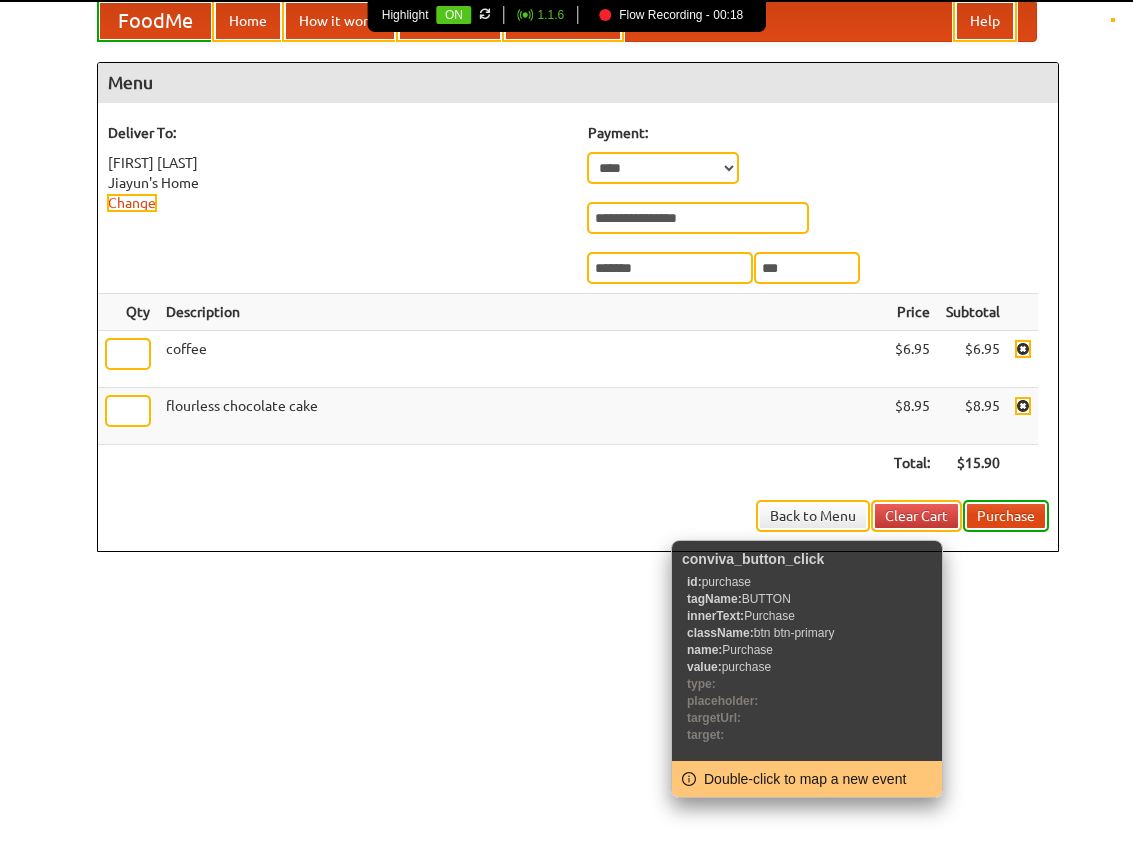 click on "Purchase" at bounding box center (1006, 516) 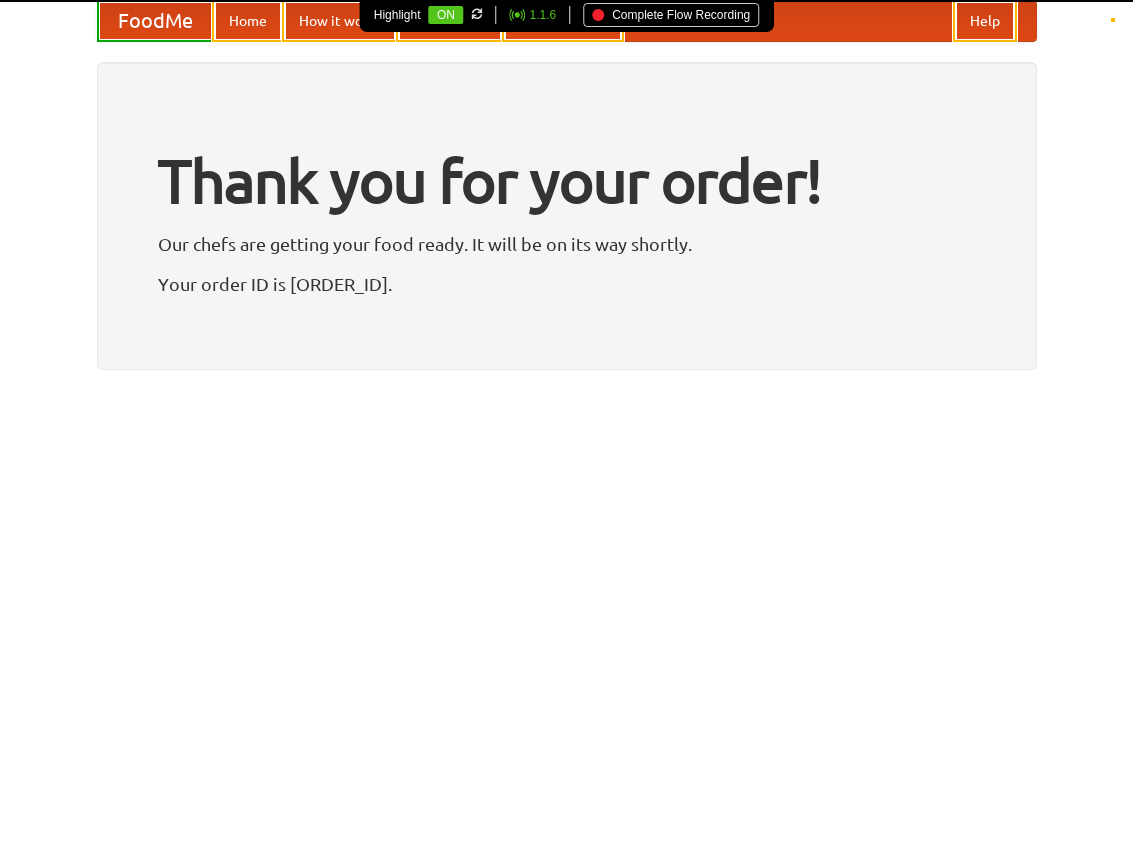 click on "Complete Flow Recording" at bounding box center [671, 15] 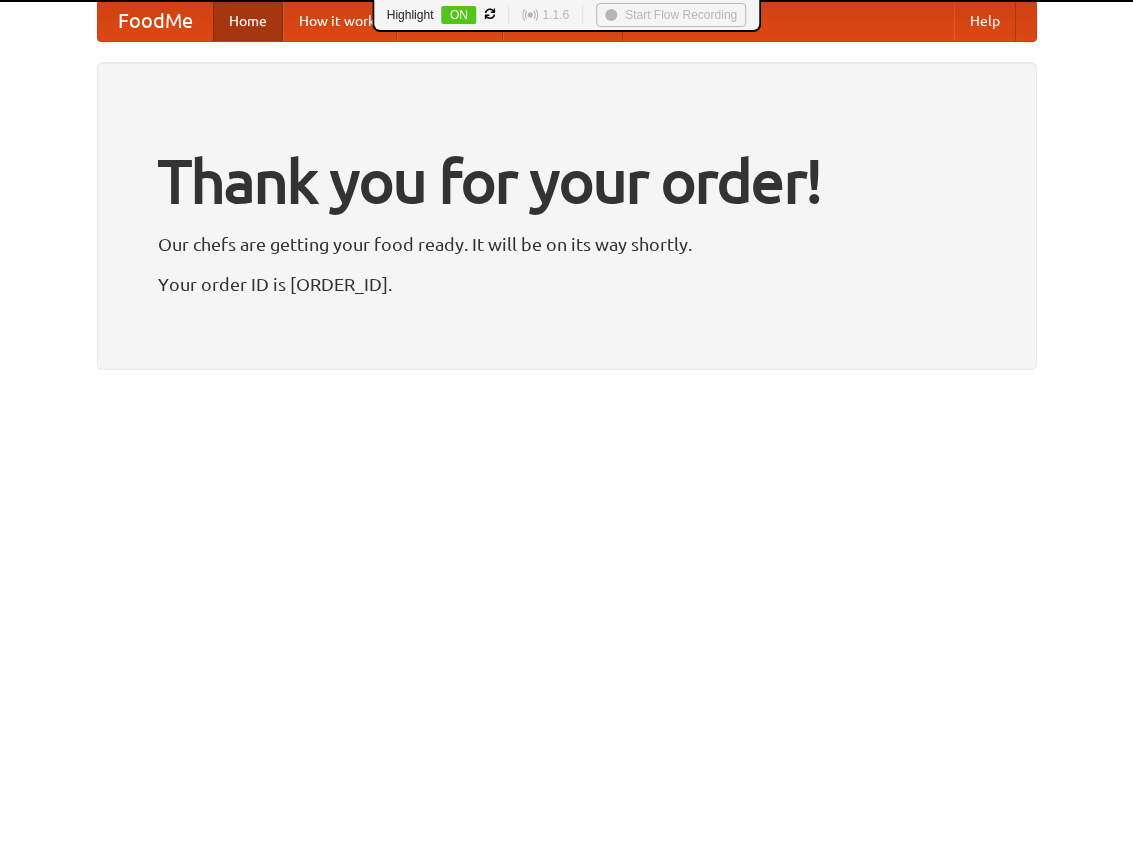click on "Home" at bounding box center [248, 21] 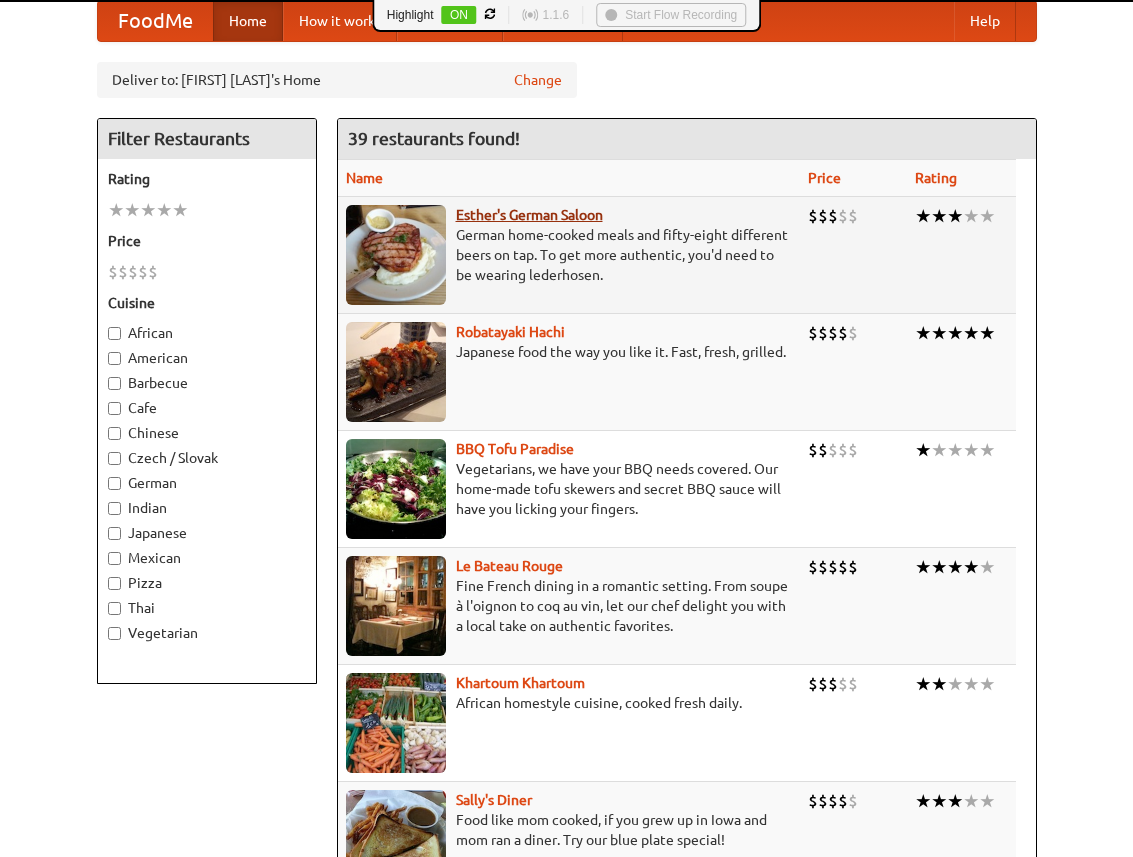 click on "Esther's German Saloon" at bounding box center [529, 215] 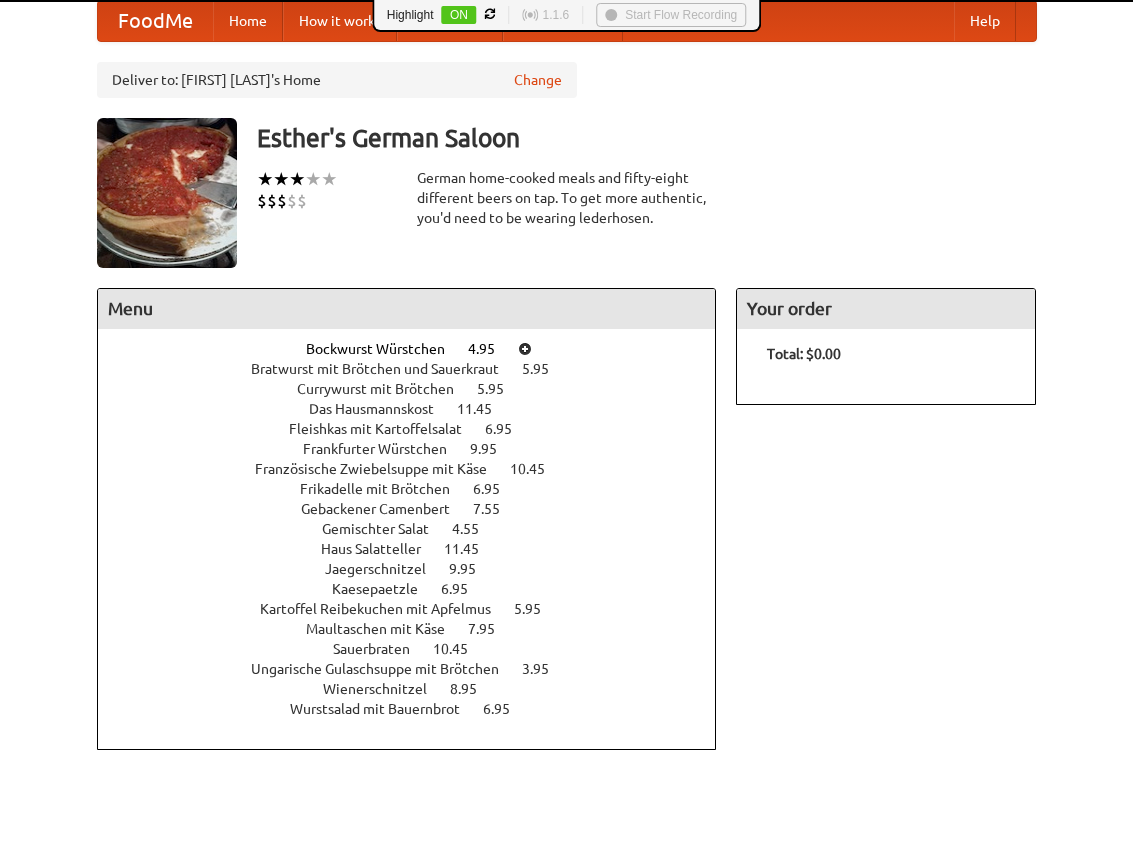 click at bounding box center [525, 349] 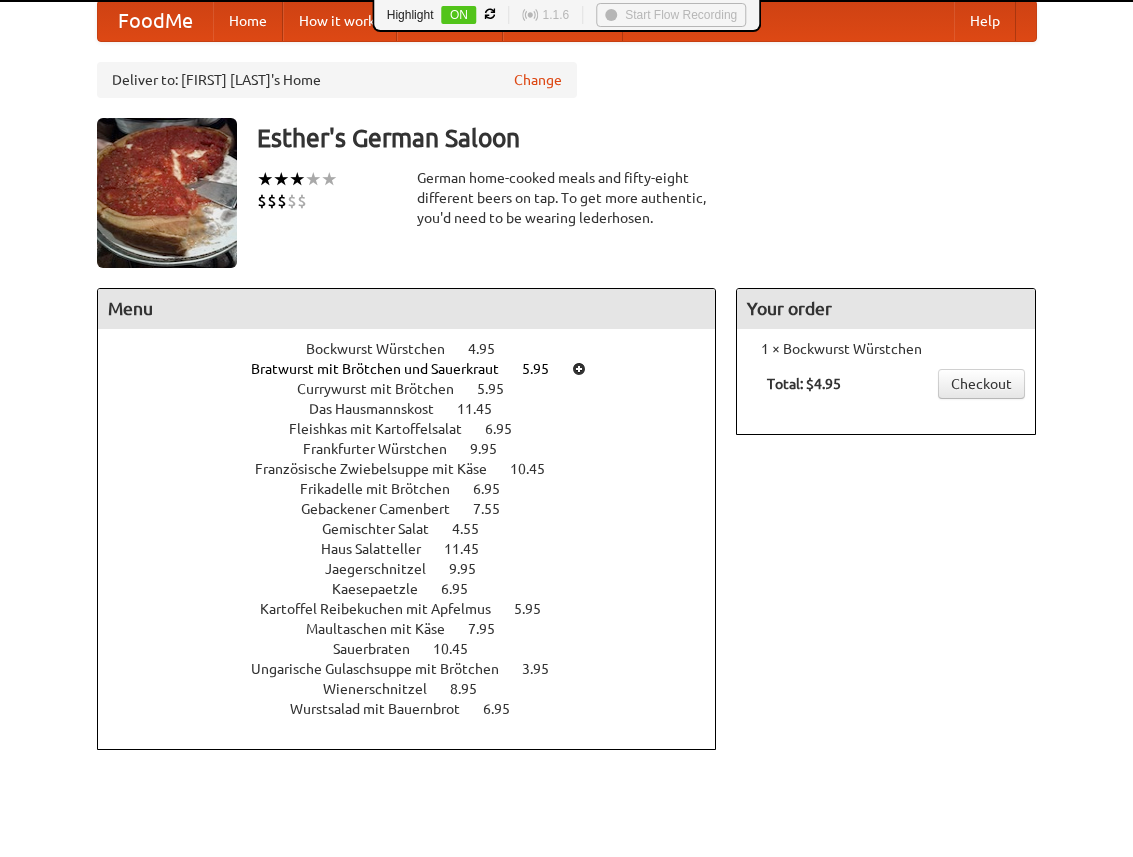 click at bounding box center (579, 369) 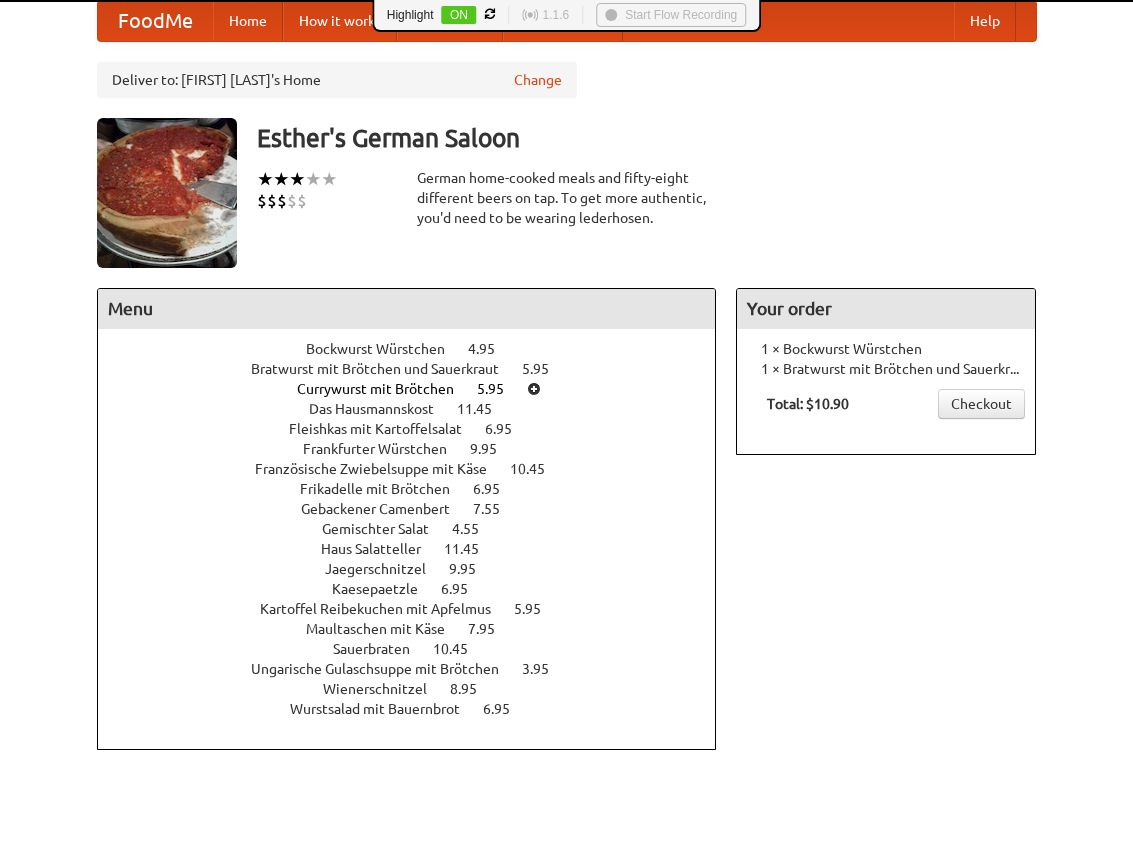 click at bounding box center (534, 389) 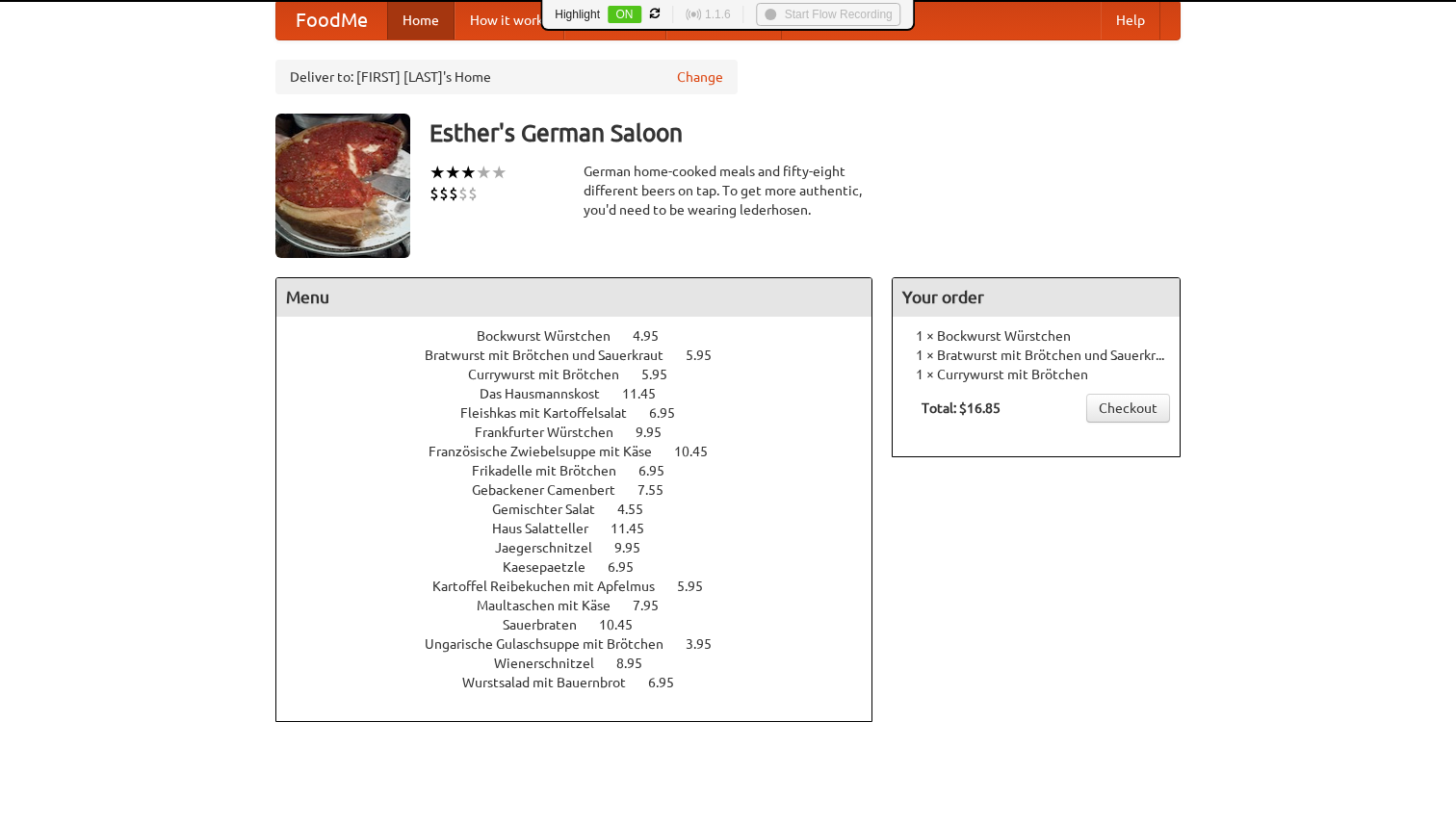 click on "Home" at bounding box center (421, 20) 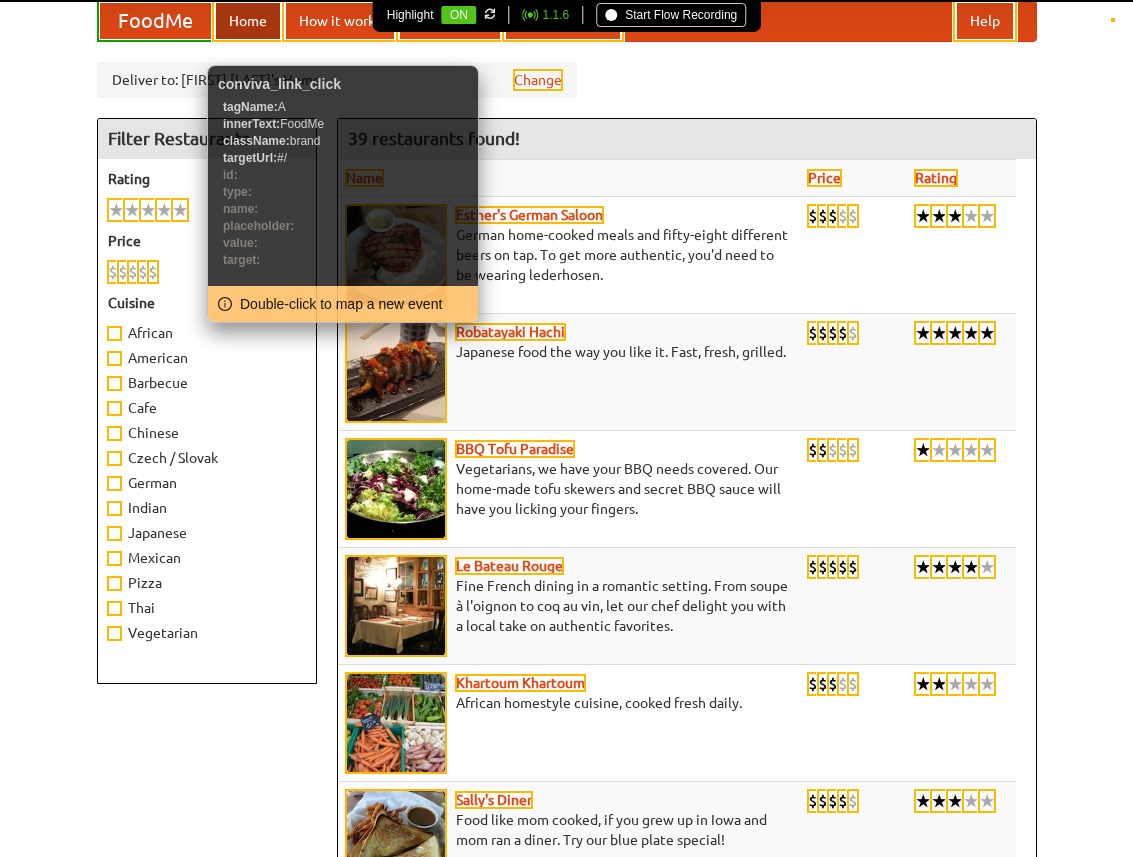 click on "FoodMe" at bounding box center [155, 21] 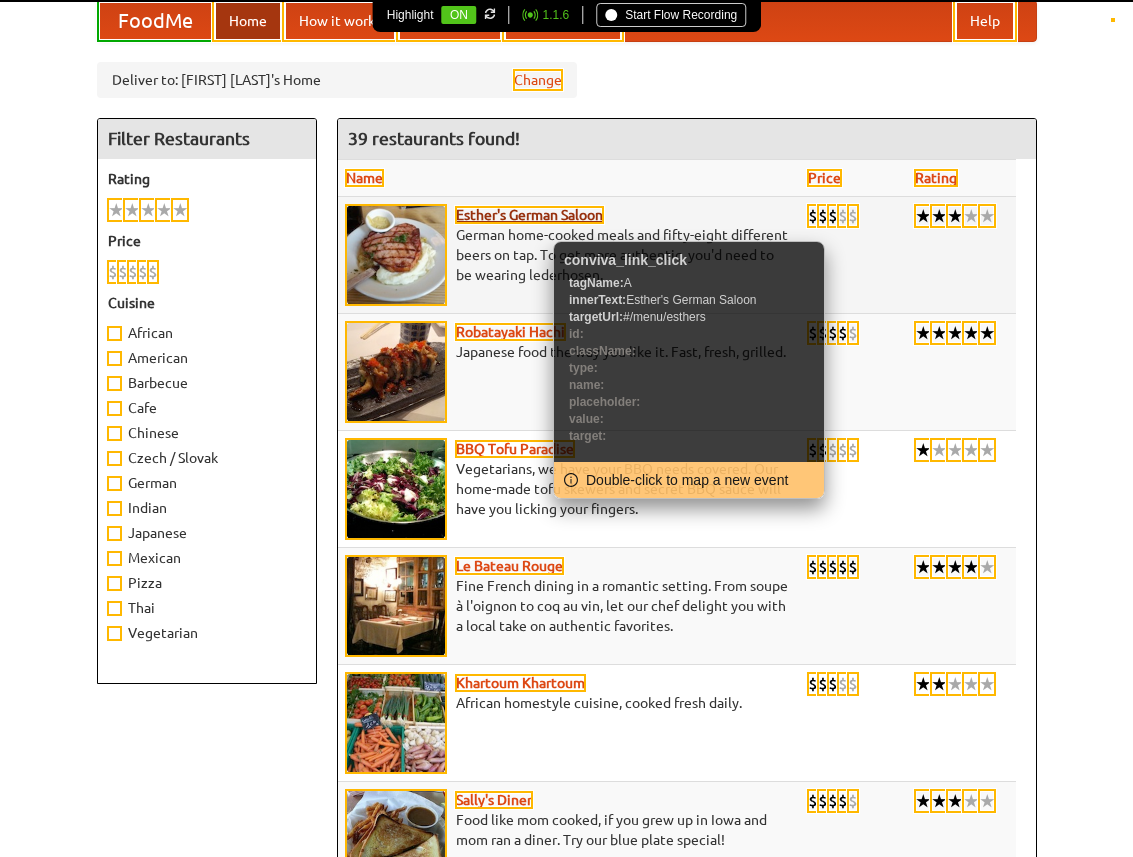 click on "Esther's German Saloon" at bounding box center [529, 215] 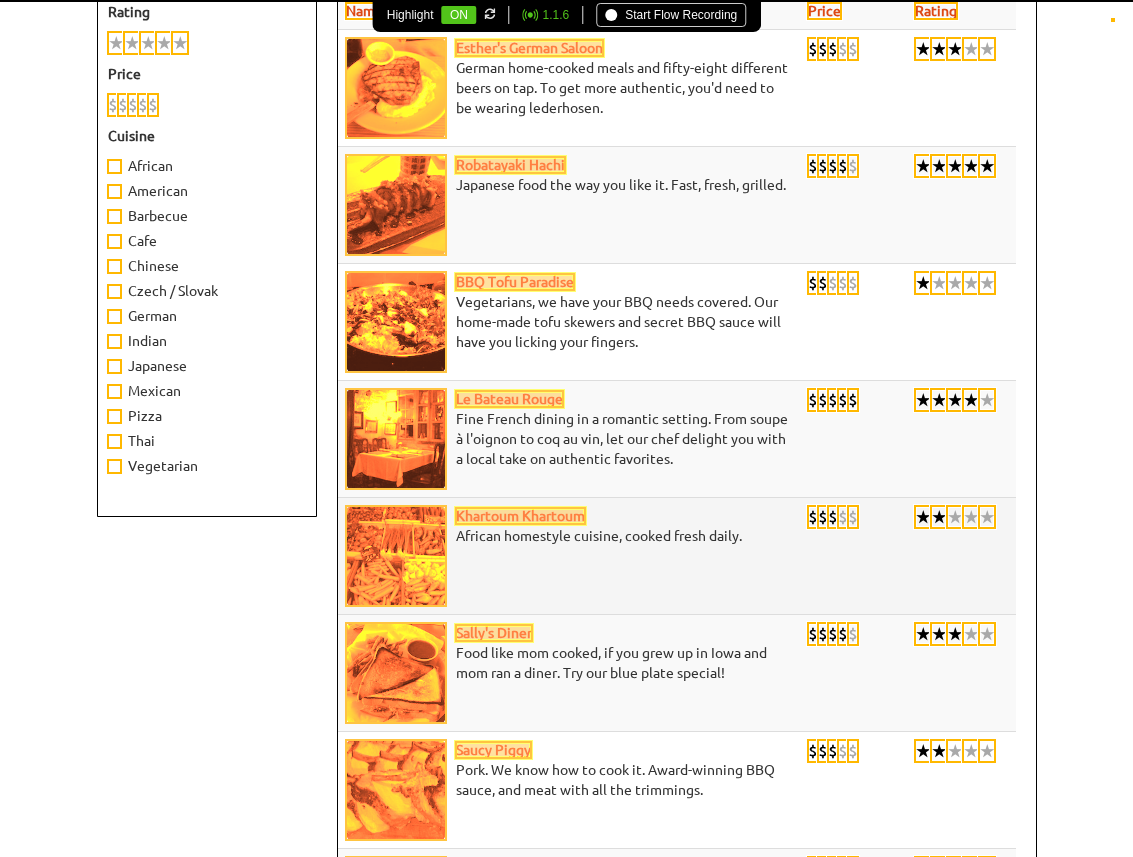 scroll, scrollTop: 0, scrollLeft: 0, axis: both 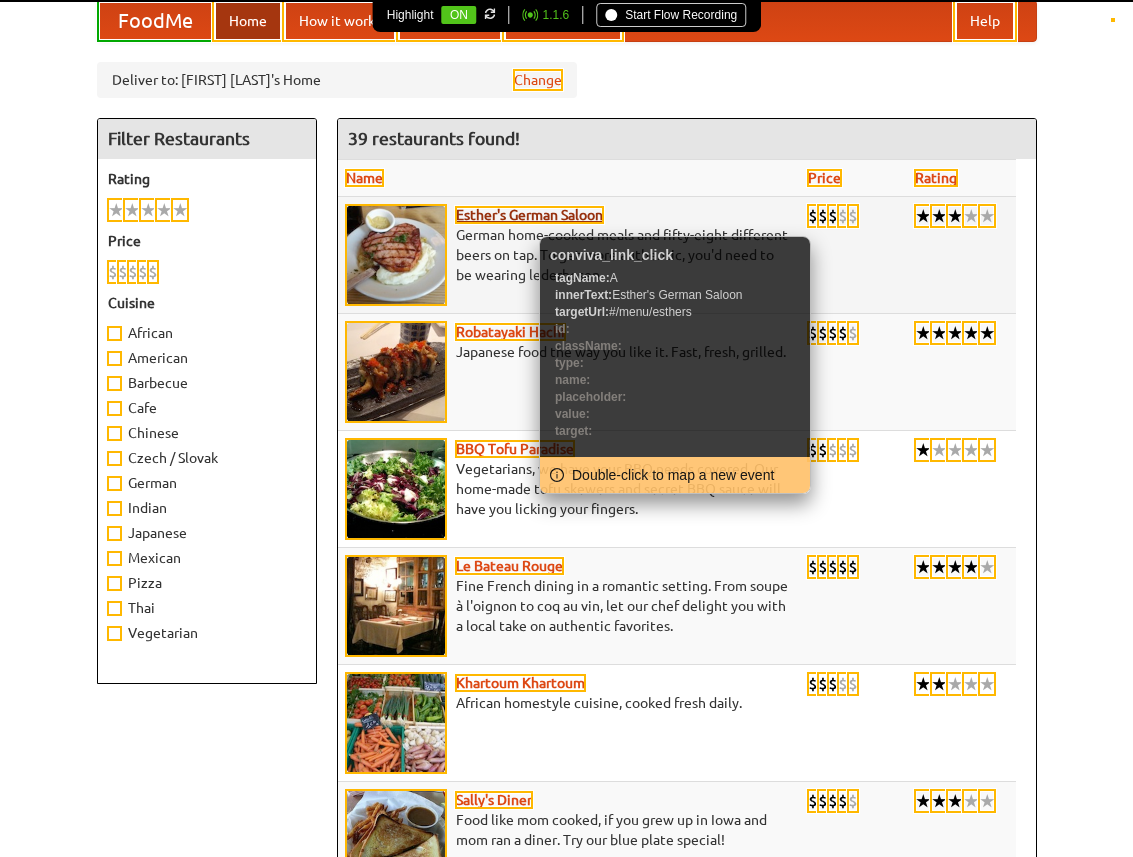 click on "Esther's German Saloon" at bounding box center (529, 215) 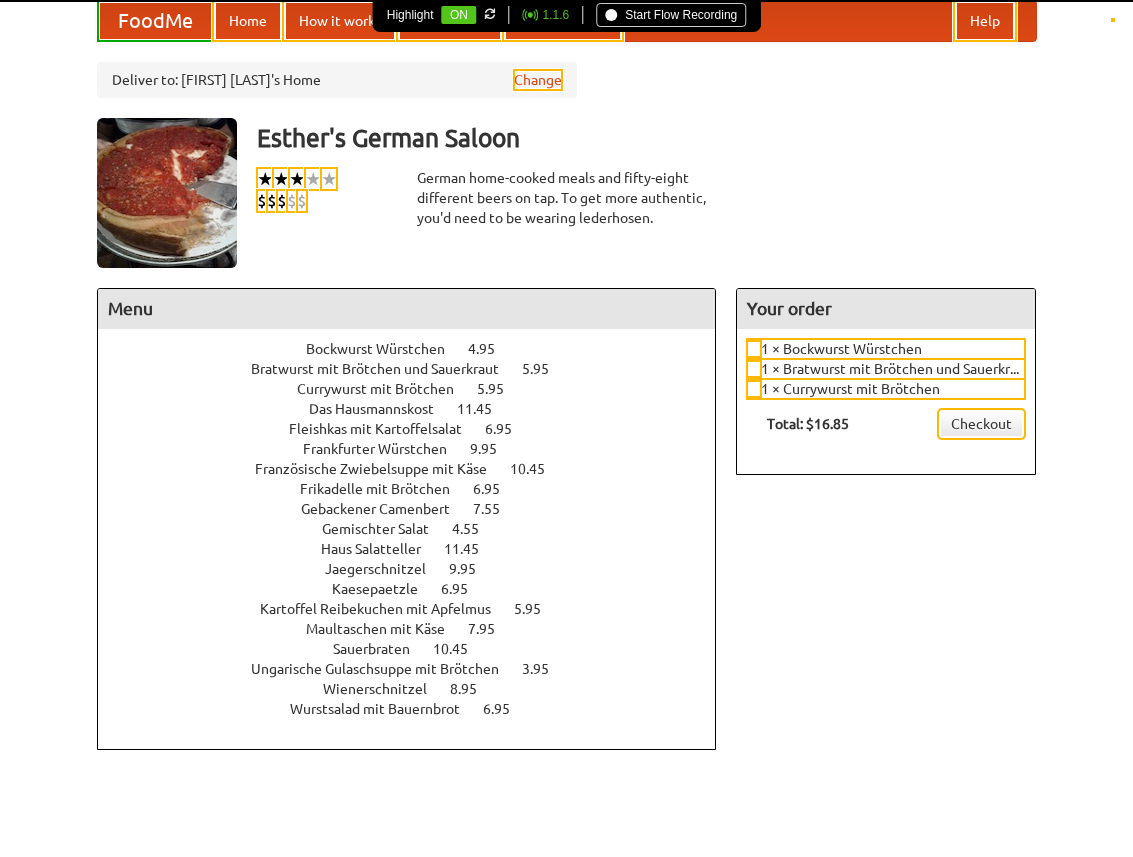 click on "Start Flow Recording" at bounding box center (671, 15) 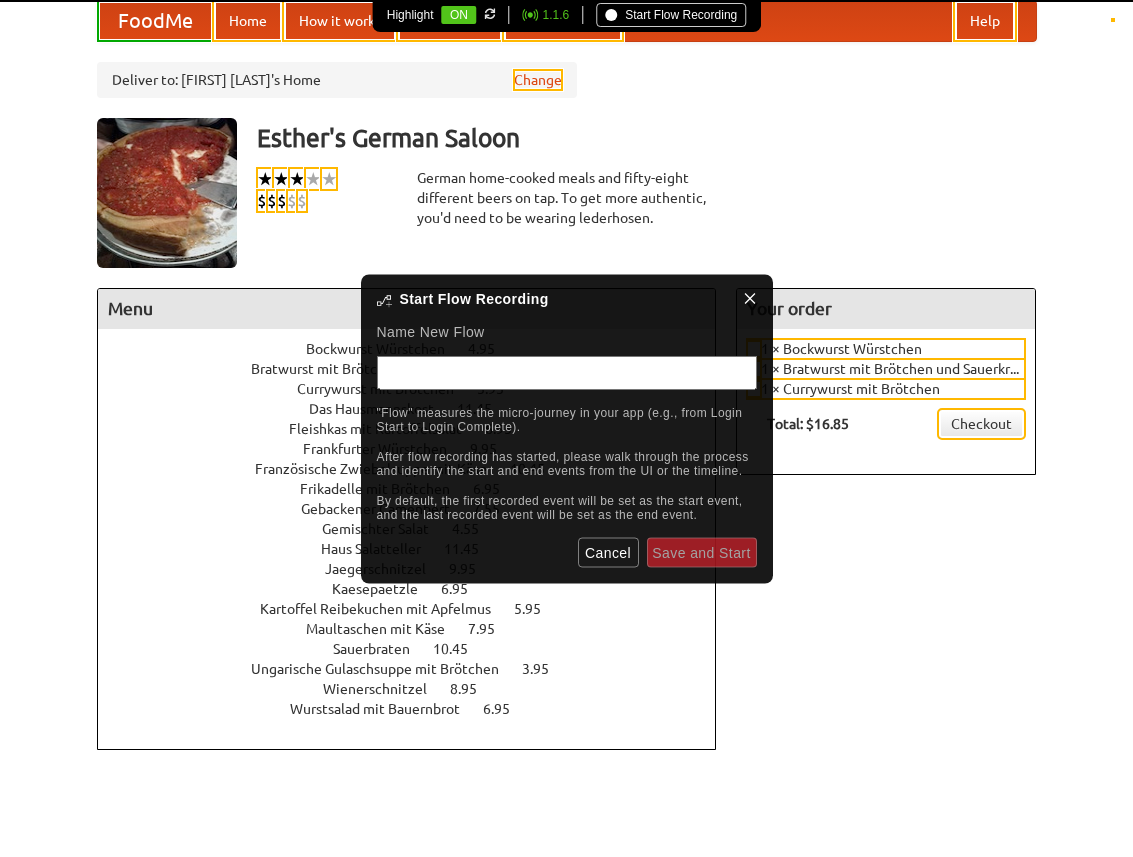 click at bounding box center [567, 372] 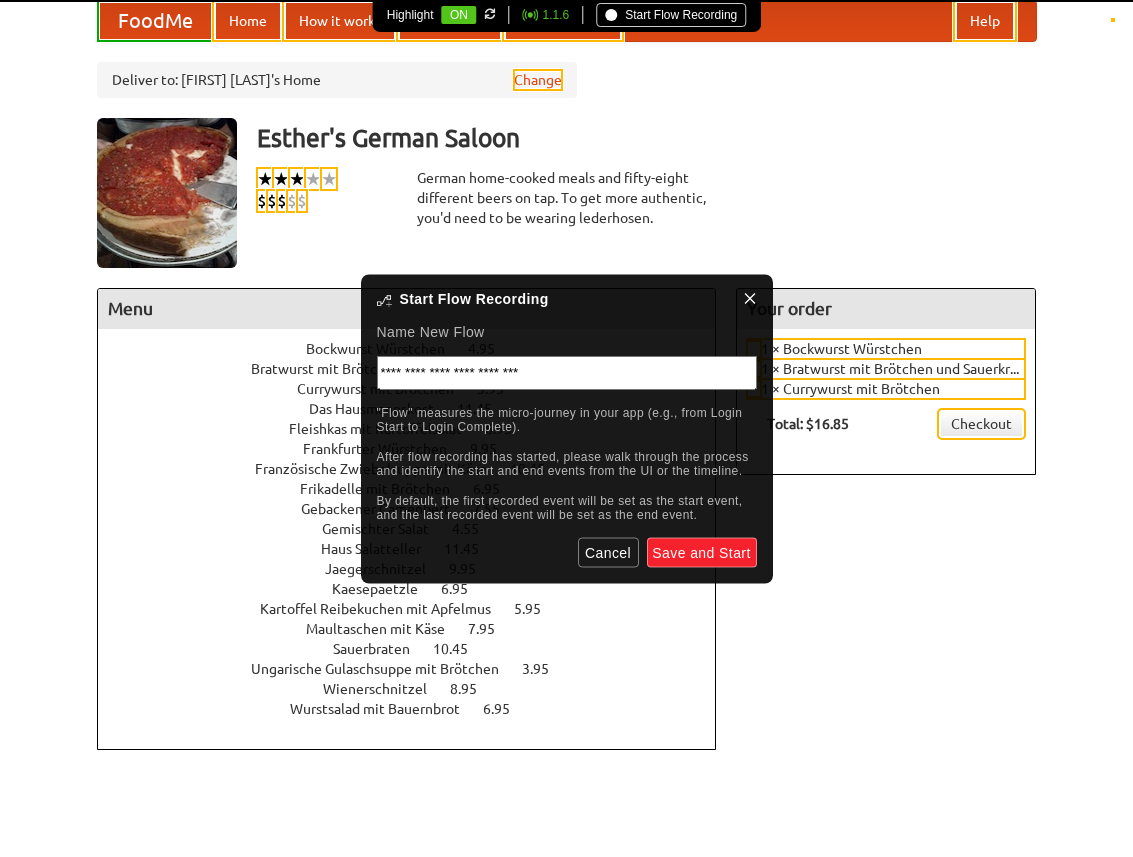 type on "**********" 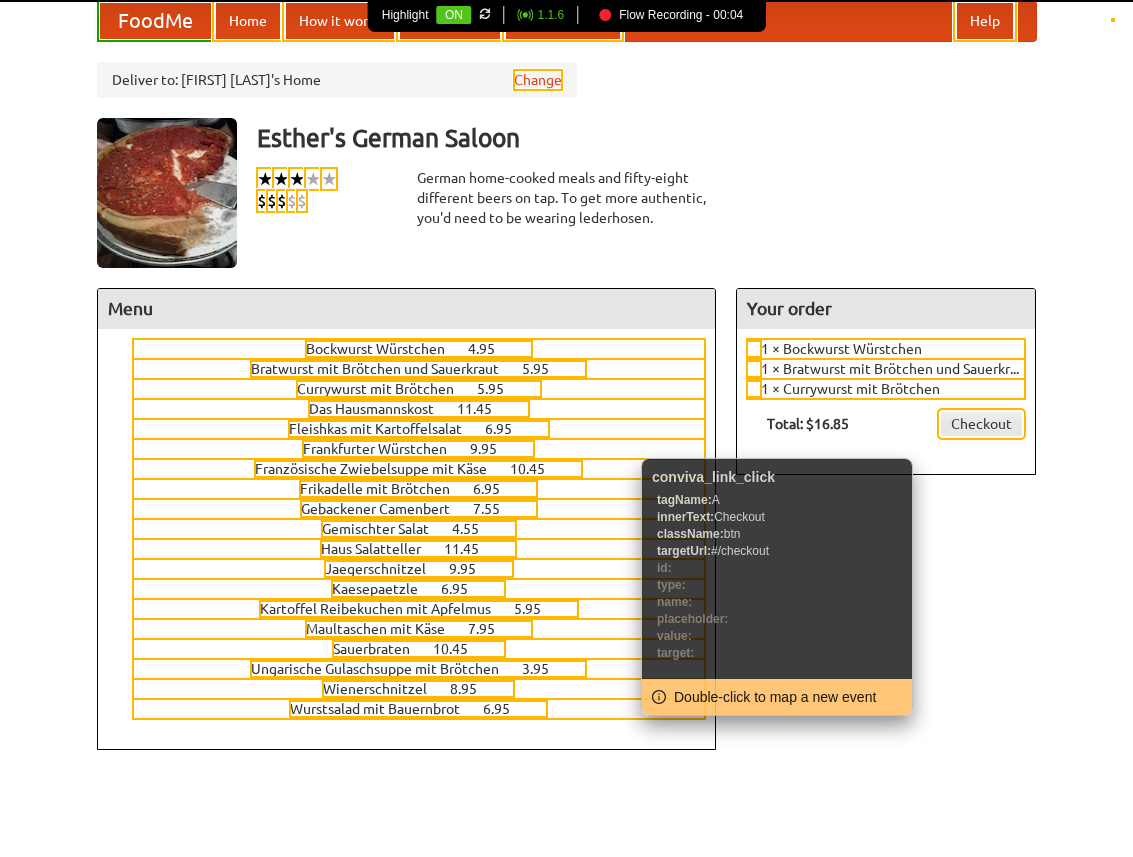 click on "Checkout" at bounding box center [981, 424] 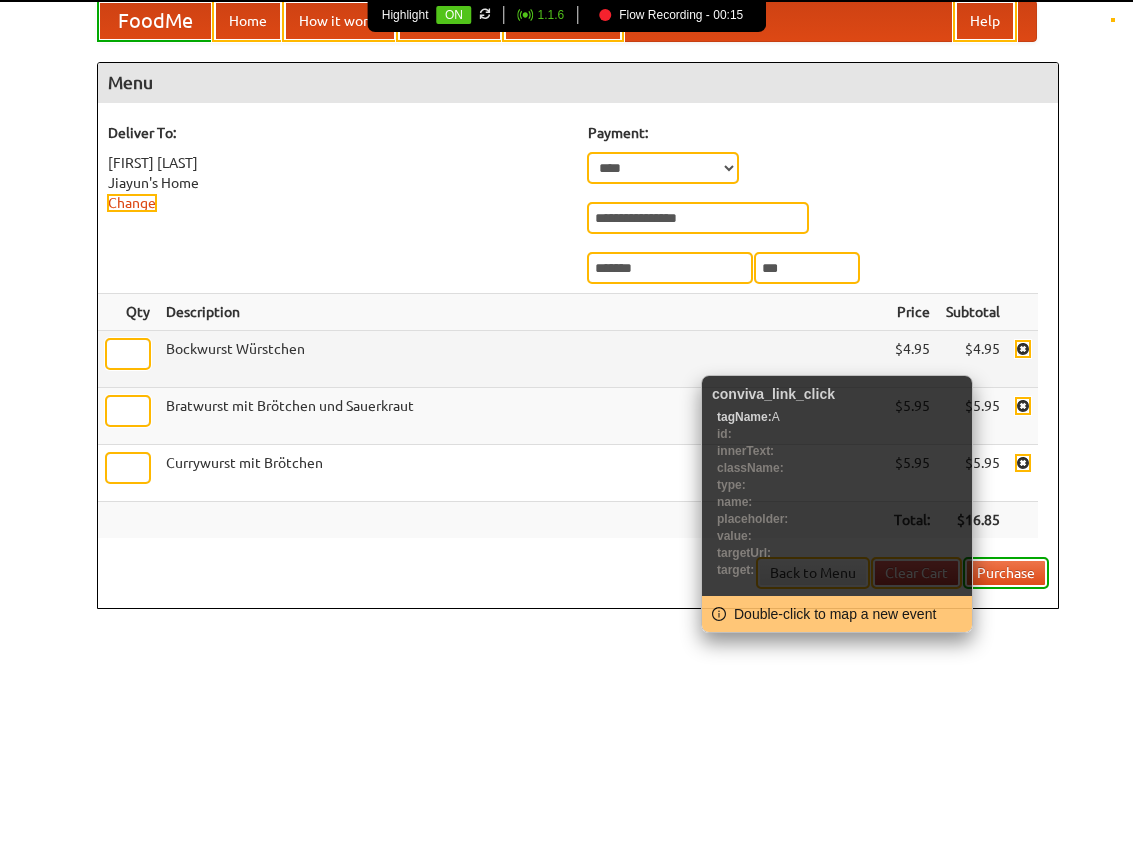 click at bounding box center (1023, 349) 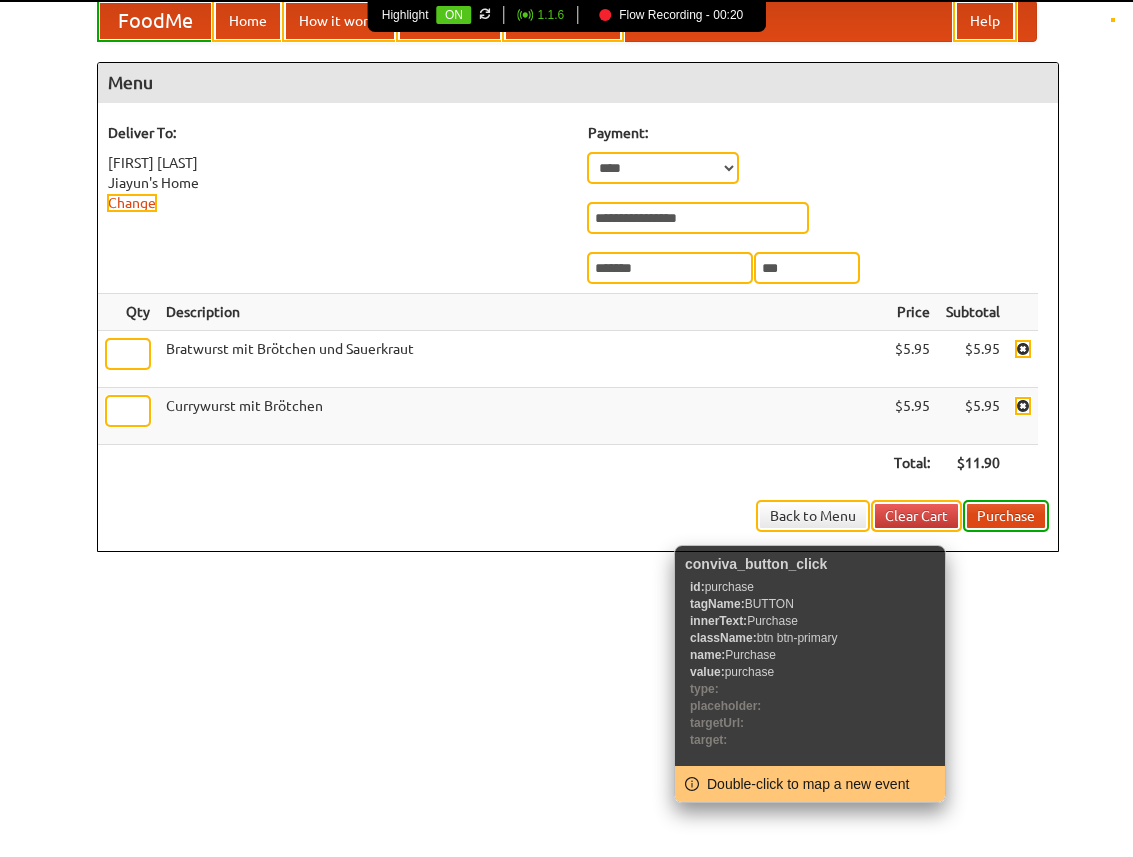 click on "Purchase" at bounding box center [1006, 516] 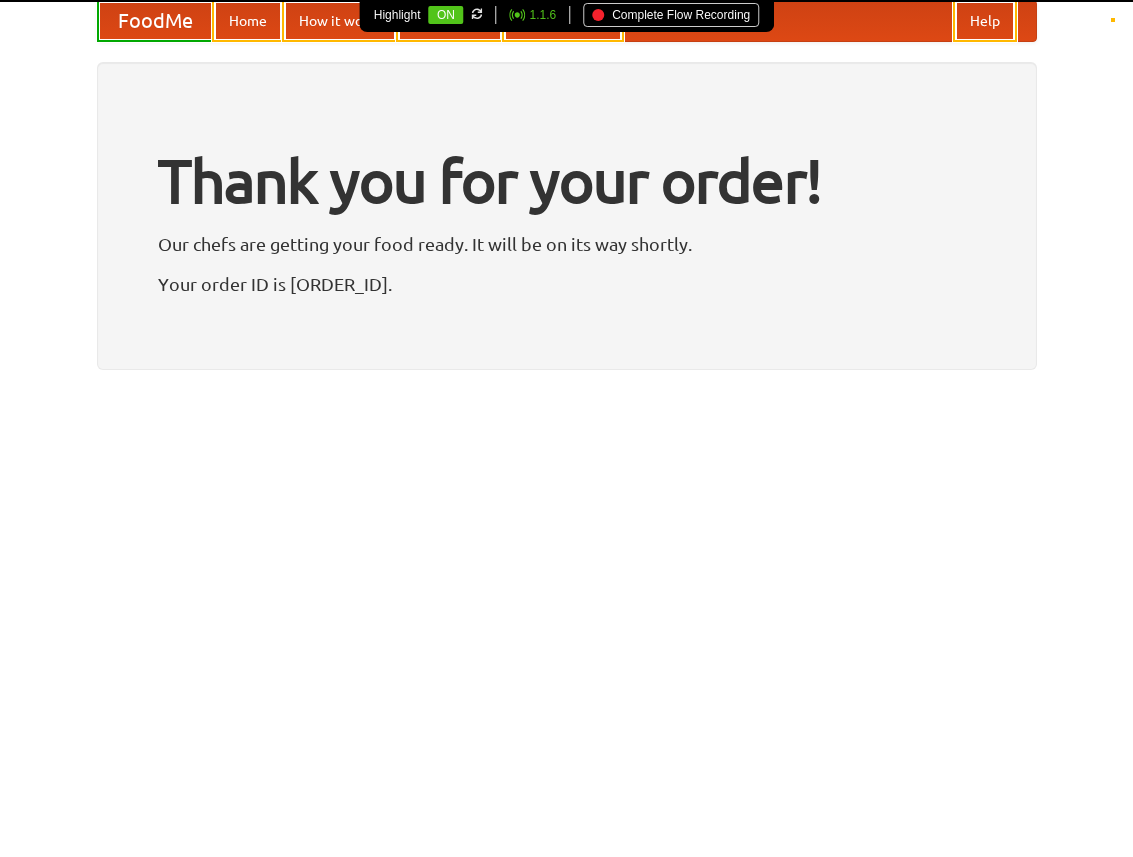 click on "Complete Flow Recording" at bounding box center [671, 15] 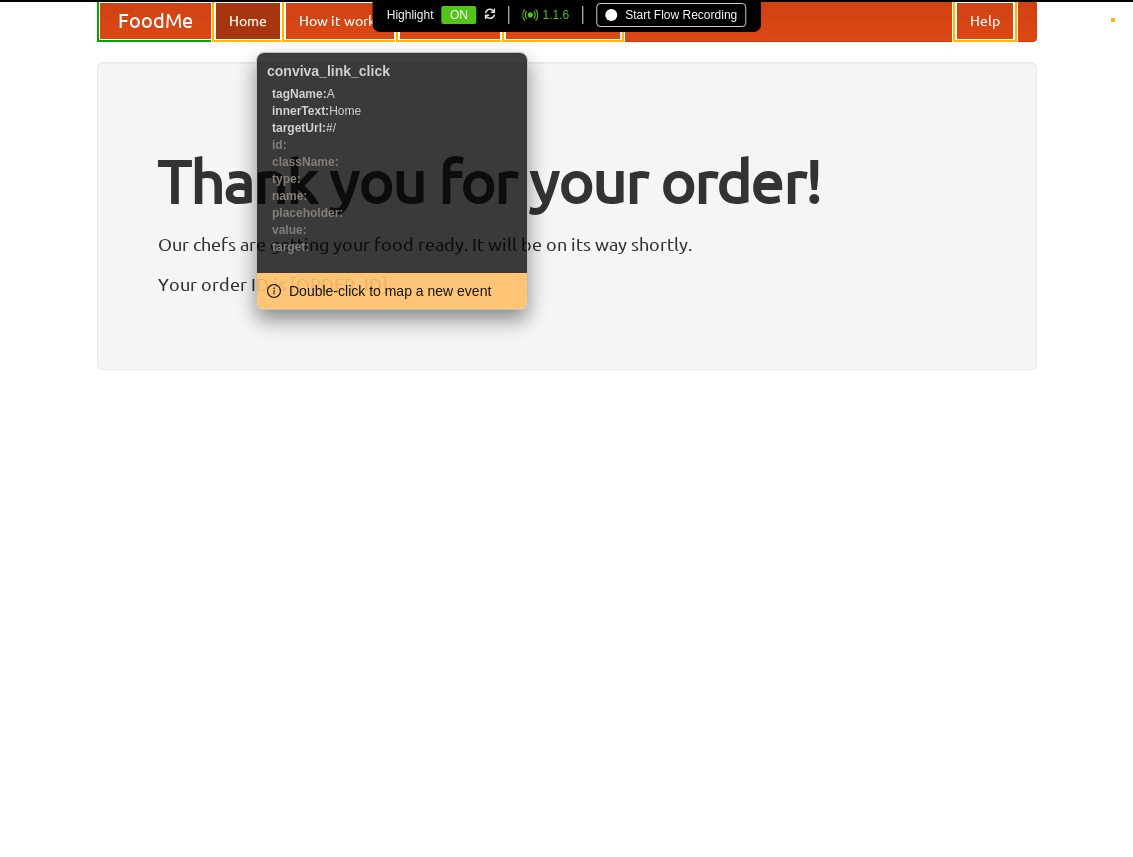 click on "Home" at bounding box center (248, 21) 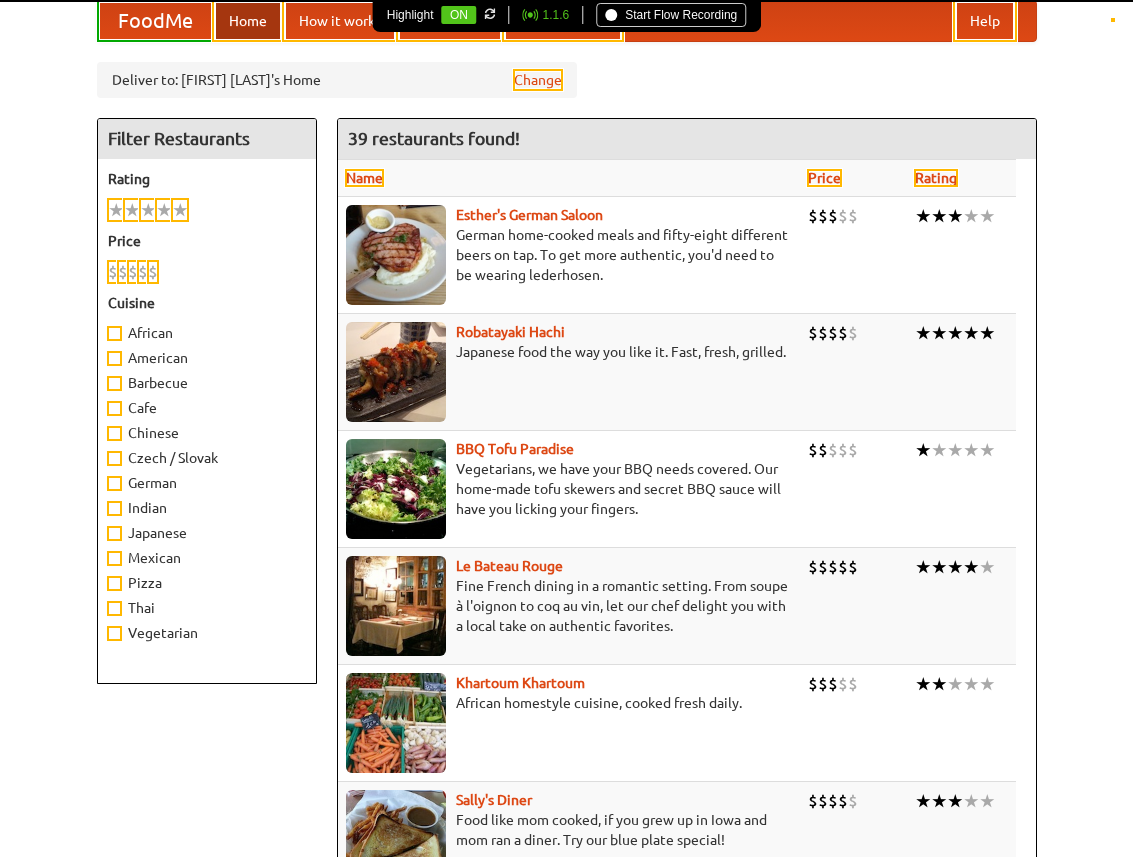 click on "Deliver to: Jiayun's Home
Change" at bounding box center (567, 80) 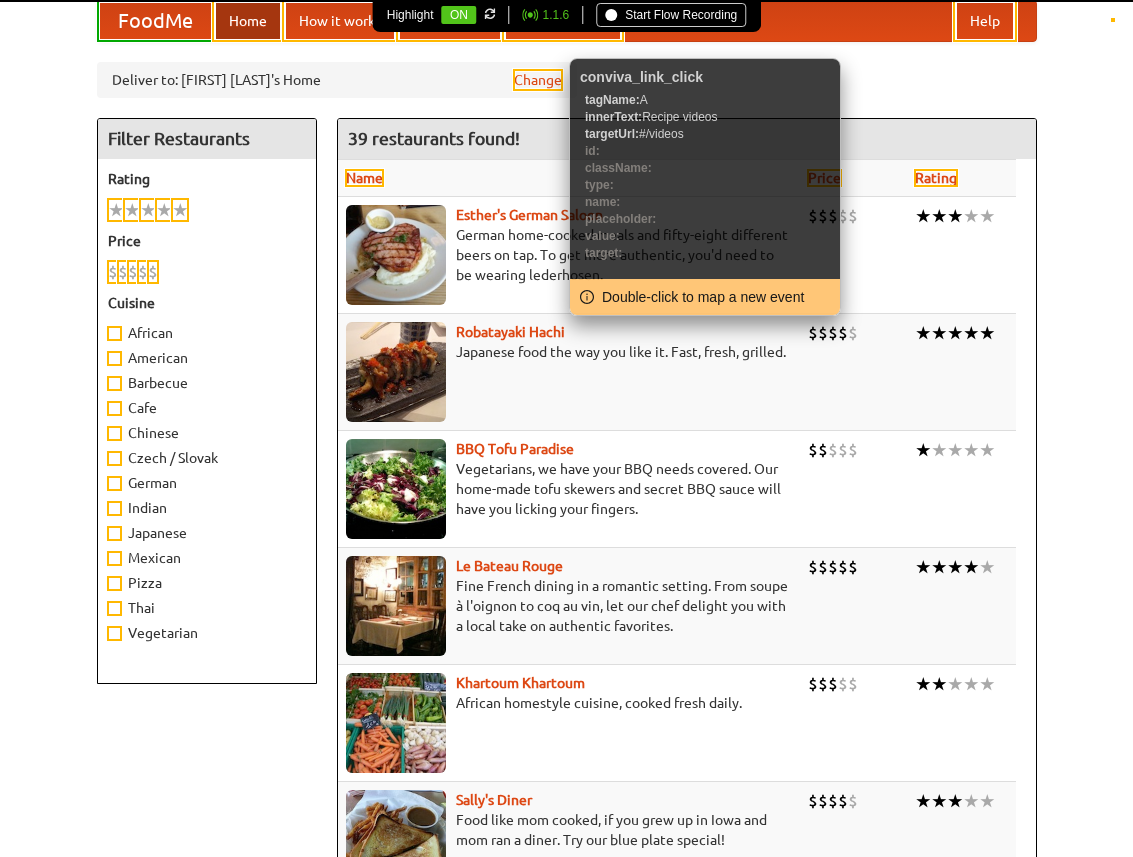 click on "Highlight ON Refresh if any element isn't highlighted. (e.g. when a popup appears after clicking) 1.1.6 Start Flow Recording" at bounding box center [566, 16] 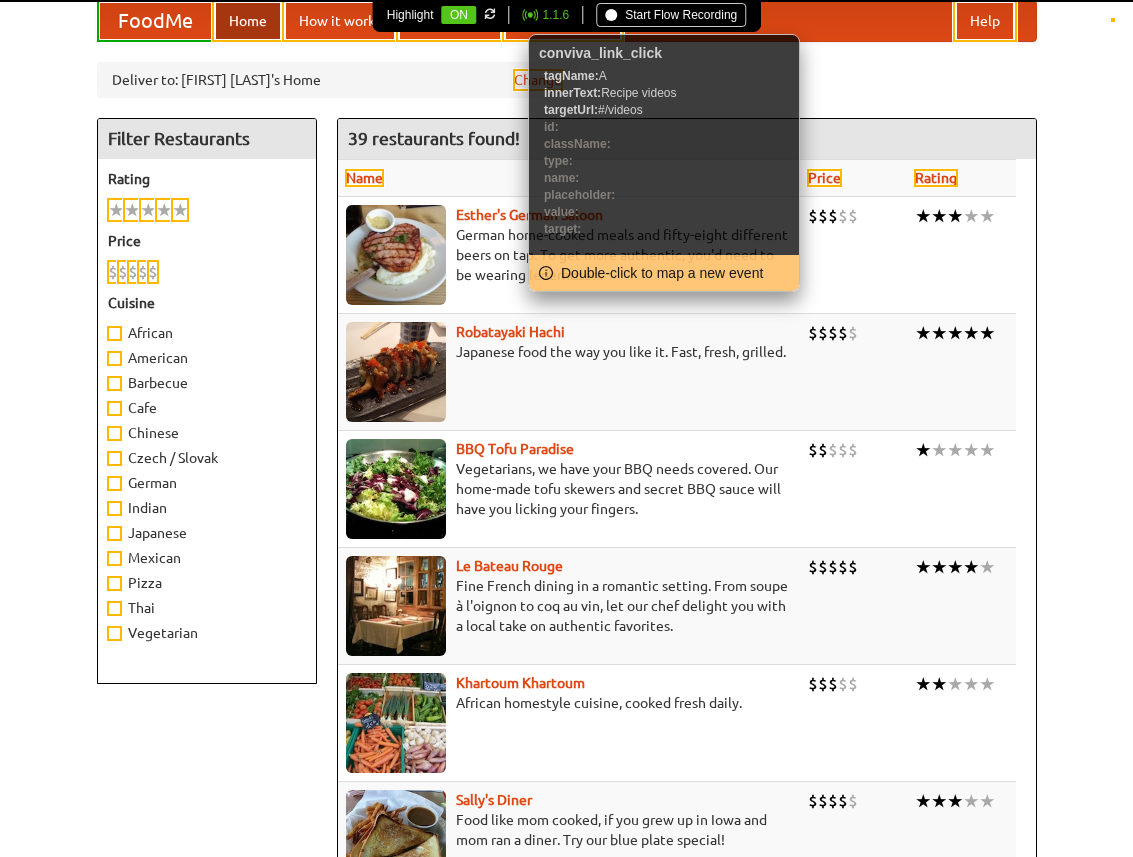 click on "Highlight ON Refresh if any element isn't highlighted. (e.g. when a popup appears after clicking) 1.1.6 Start Flow Recording" at bounding box center (566, 16) 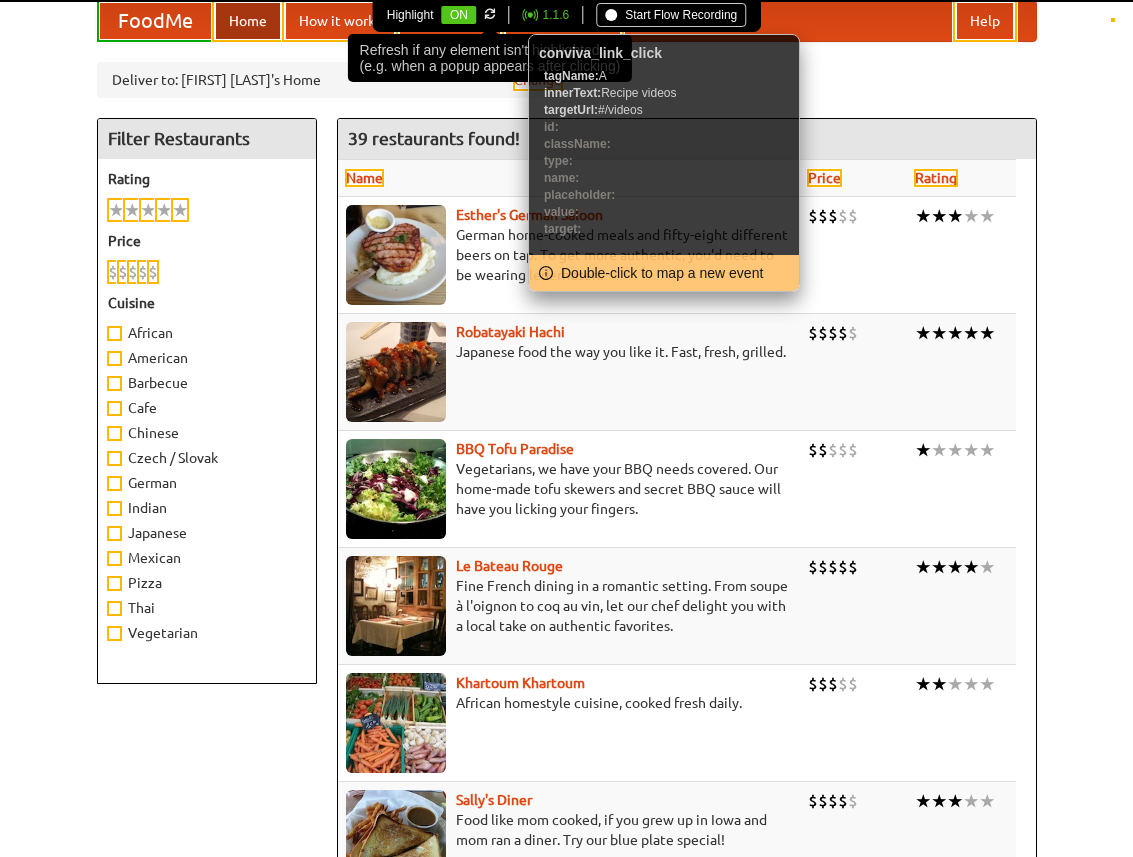 click on "Refresh if any element isn't highlighted. (e.g. when a popup appears after clicking)" at bounding box center (490, 58) 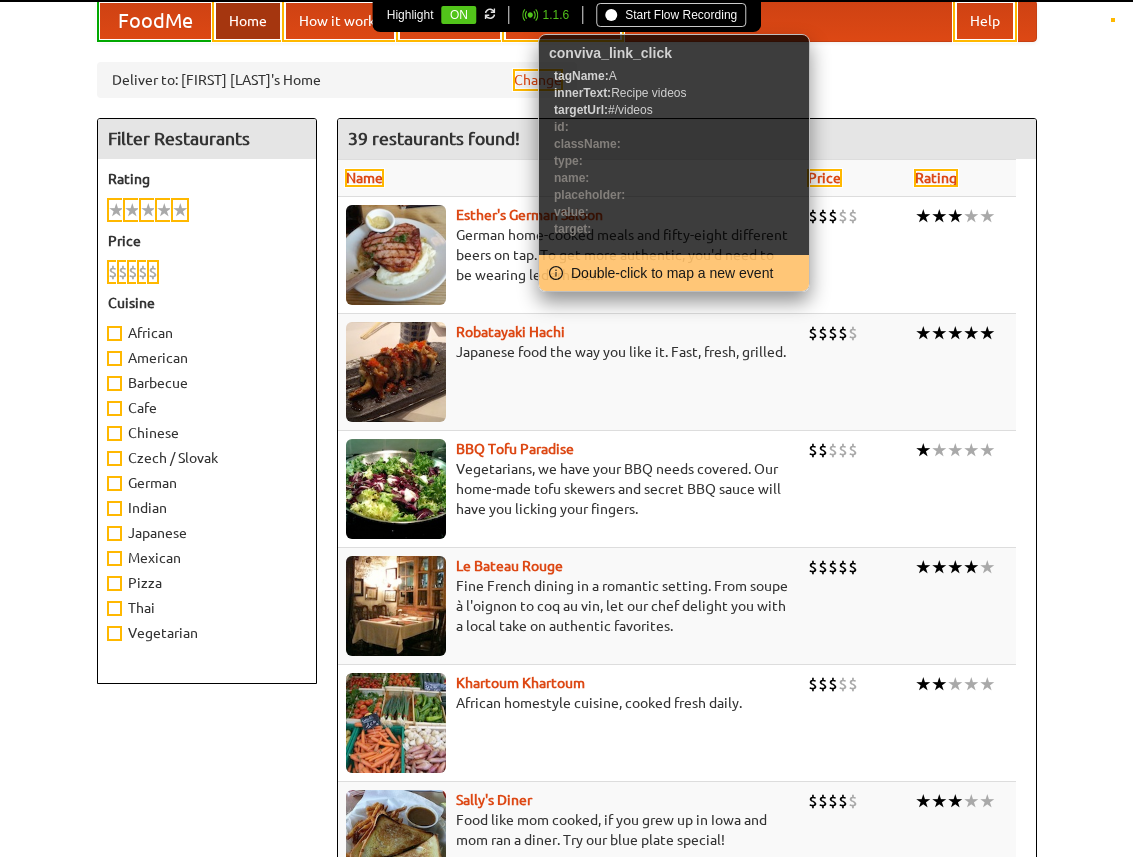 click on "Highlight ON Refresh if any element isn't highlighted. (e.g. when a popup appears after clicking) 1.1.6 Start Flow Recording" at bounding box center (566, 16) 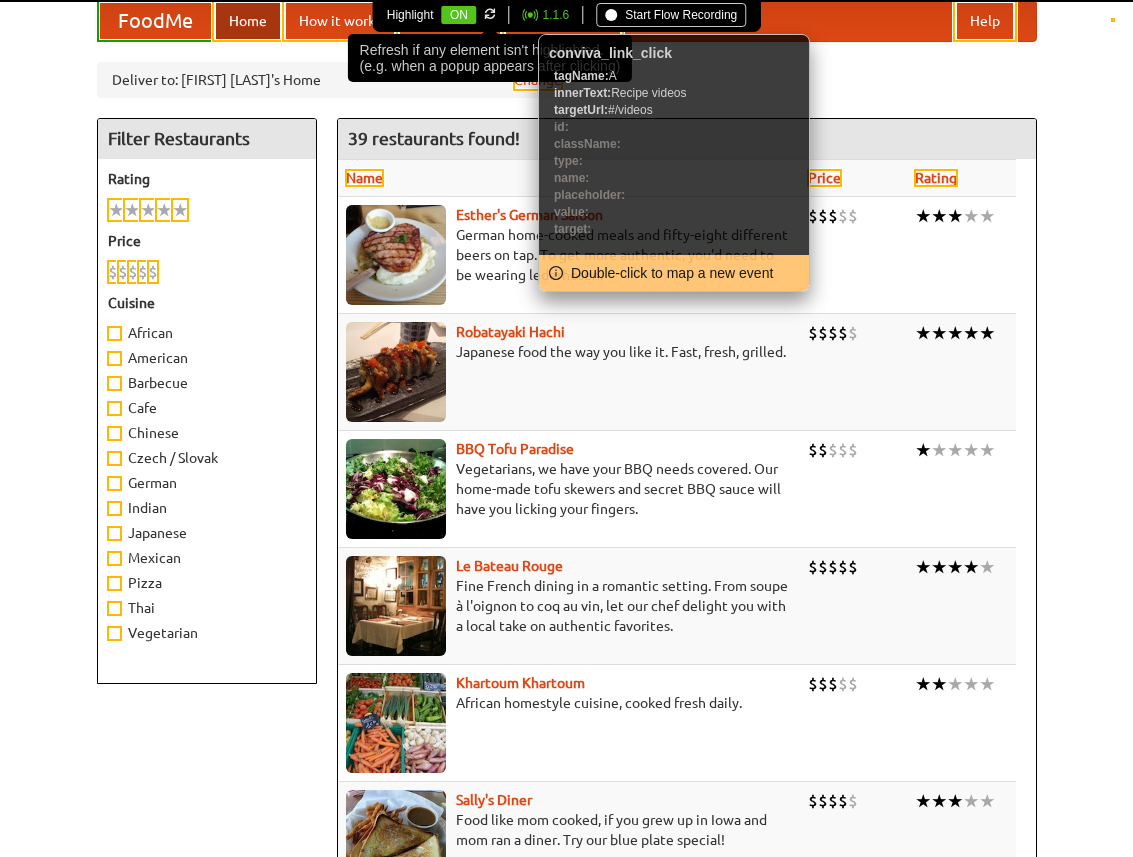 click 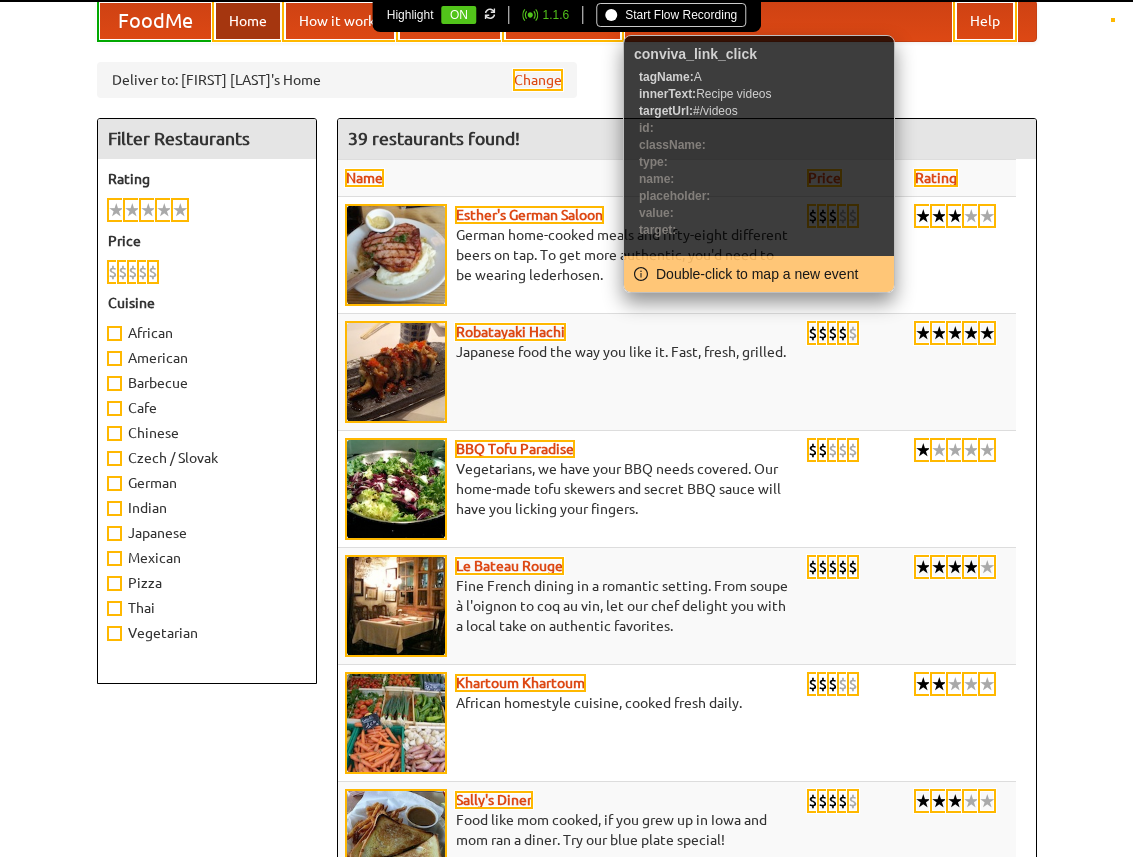 click on "1.1.6" at bounding box center [555, 15] 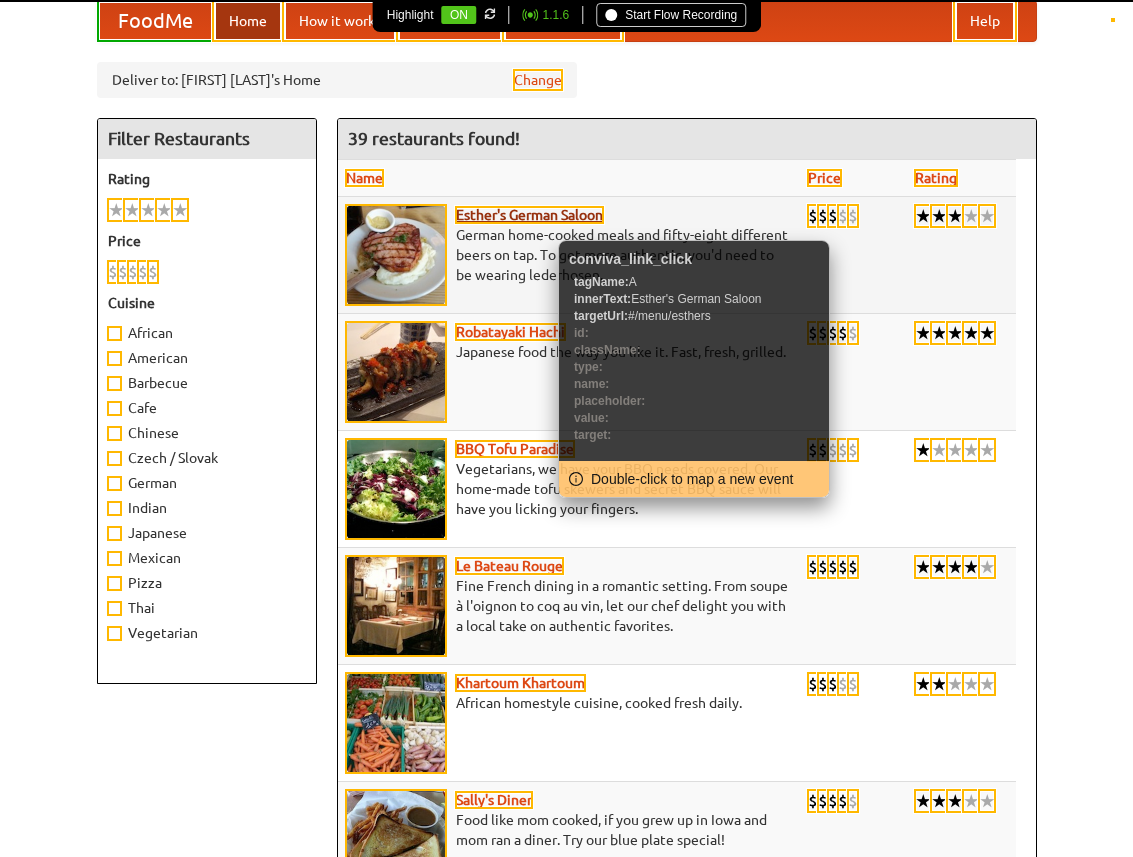 click on "Esther's German Saloon" at bounding box center [529, 215] 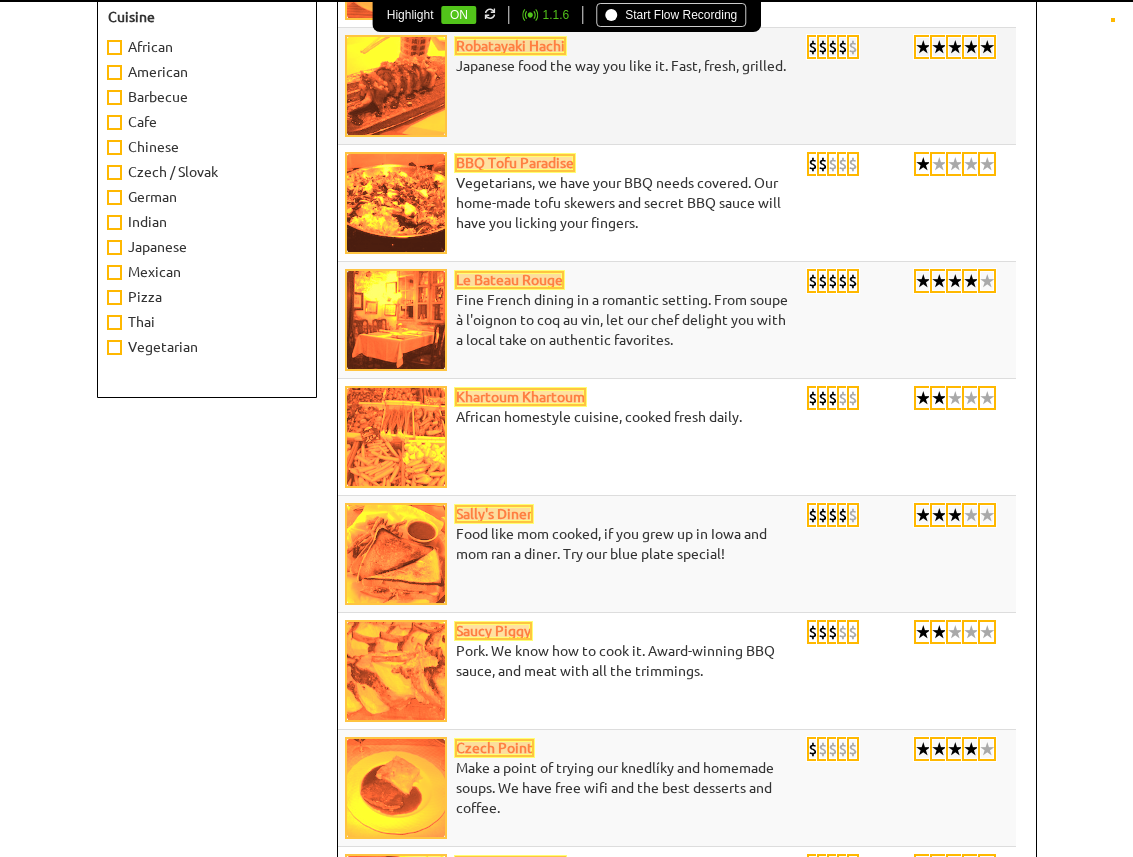 scroll, scrollTop: 0, scrollLeft: 0, axis: both 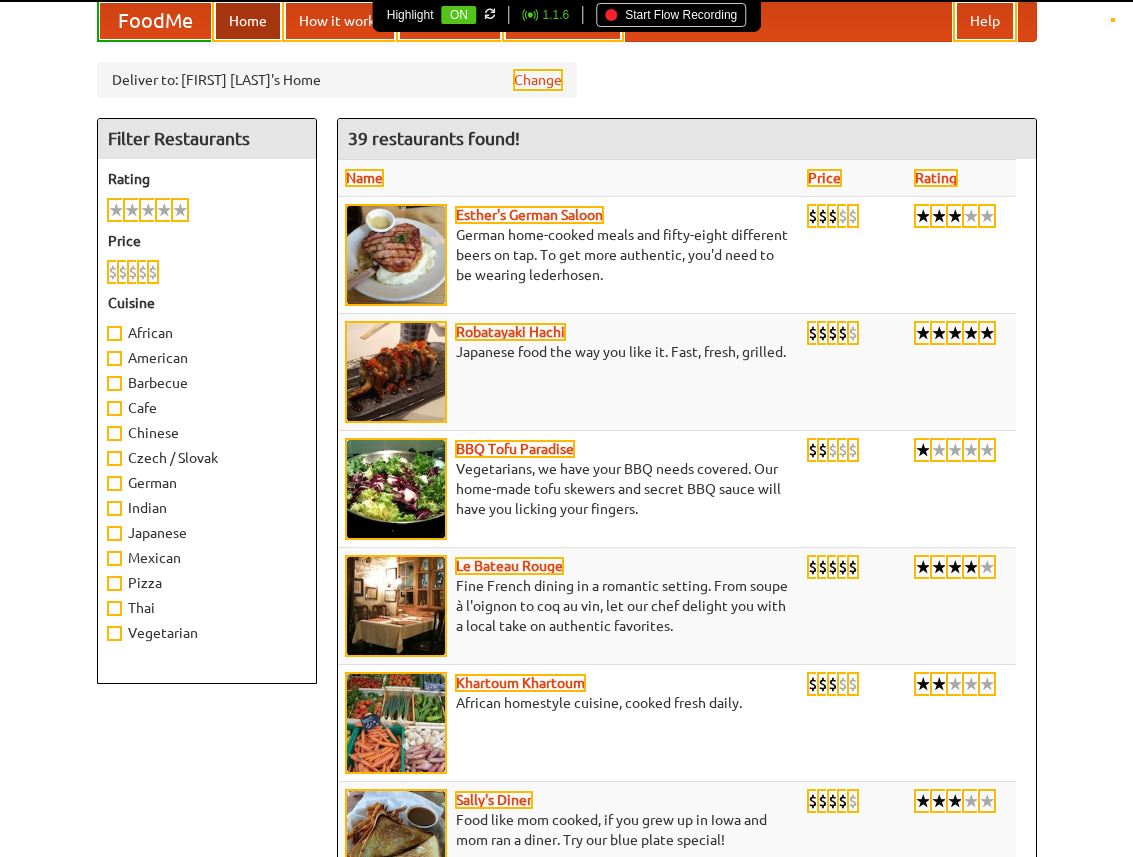 click on "Highlight ON Refresh if any element isn't highlighted. (e.g. when a popup appears after clicking) 1.1.6 Start Flow Recording" at bounding box center [566, 16] 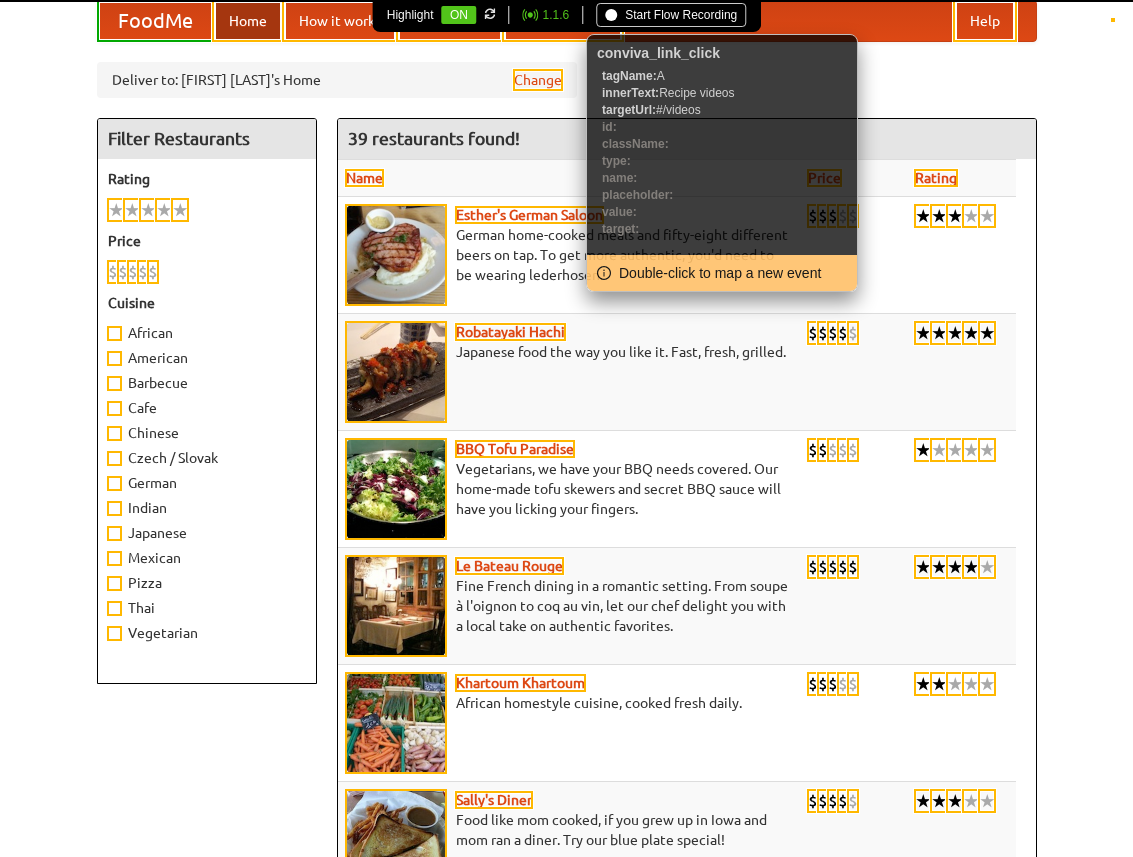 click on "1.1.6" at bounding box center (555, 15) 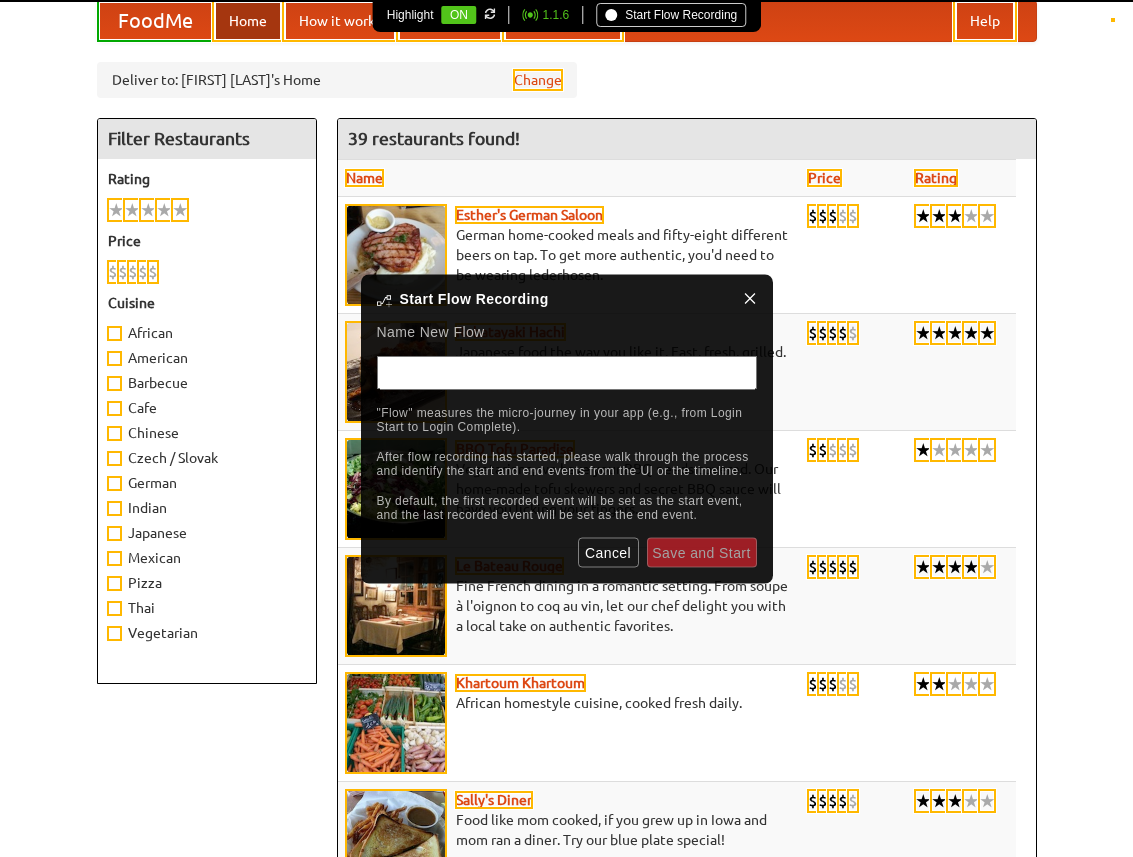 click at bounding box center [567, 372] 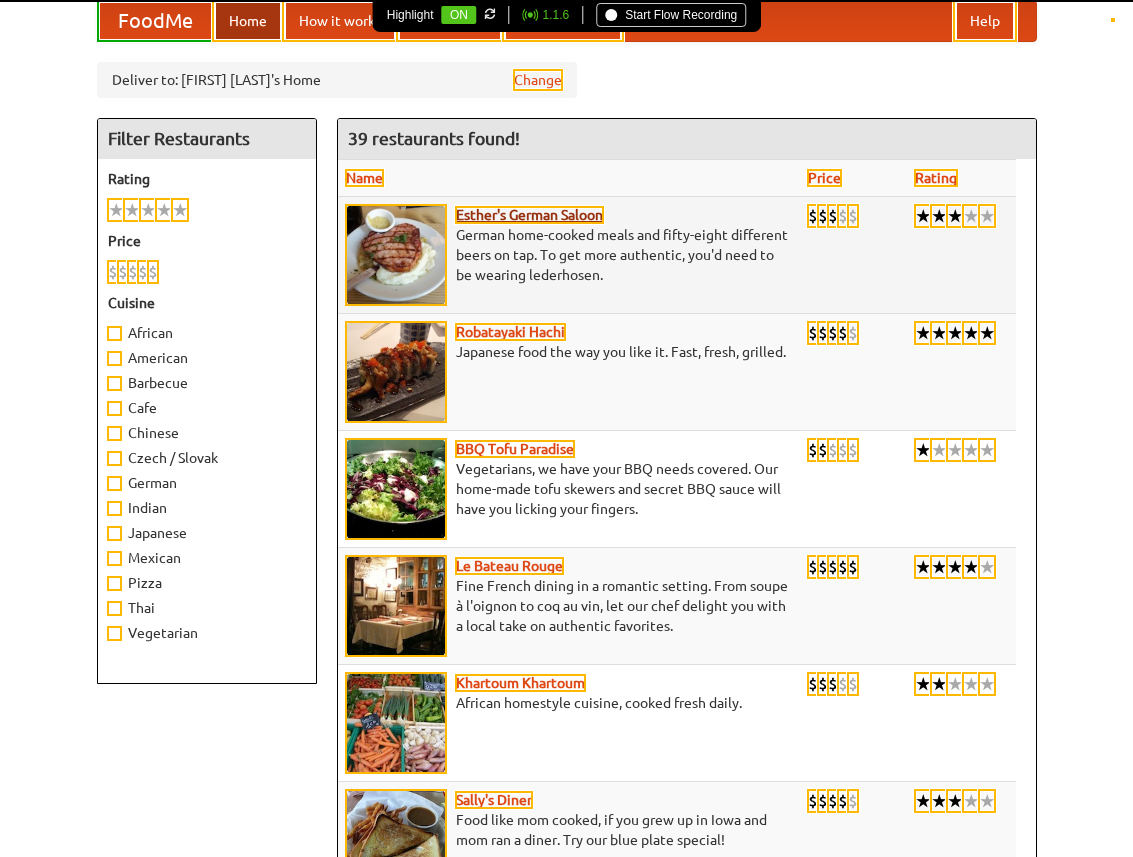 click on "Esther's German Saloon" at bounding box center [529, 215] 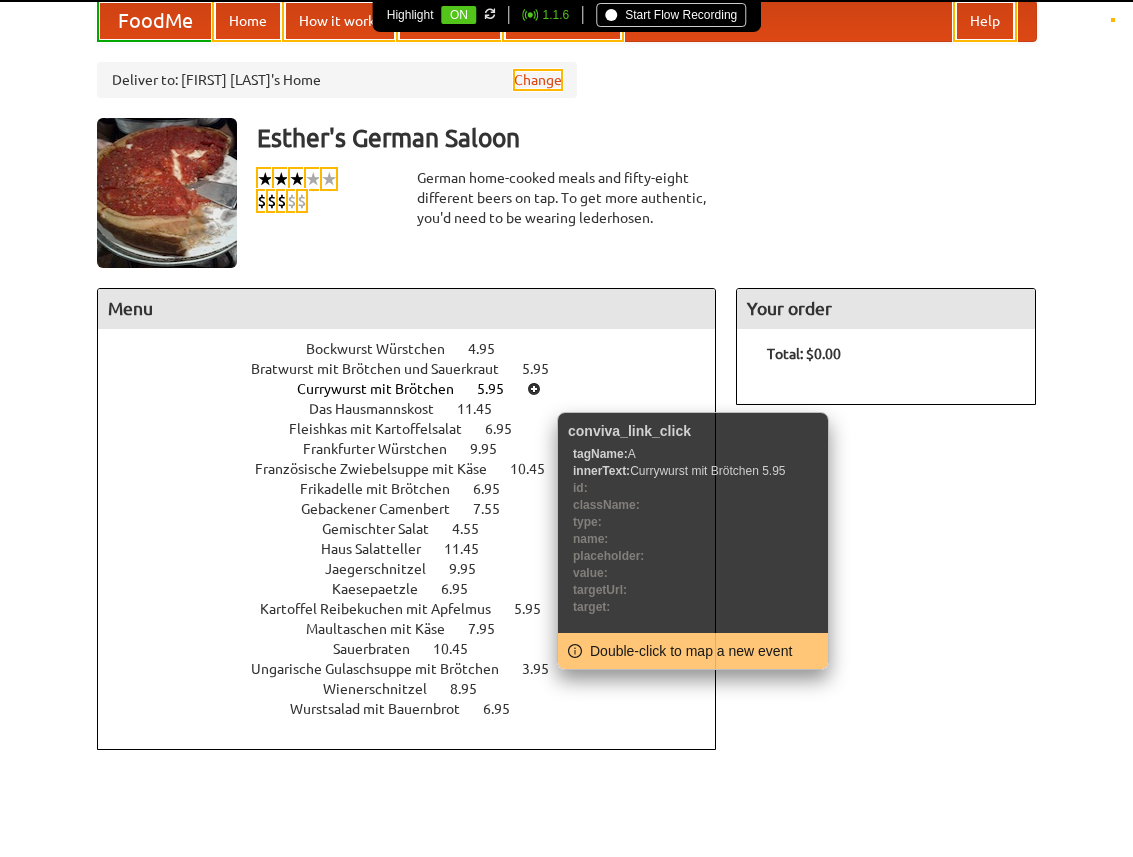 click at bounding box center [534, 389] 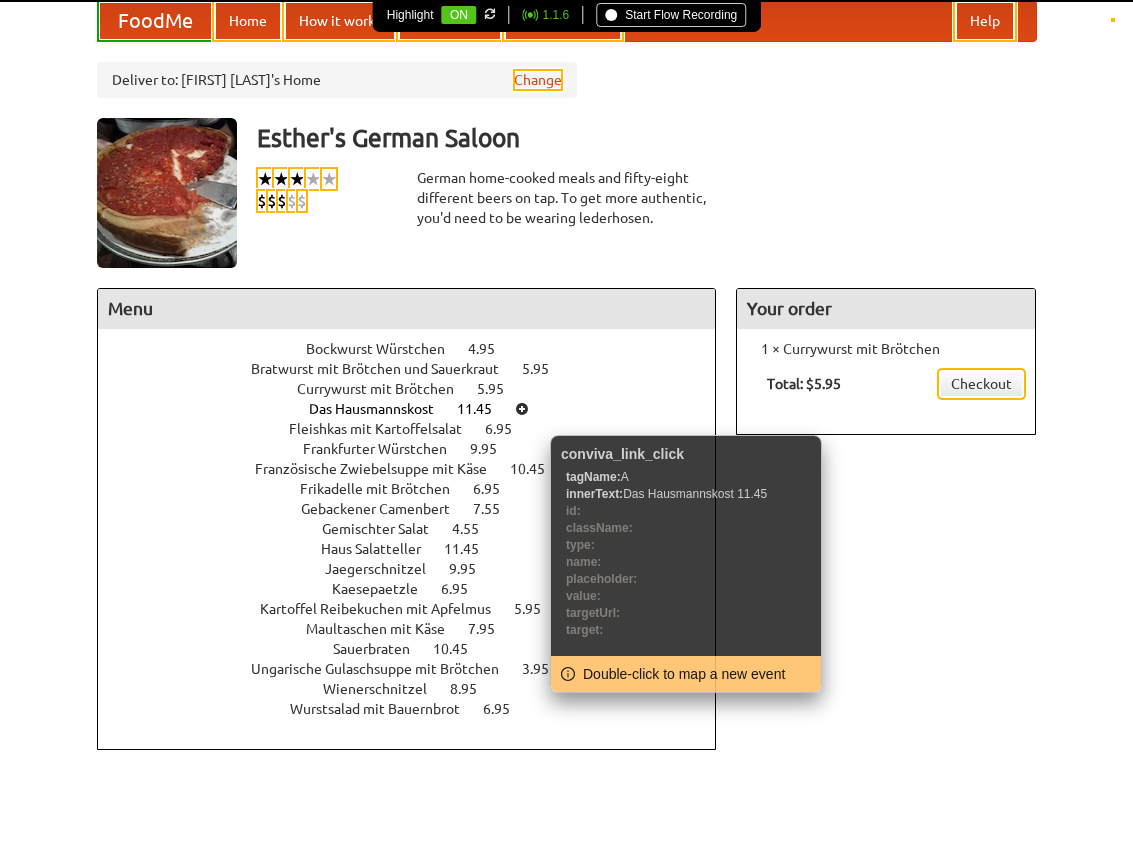 click at bounding box center [522, 409] 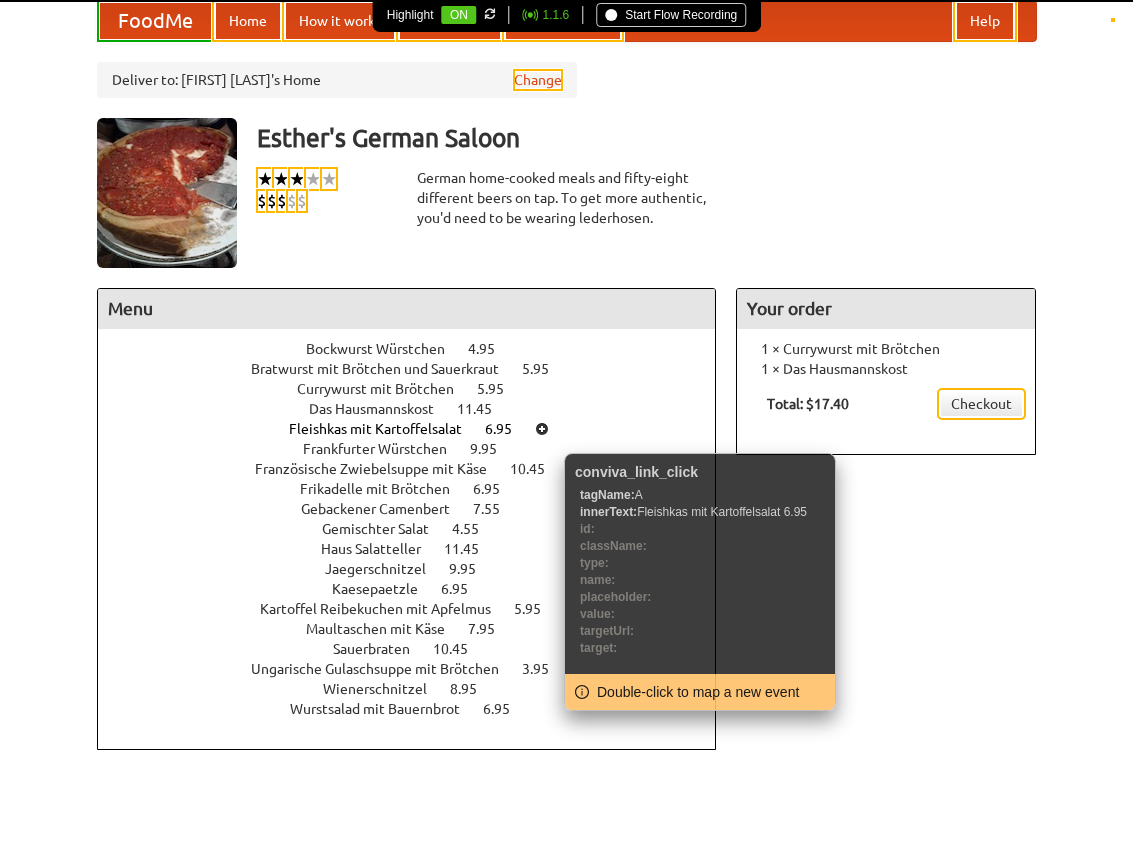 click at bounding box center [542, 429] 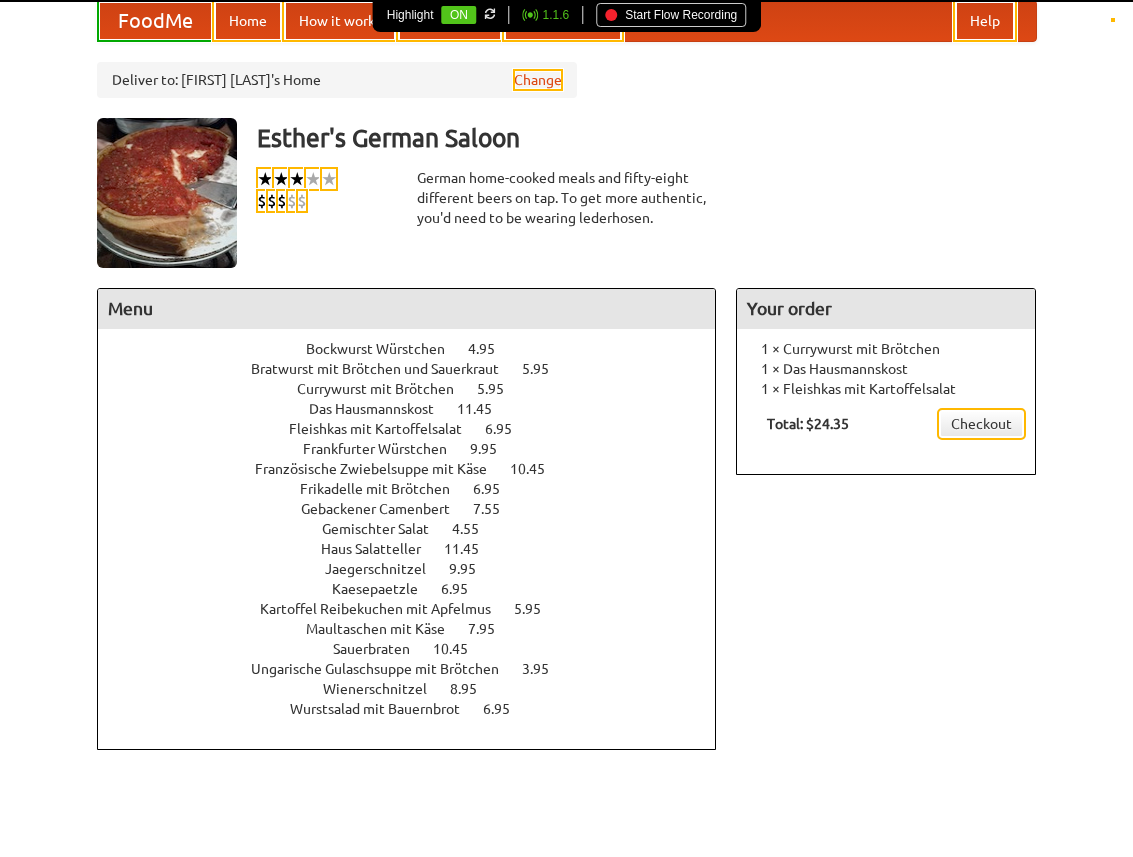 click on "Start Flow Recording" at bounding box center [671, 15] 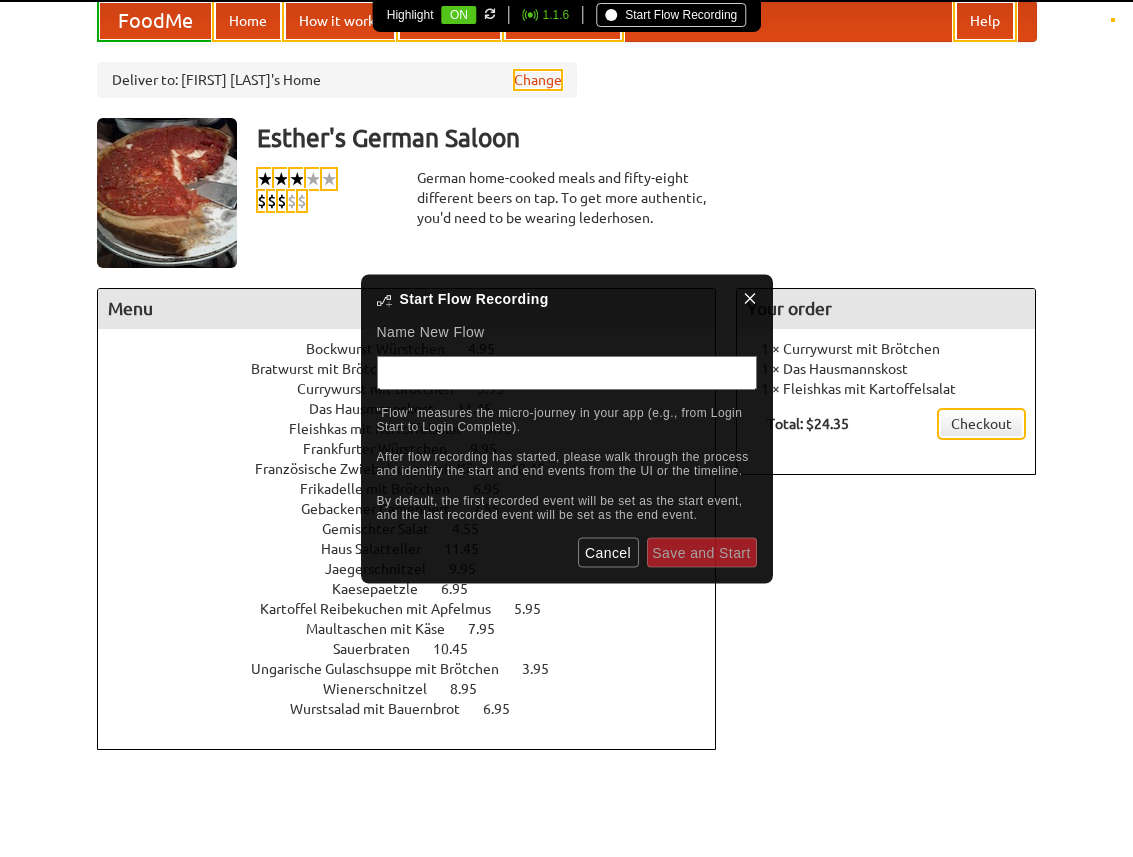 click at bounding box center [567, 372] 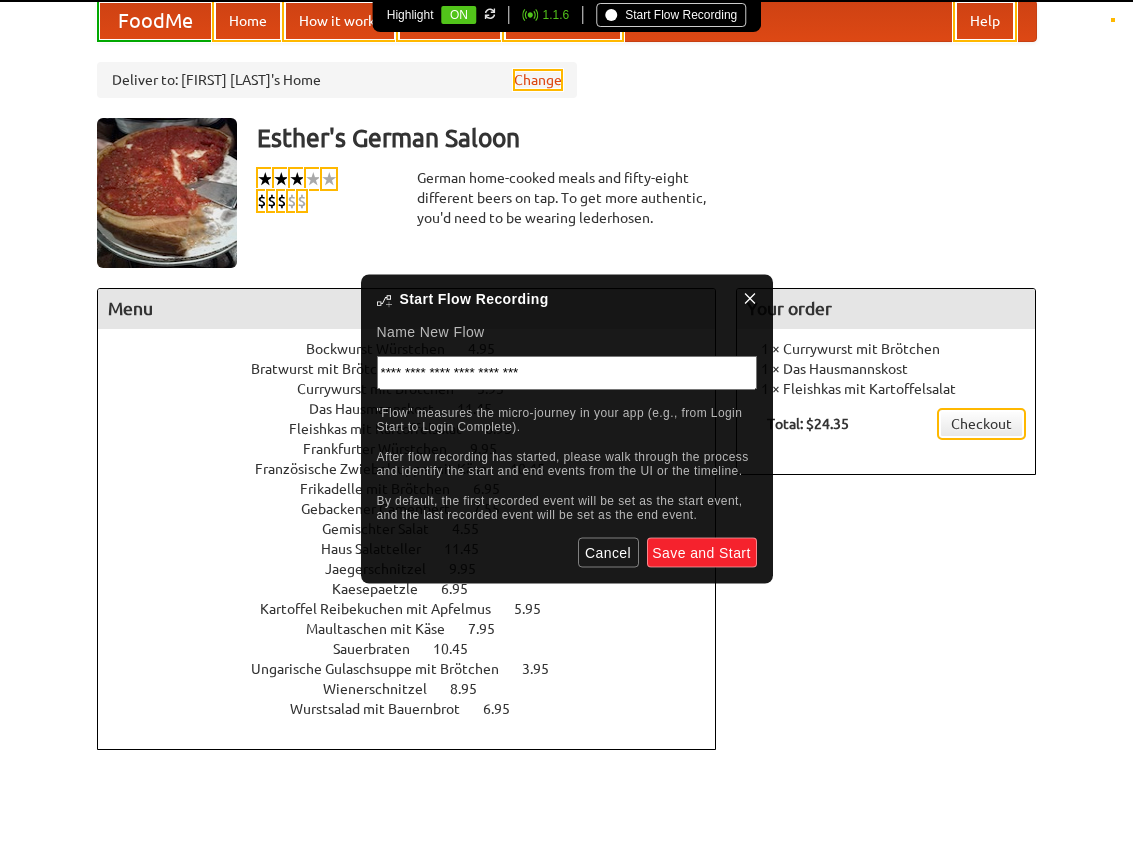 type on "**********" 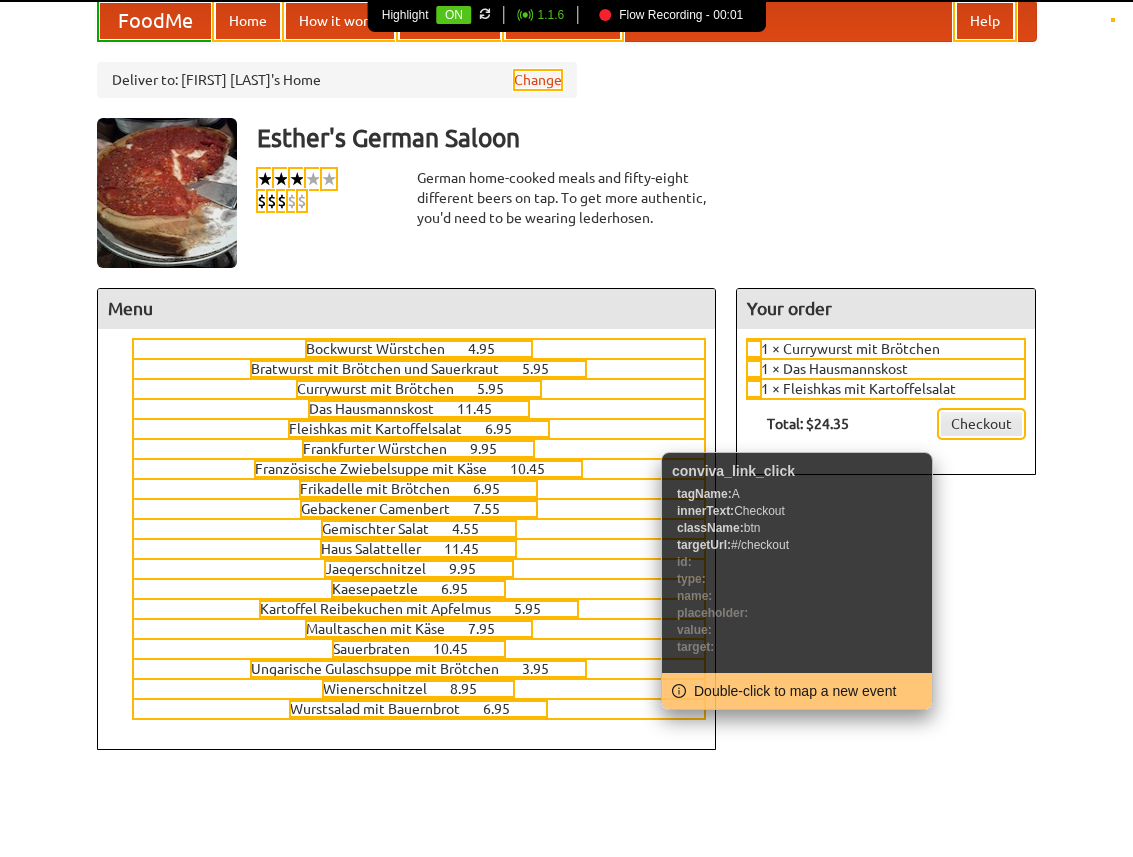 click on "Checkout" at bounding box center [981, 424] 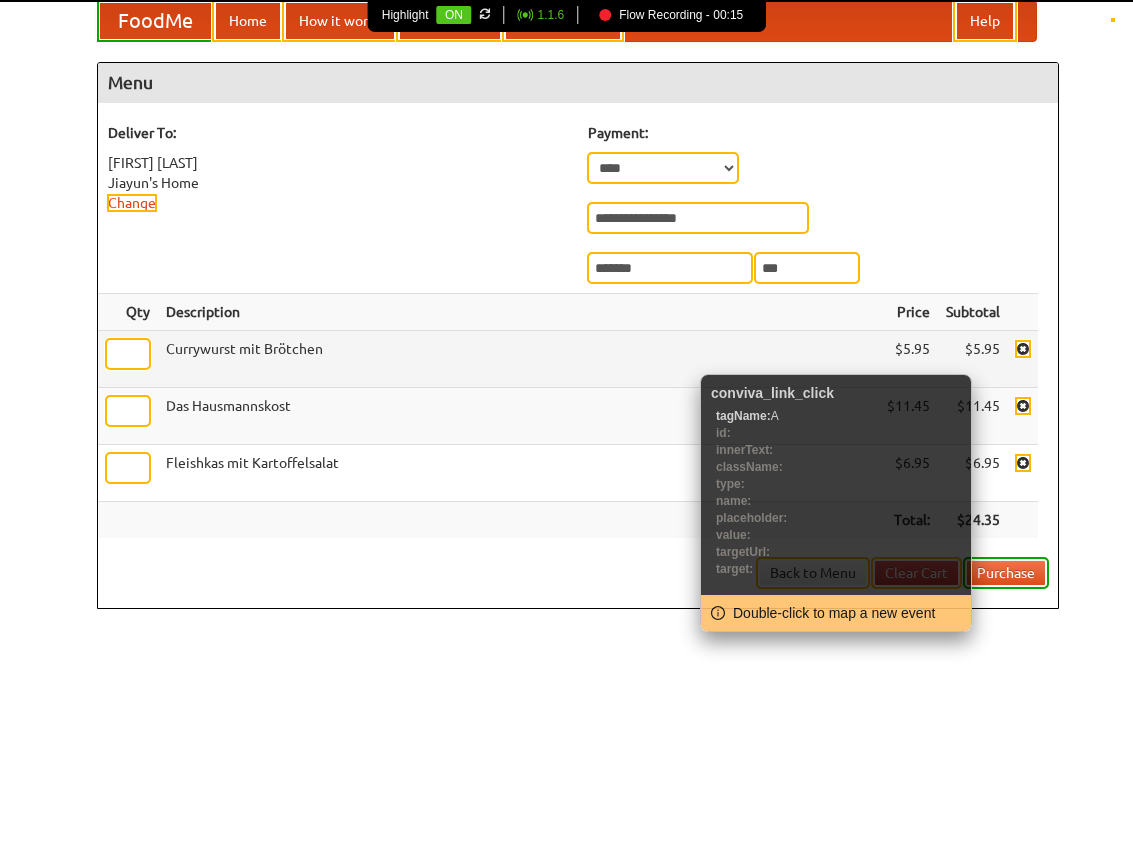 click at bounding box center (1023, 349) 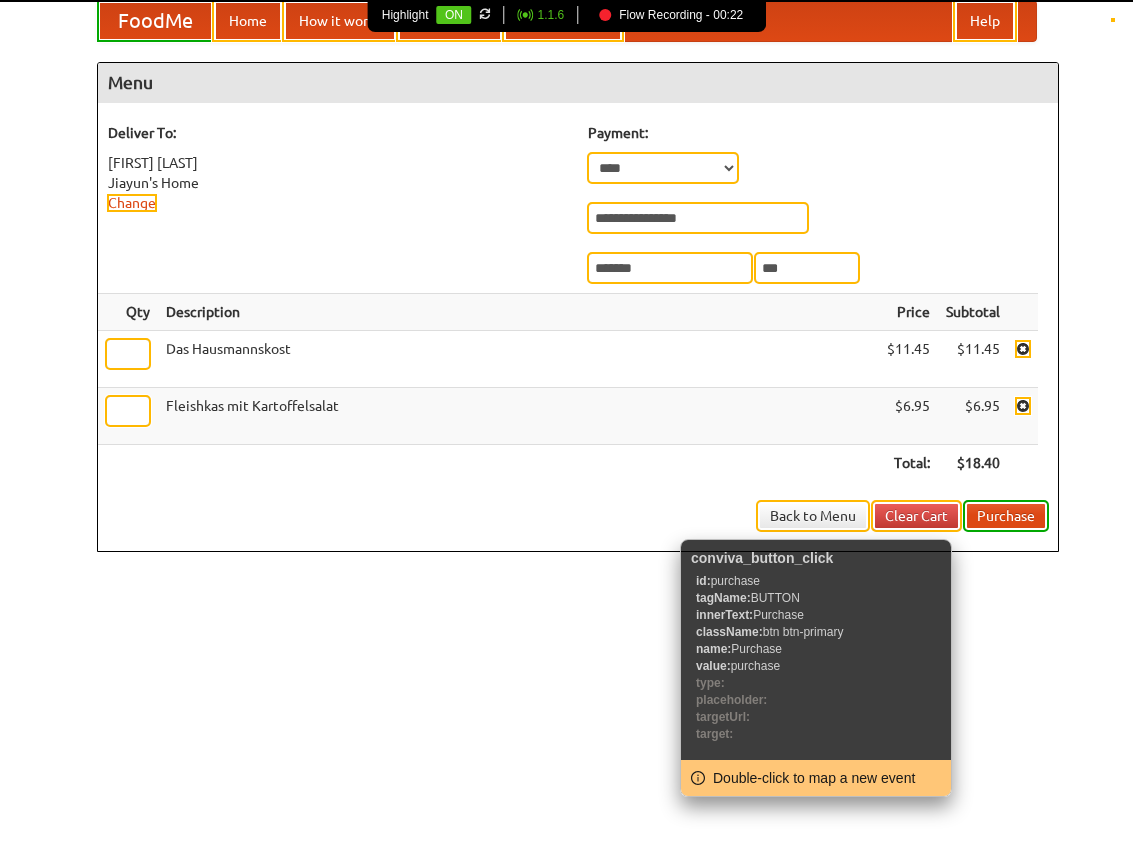 click on "Purchase" at bounding box center [1006, 516] 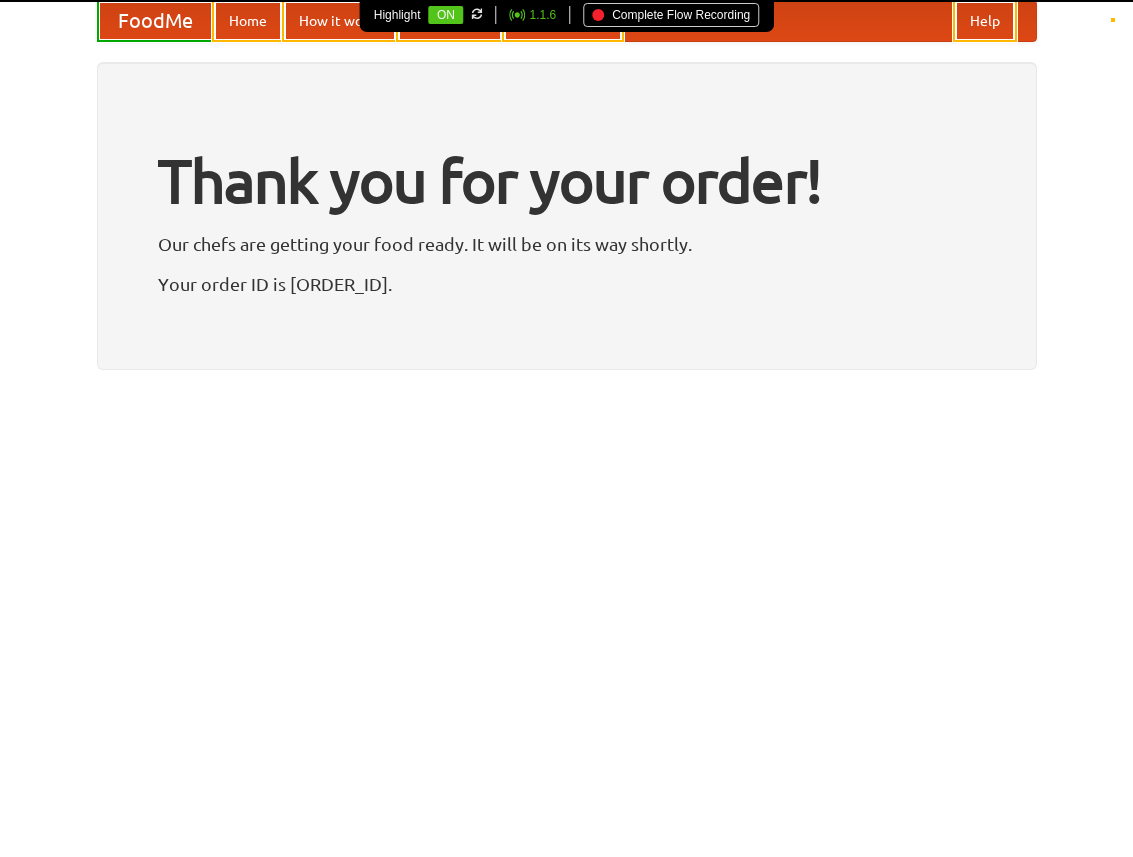 click on "Complete Flow Recording" at bounding box center (671, 15) 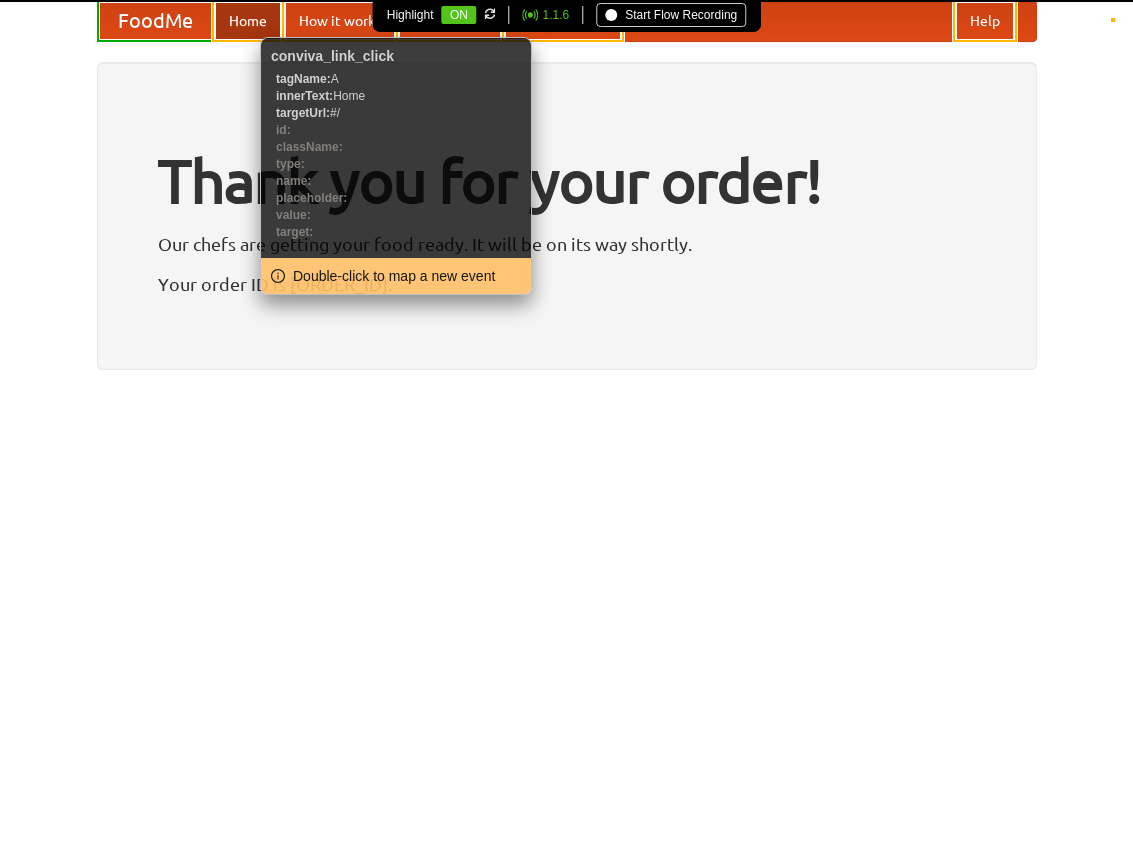 click on "Home" at bounding box center [248, 21] 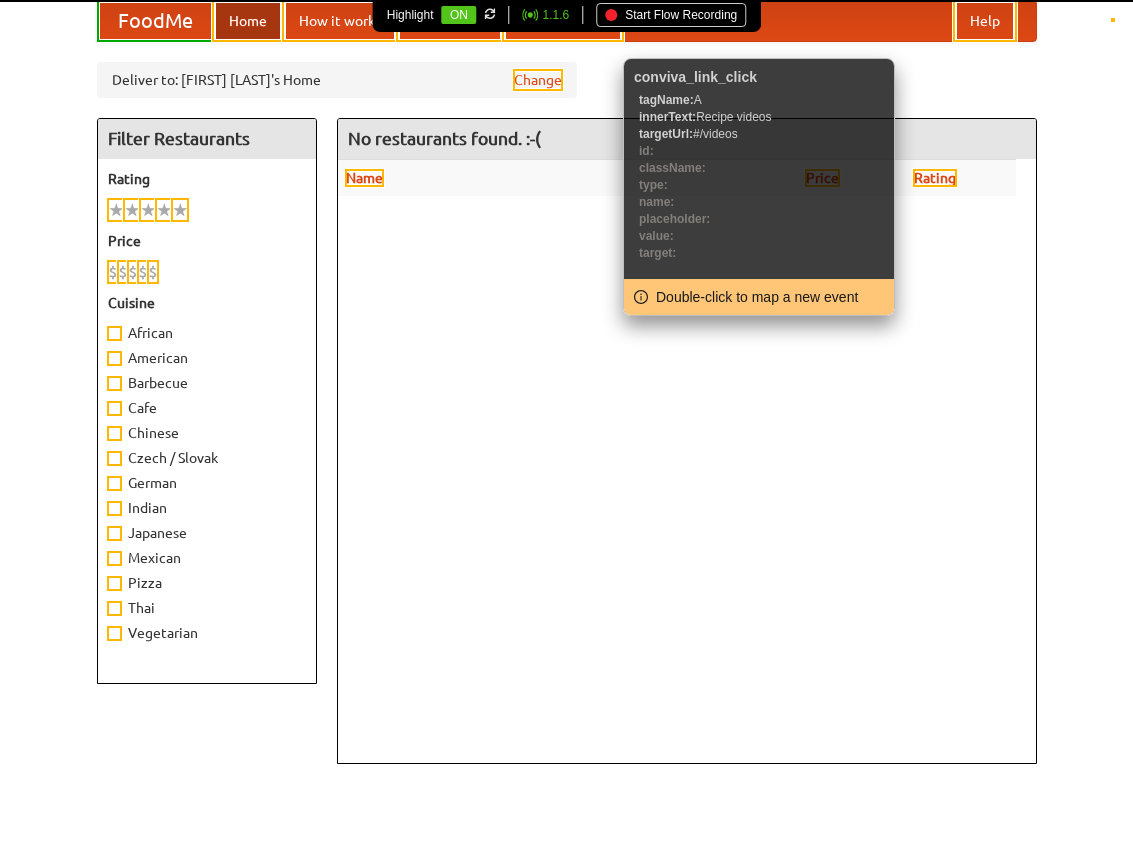 click on "Start Flow Recording" at bounding box center (671, 15) 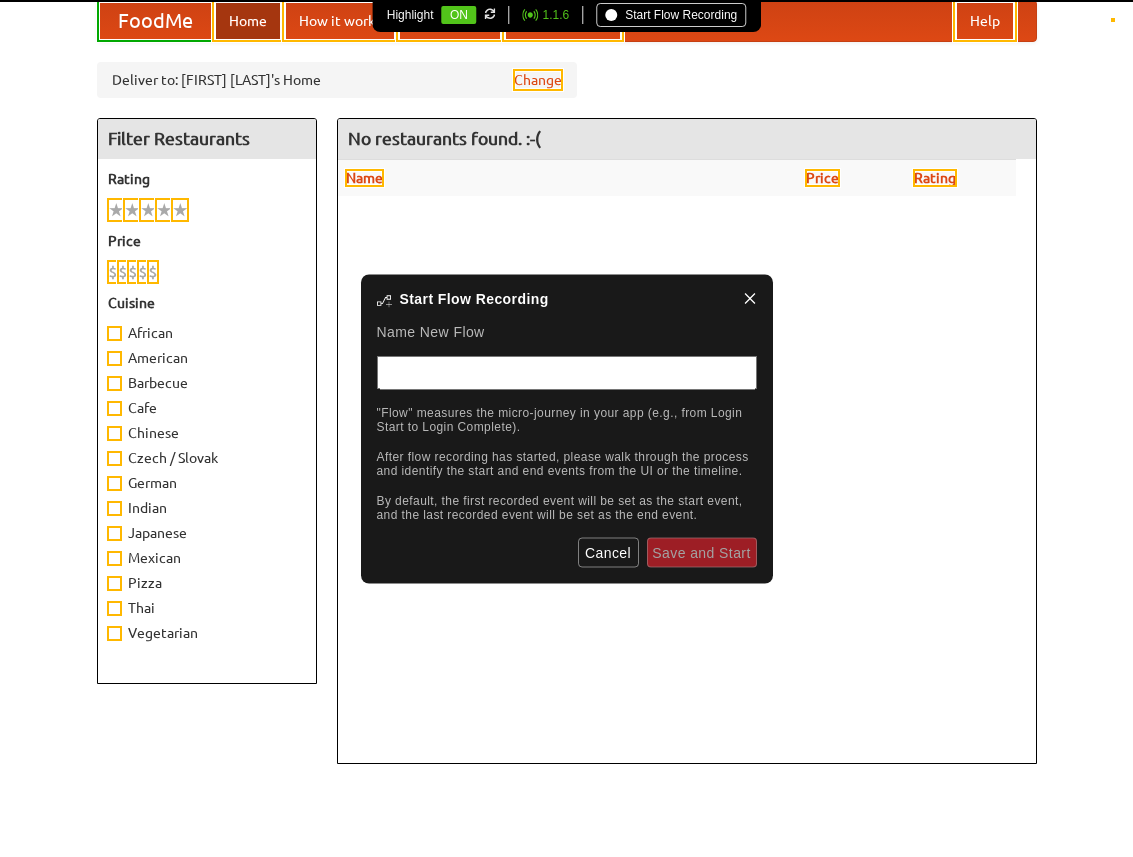 click at bounding box center (567, 372) 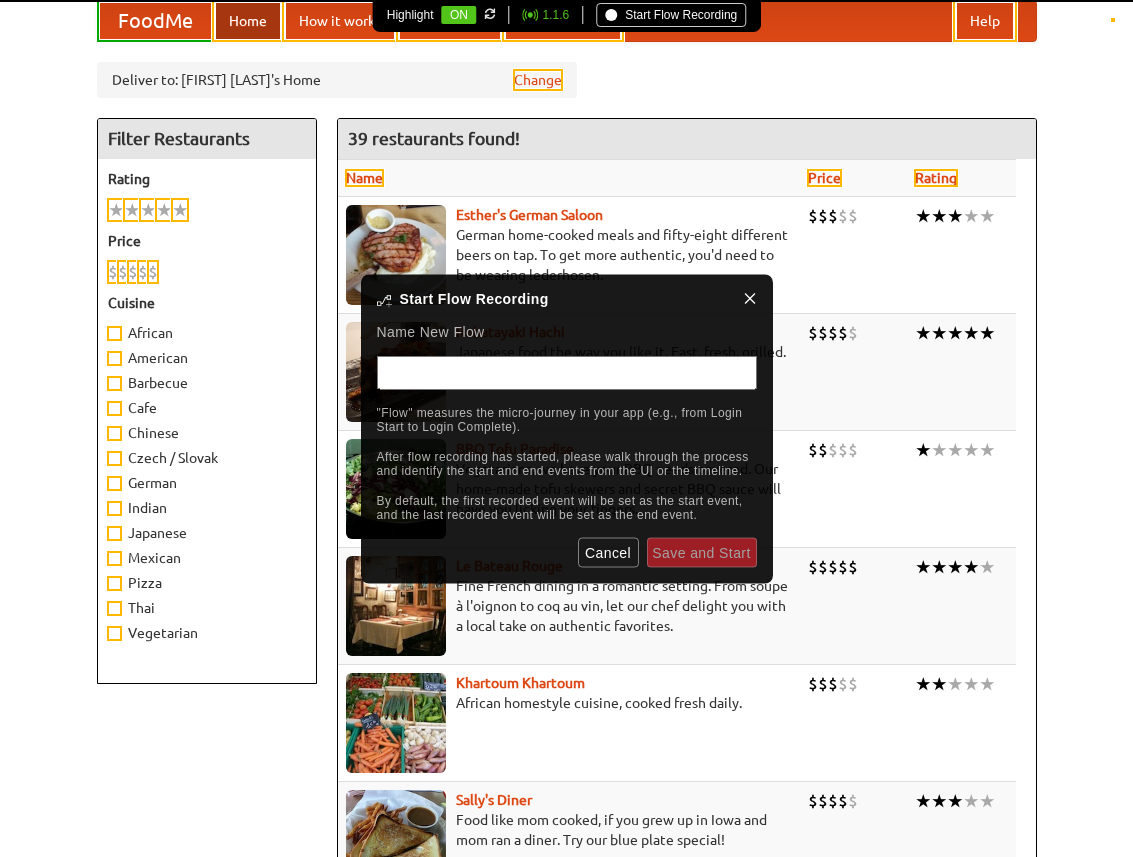 click 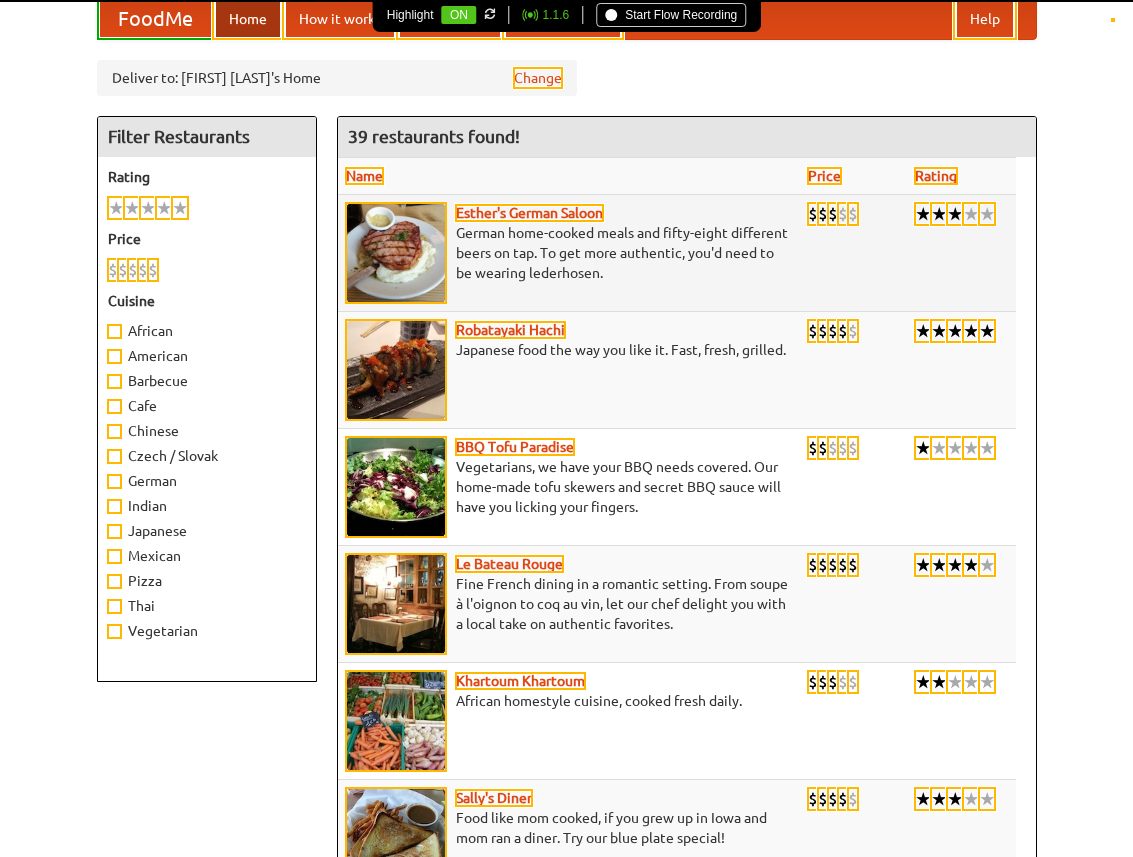 scroll, scrollTop: 0, scrollLeft: 0, axis: both 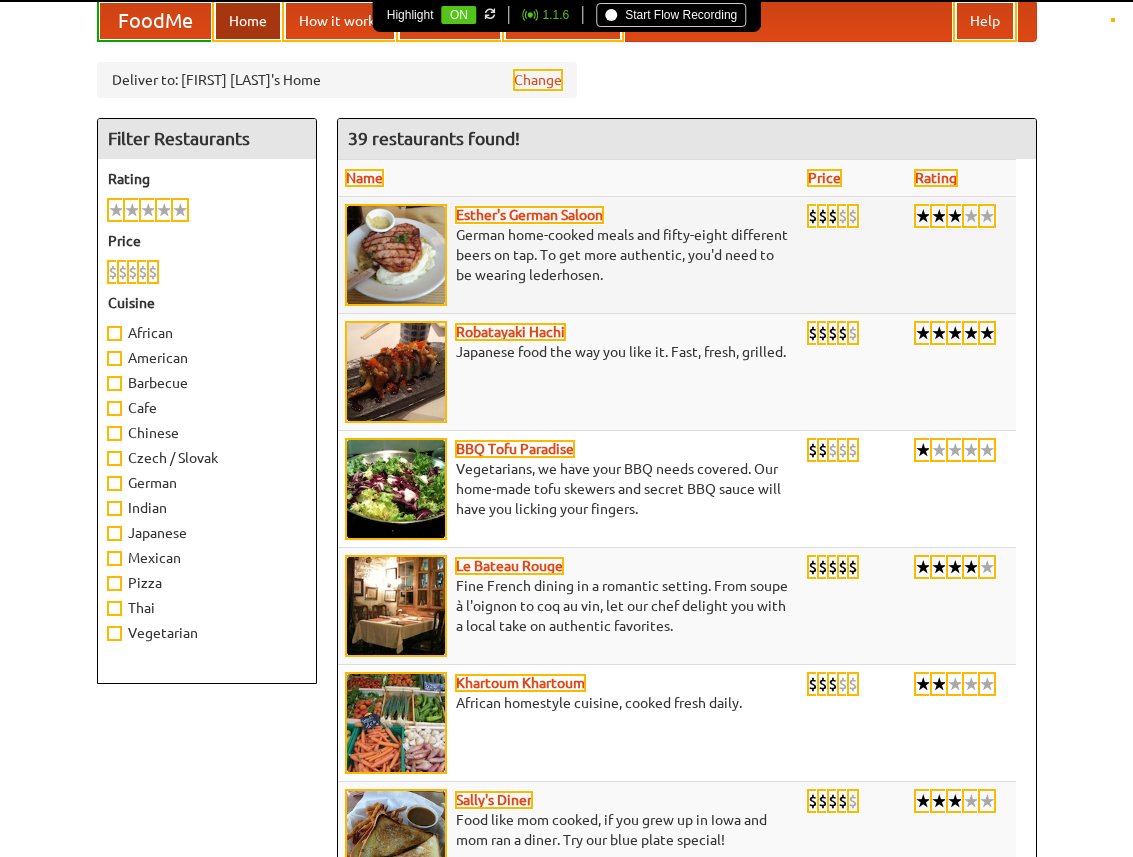 click on "Esther's German Saloon
German home-cooked meals and fifty-eight different beers on tap. To get more authentic, you'd need to be wearing lederhosen." at bounding box center [569, 255] 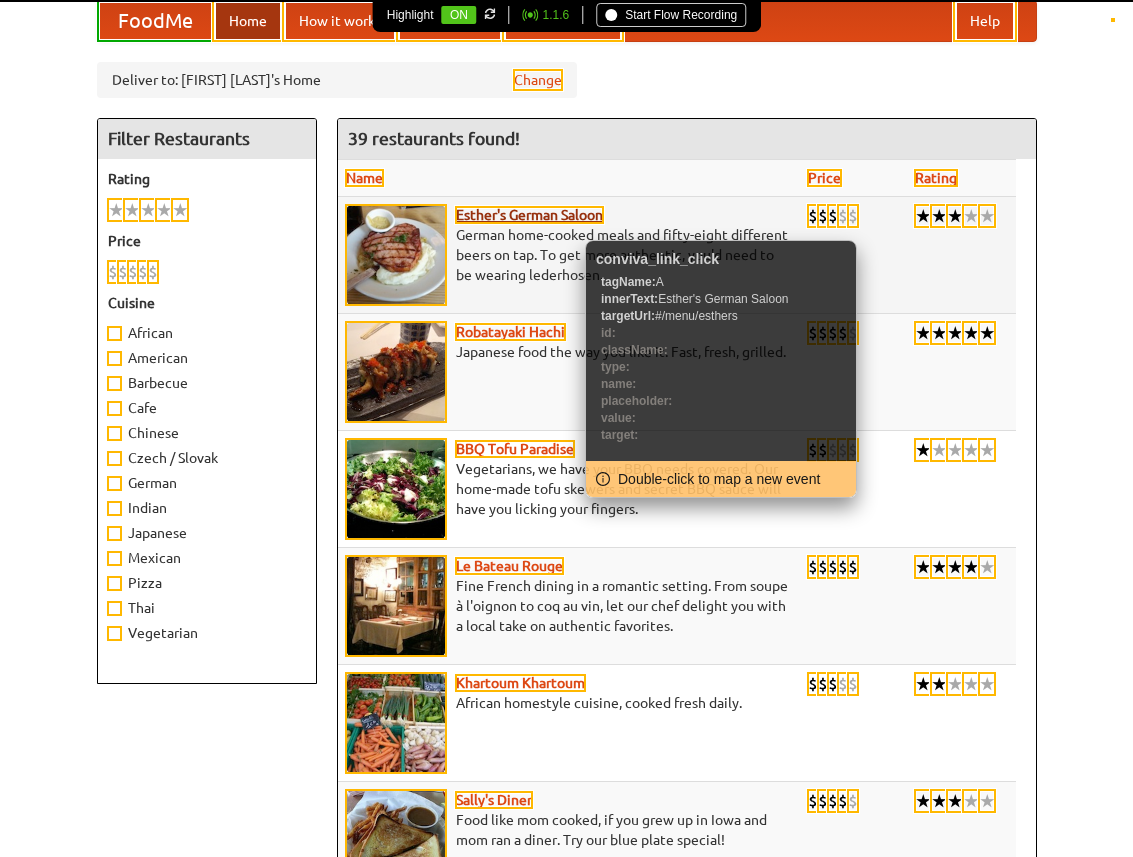 click on "Esther's German Saloon" at bounding box center [529, 215] 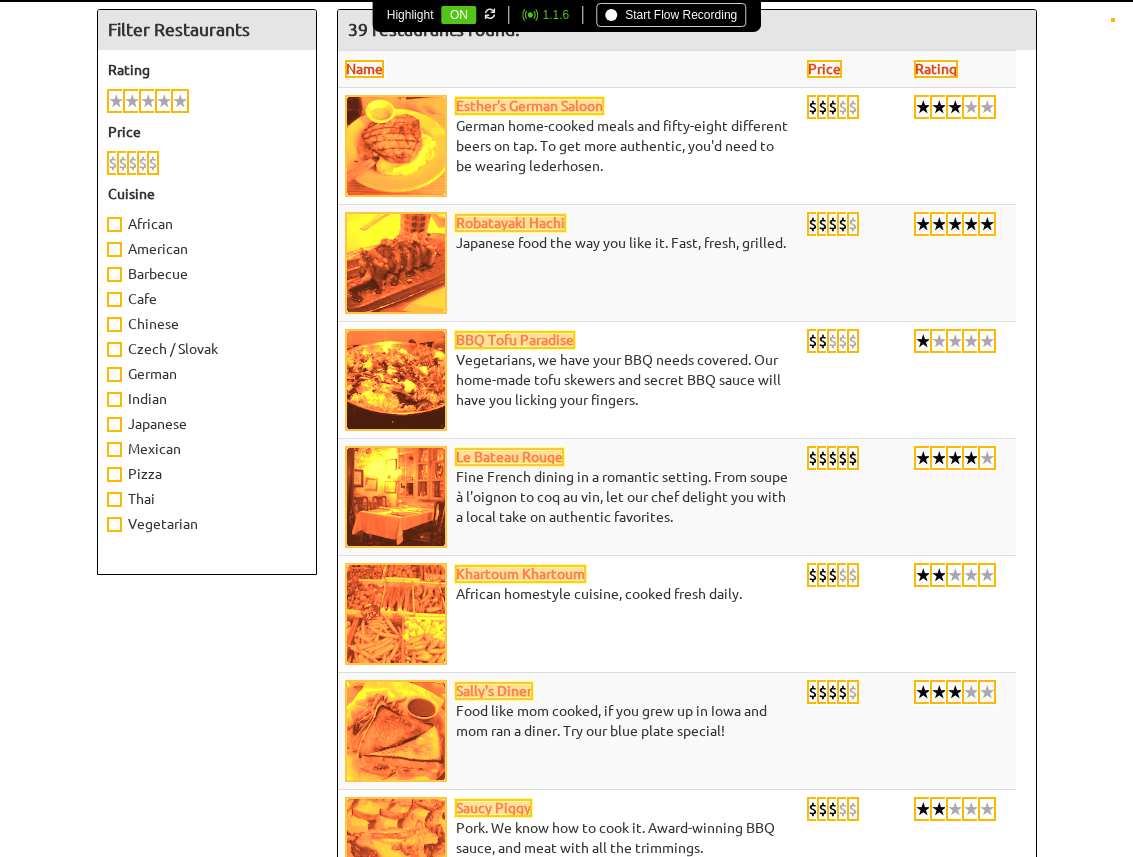 scroll, scrollTop: 0, scrollLeft: 0, axis: both 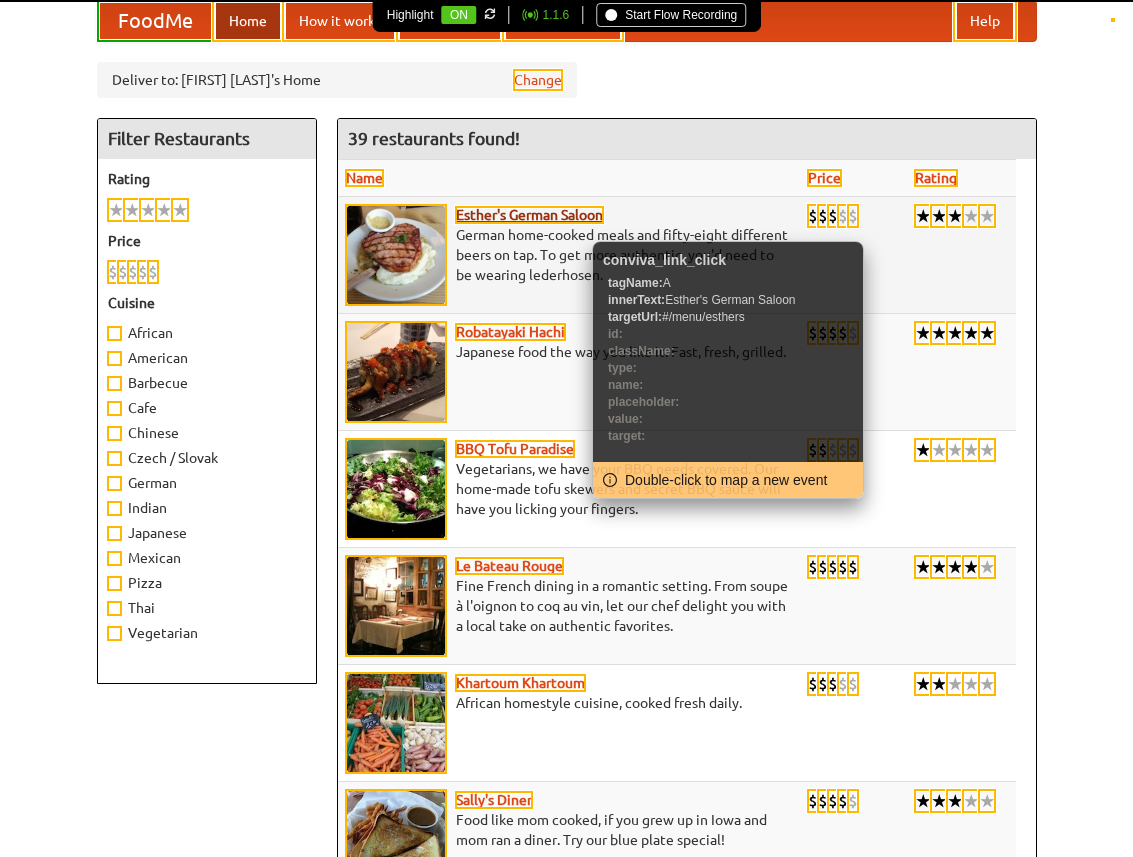 click on "Esther's German Saloon" at bounding box center [529, 215] 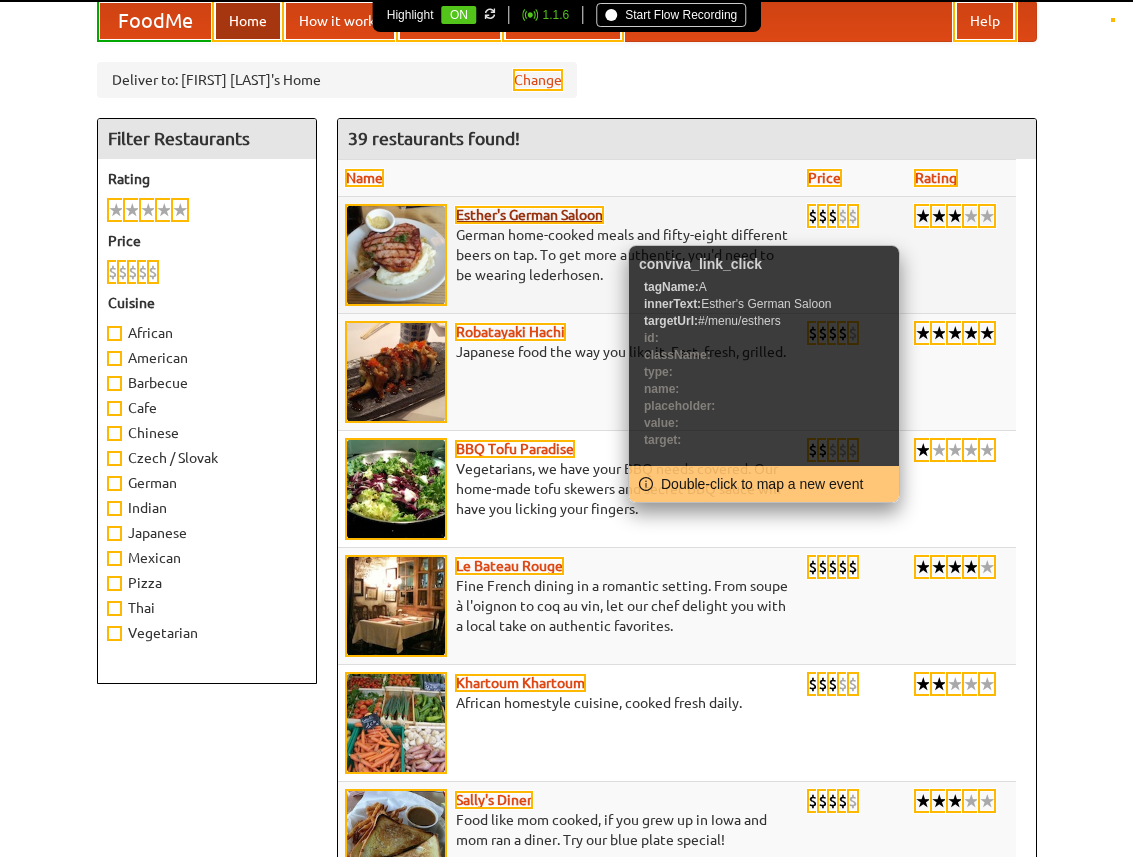 click on "Esther's German Saloon" at bounding box center [529, 215] 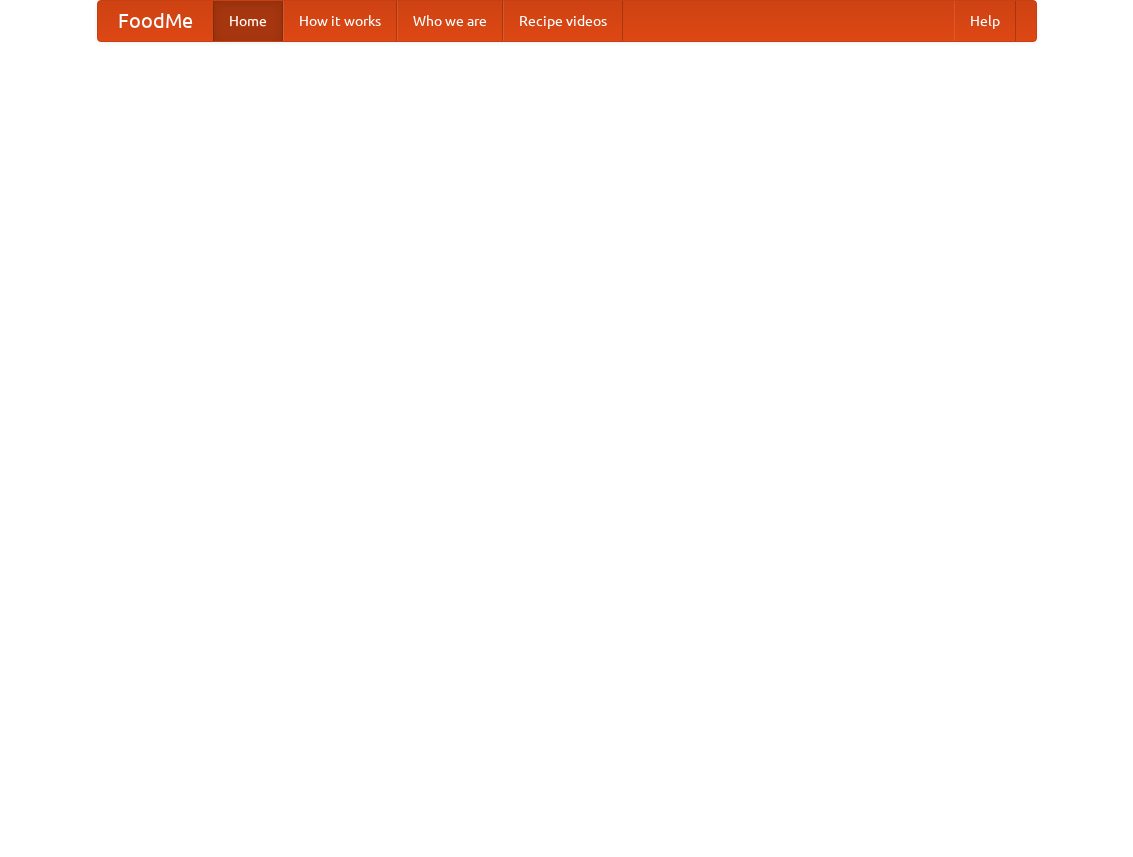 scroll, scrollTop: 0, scrollLeft: 0, axis: both 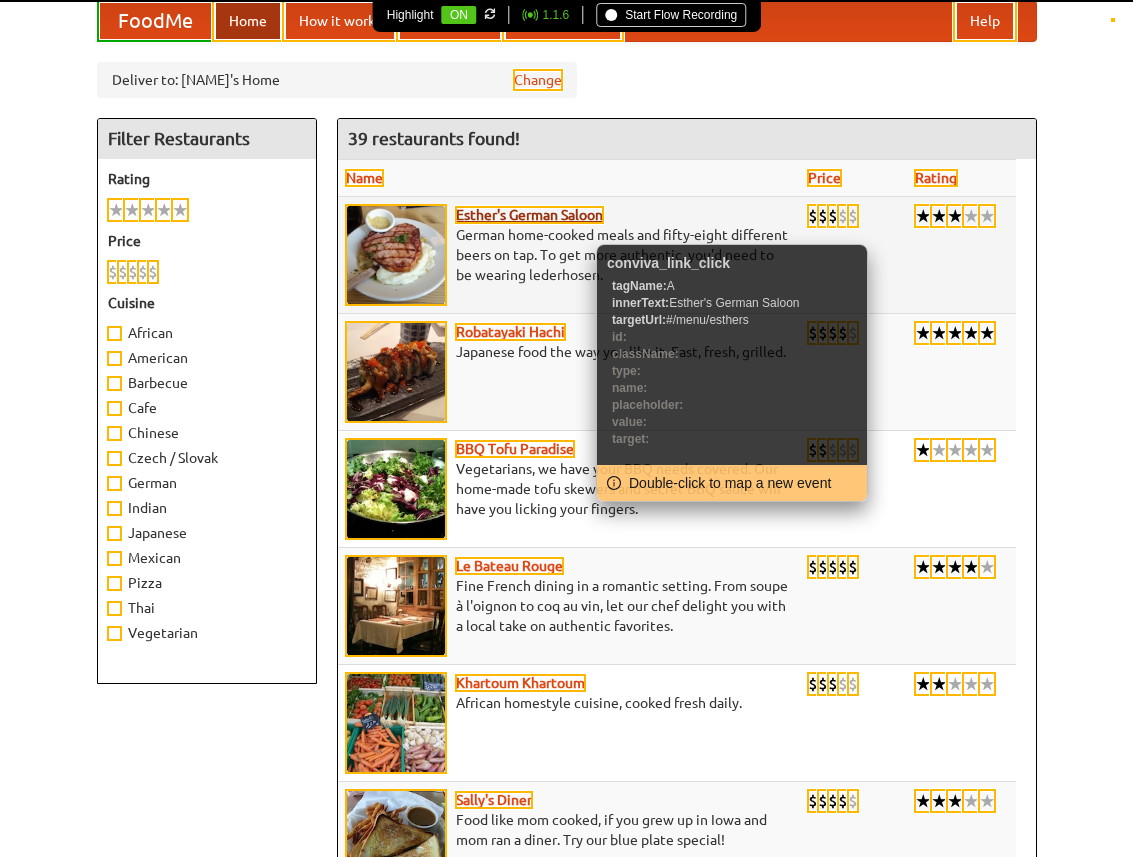 click on "Esther's German Saloon" at bounding box center [529, 215] 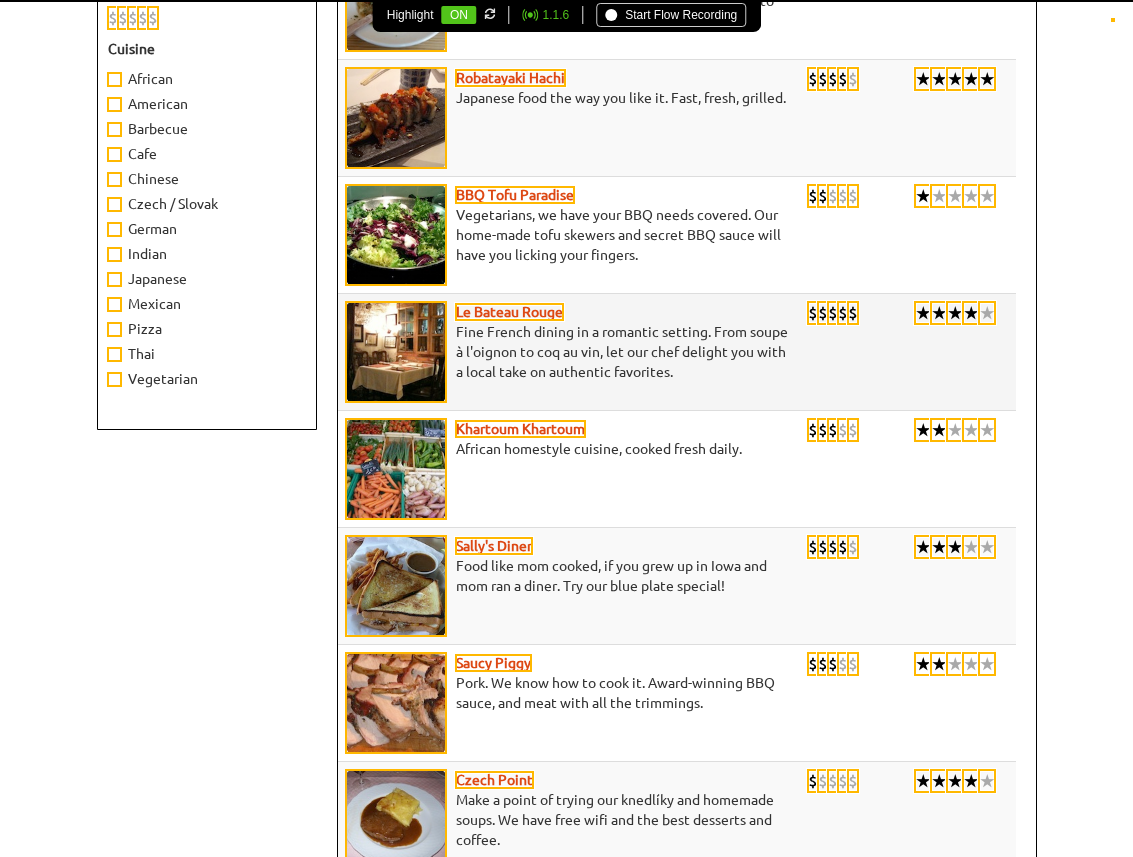 scroll, scrollTop: 0, scrollLeft: 0, axis: both 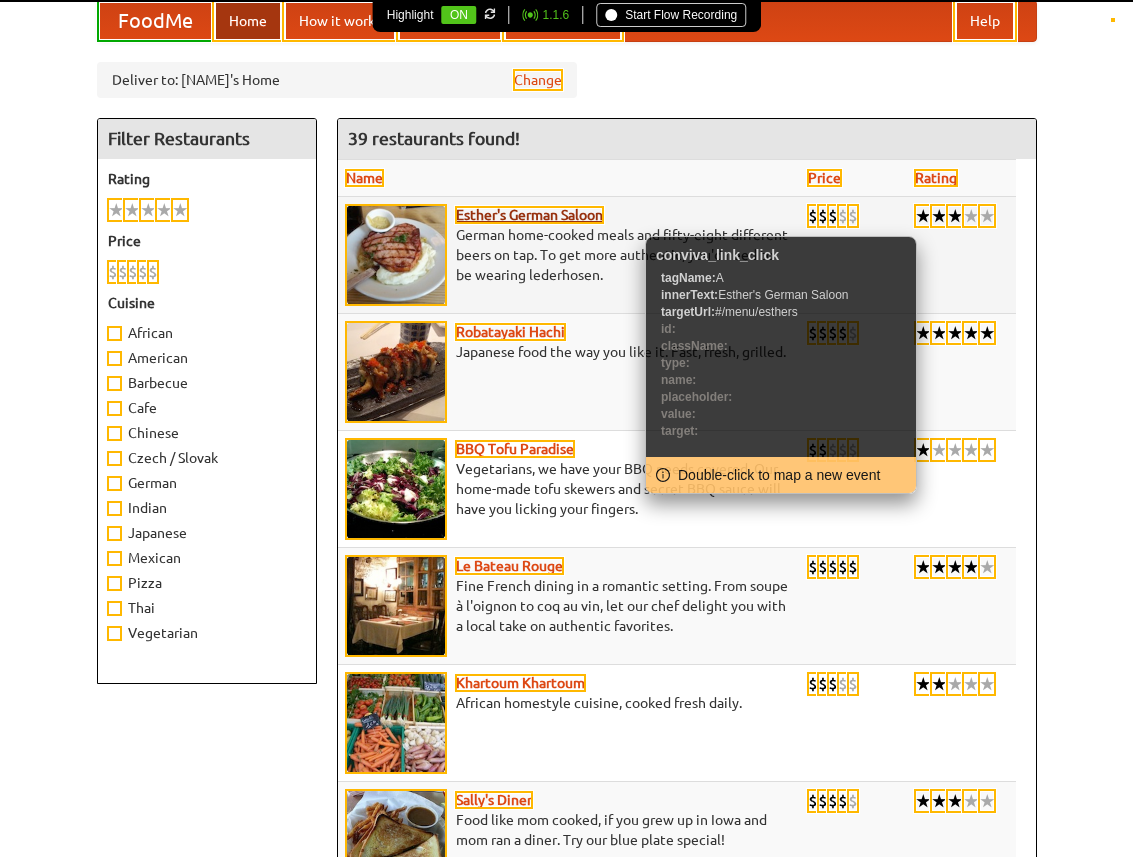 click on "Esther's German Saloon" at bounding box center [529, 215] 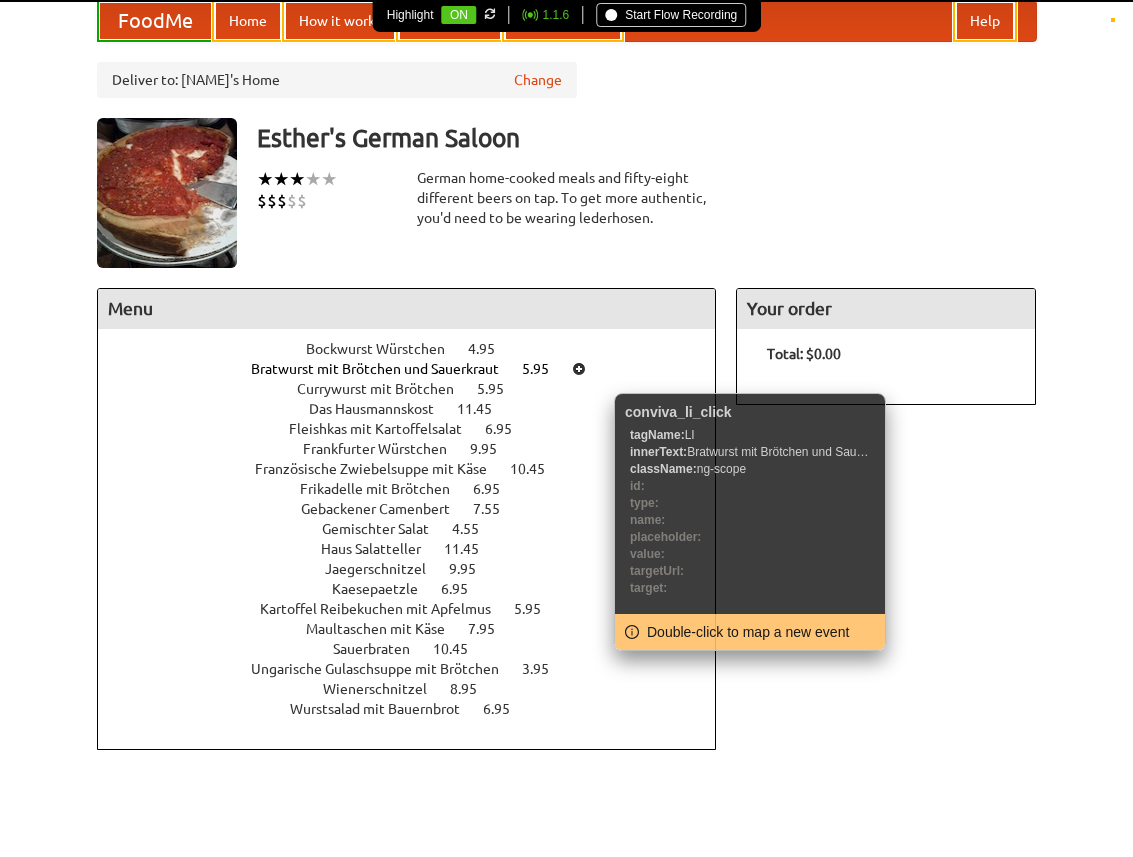 click at bounding box center [579, 369] 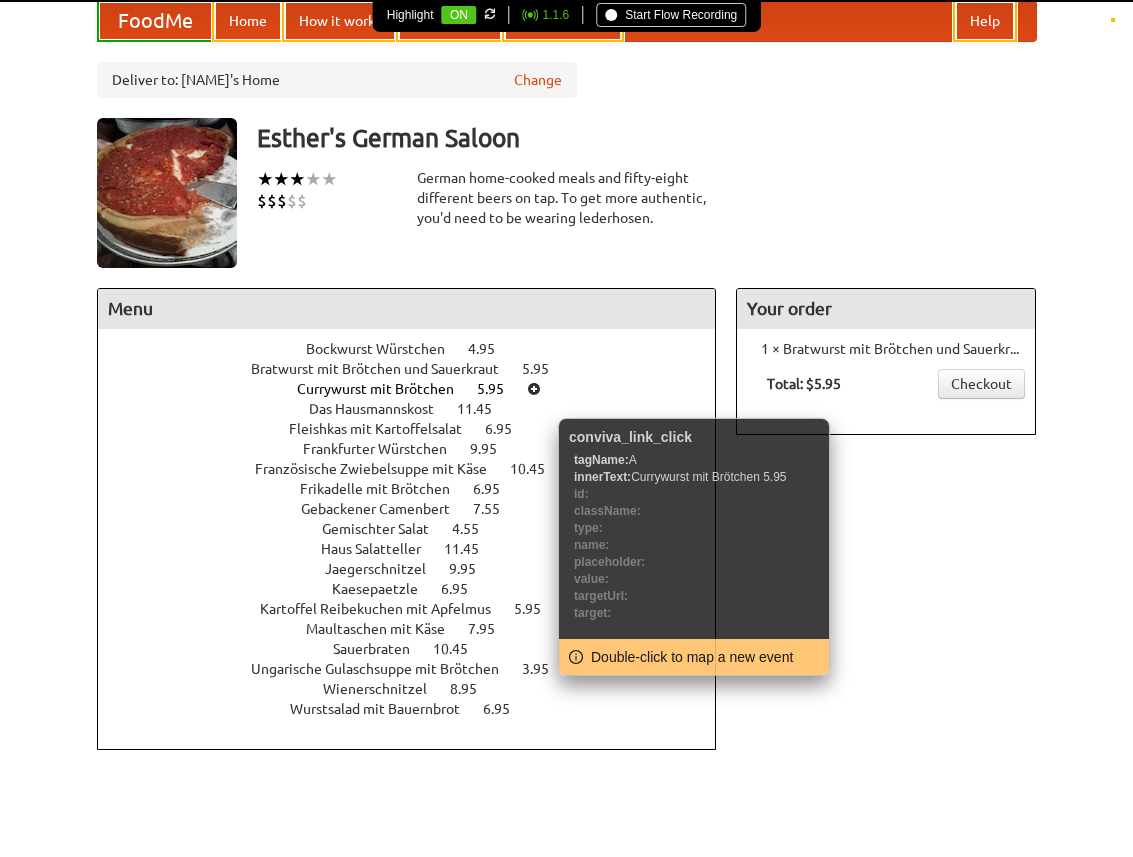 click at bounding box center [534, 389] 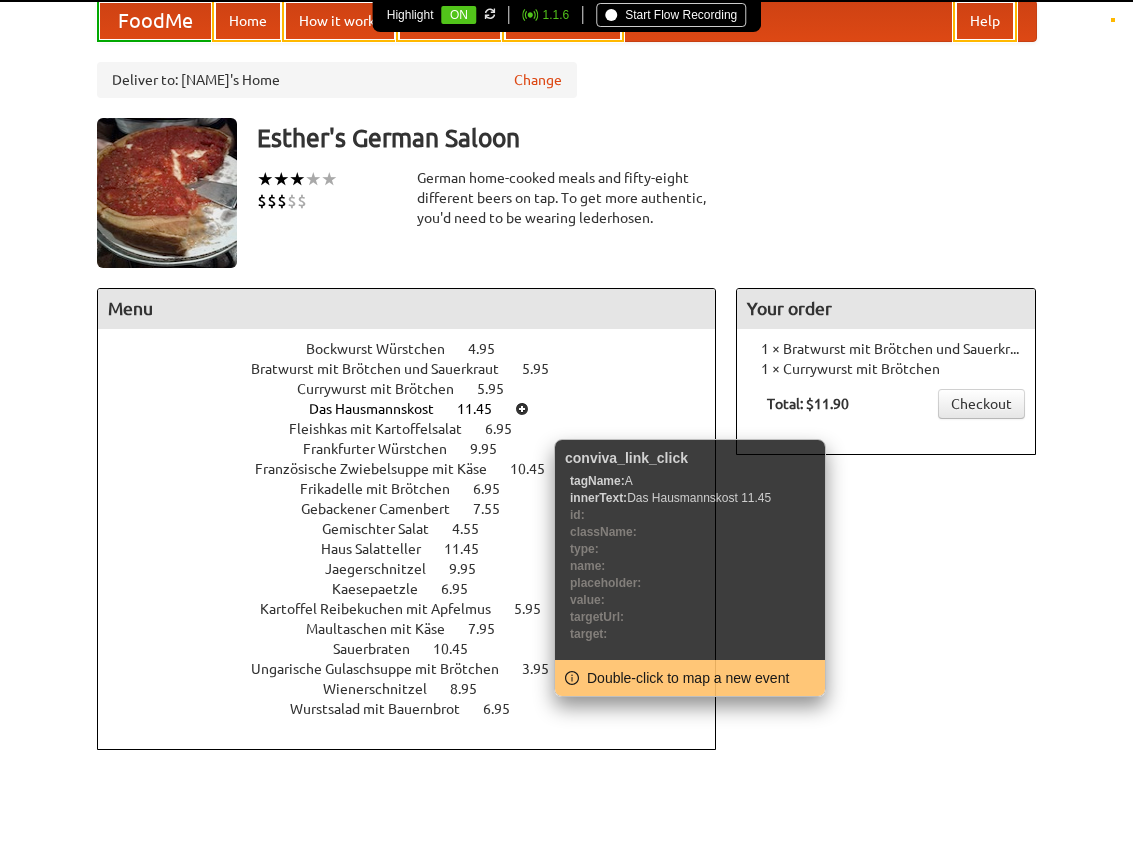 click at bounding box center (522, 409) 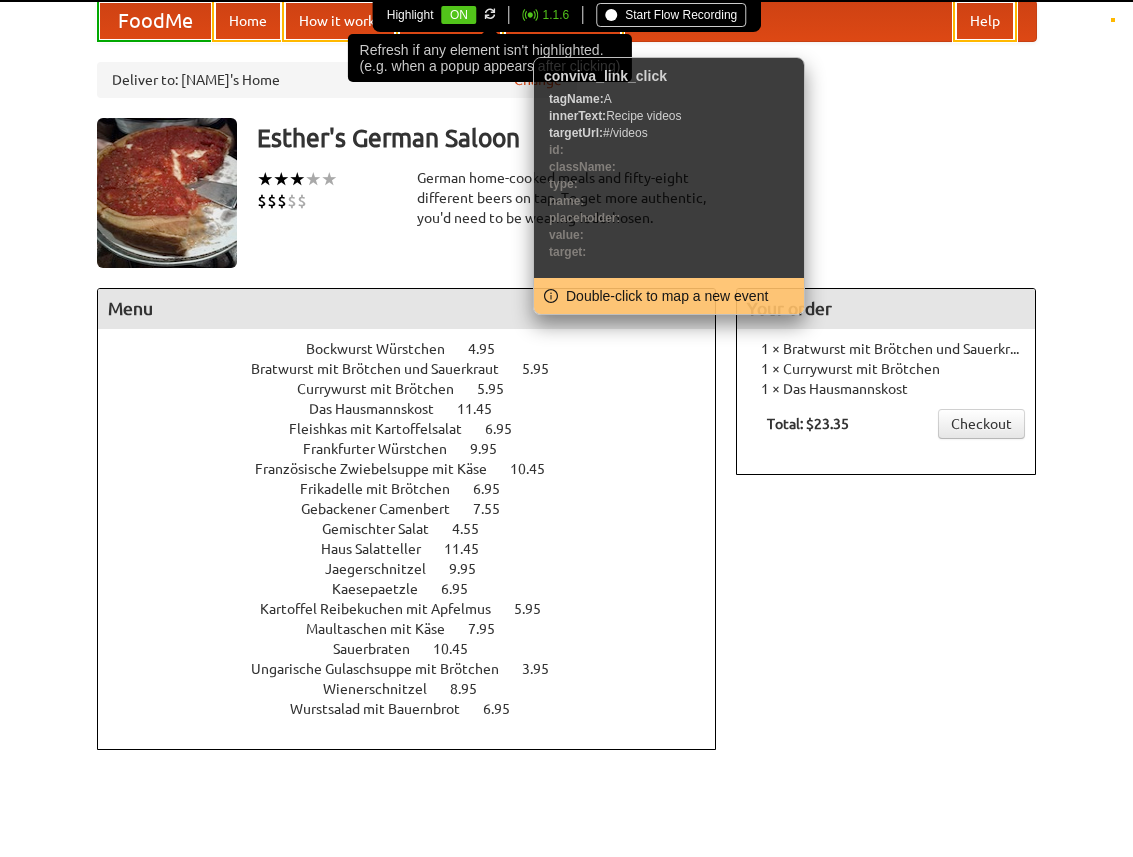 click 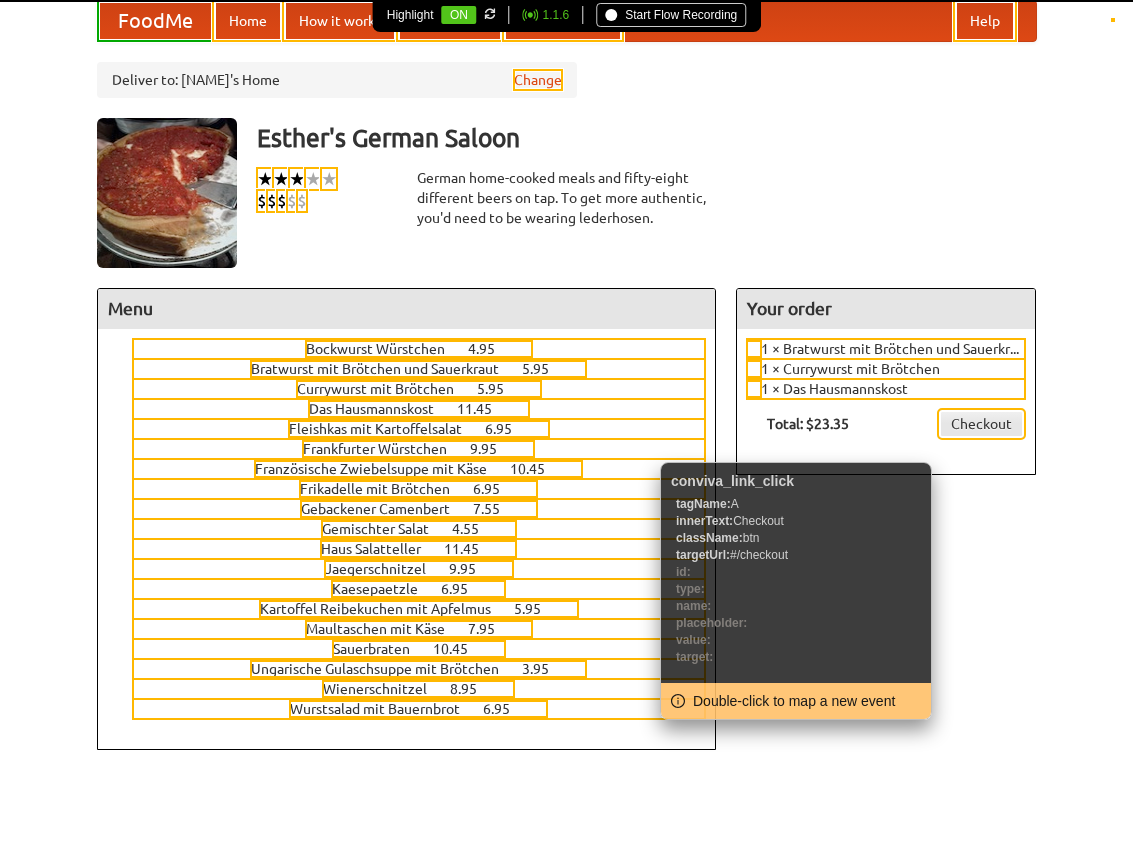 click on "Checkout" at bounding box center (981, 424) 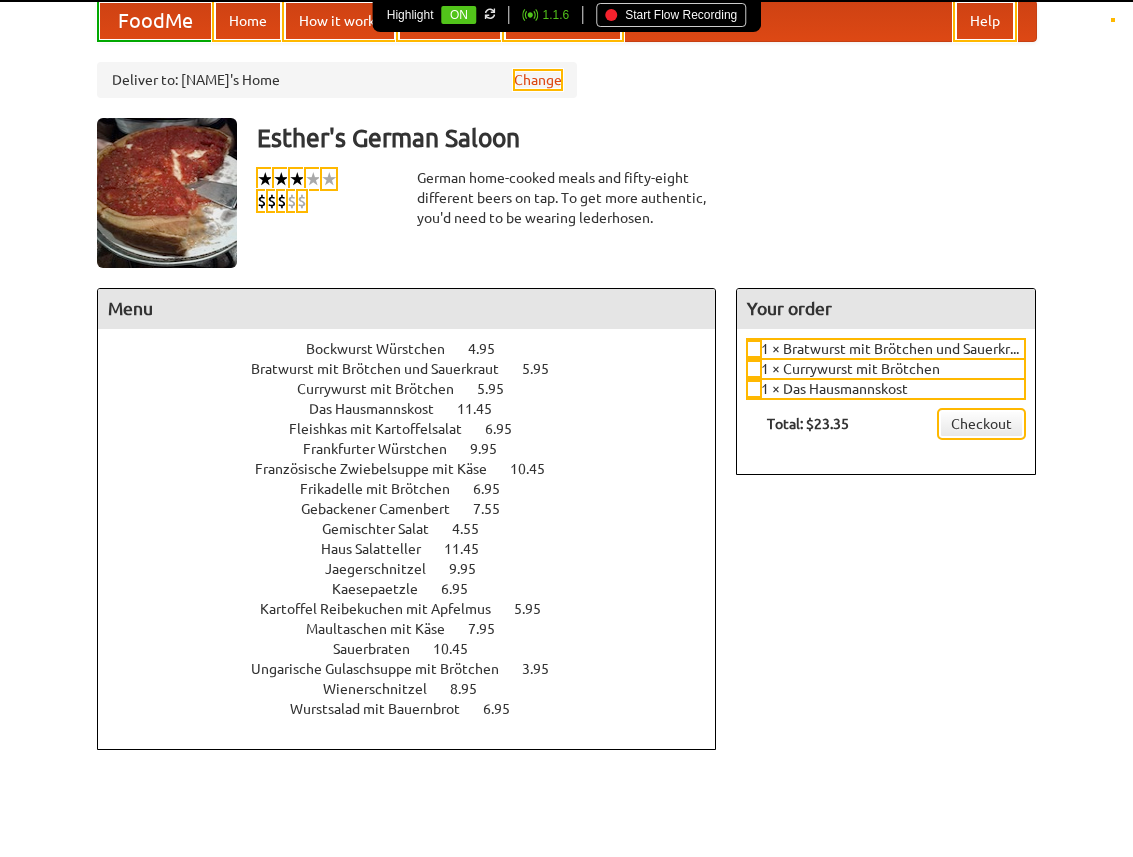 click on "Start Flow Recording" at bounding box center [671, 15] 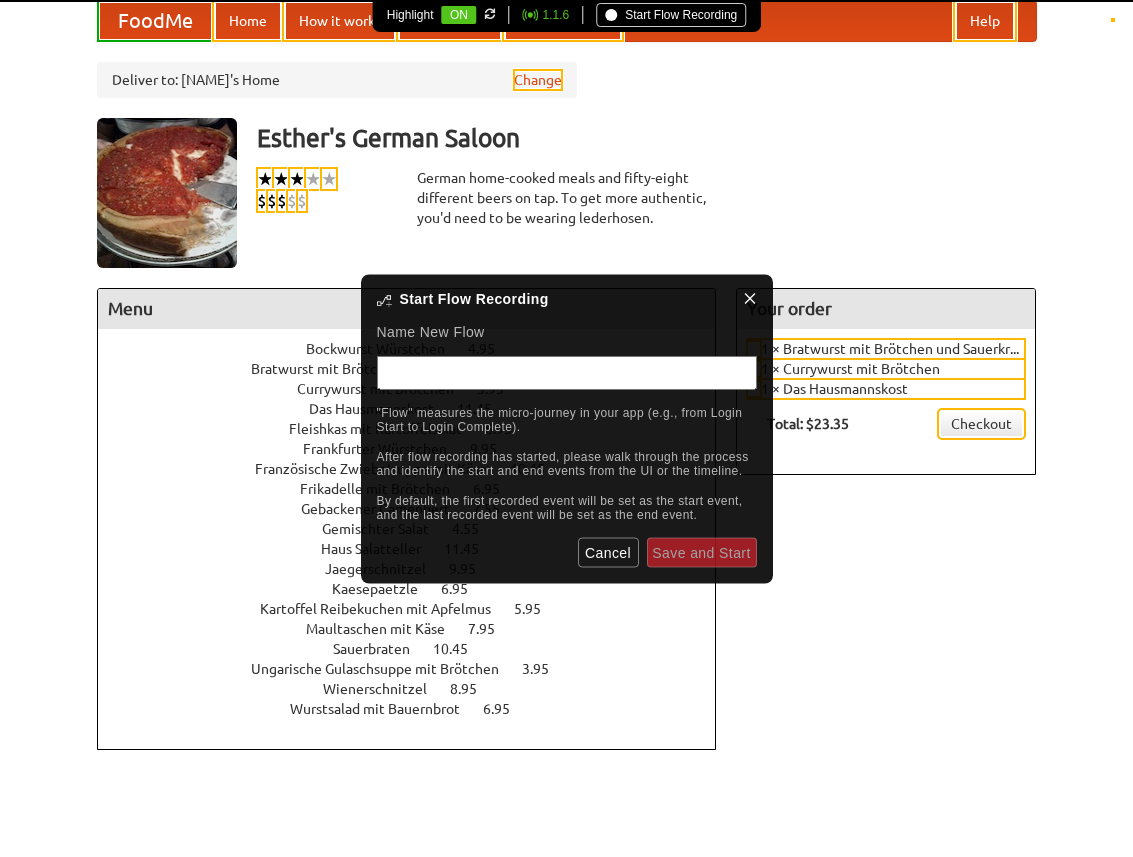 click at bounding box center (567, 372) 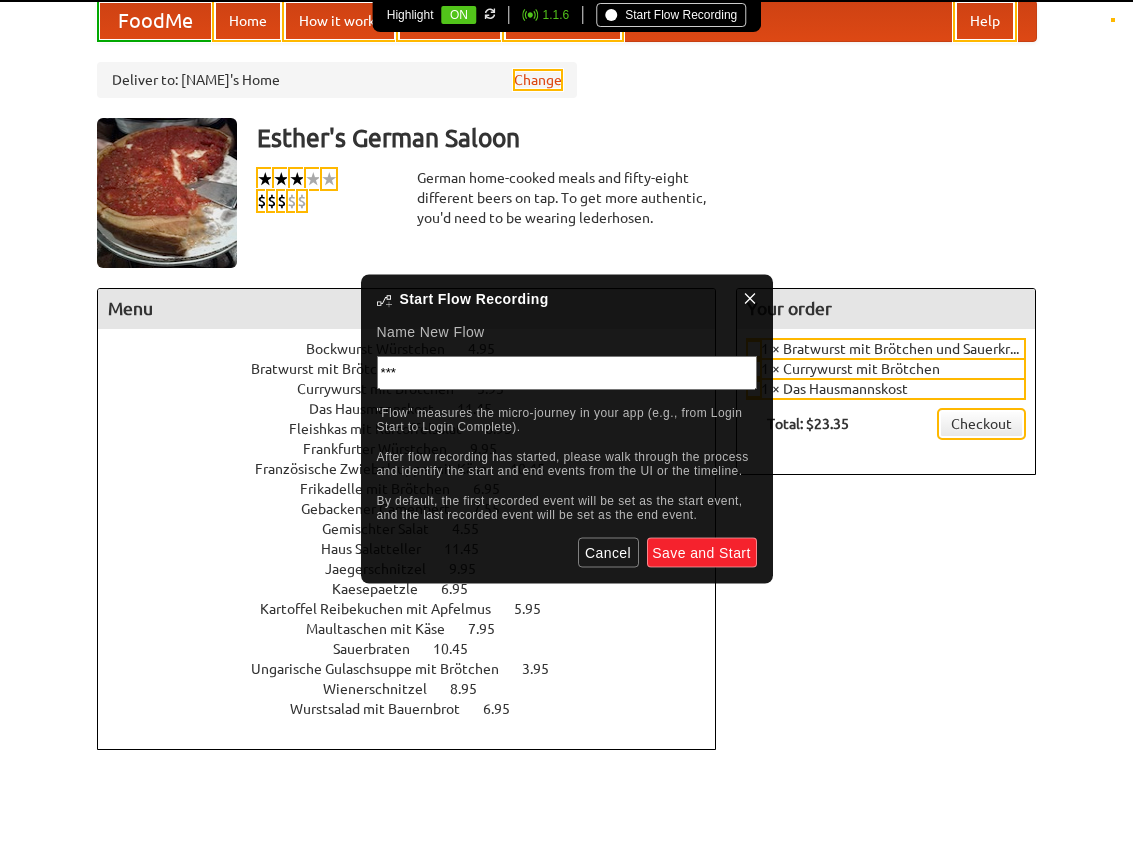 type on "***" 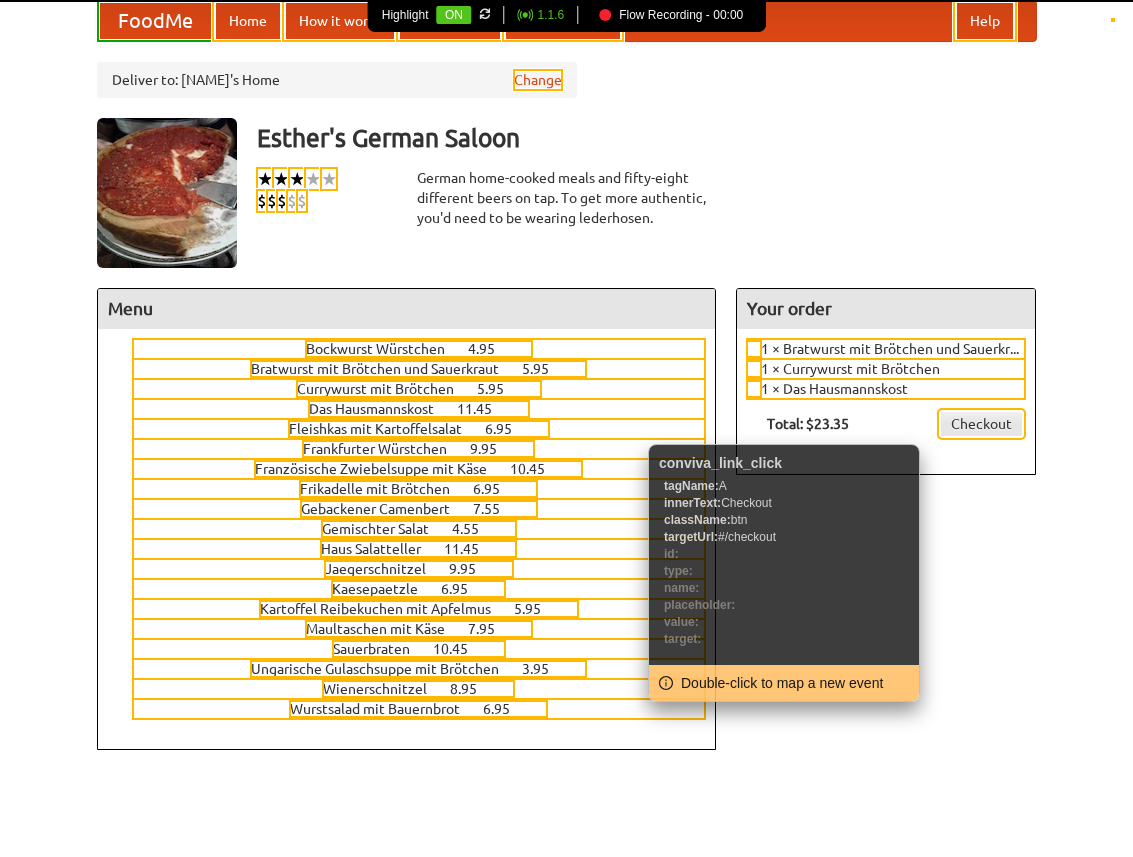 click on "Checkout" at bounding box center [981, 424] 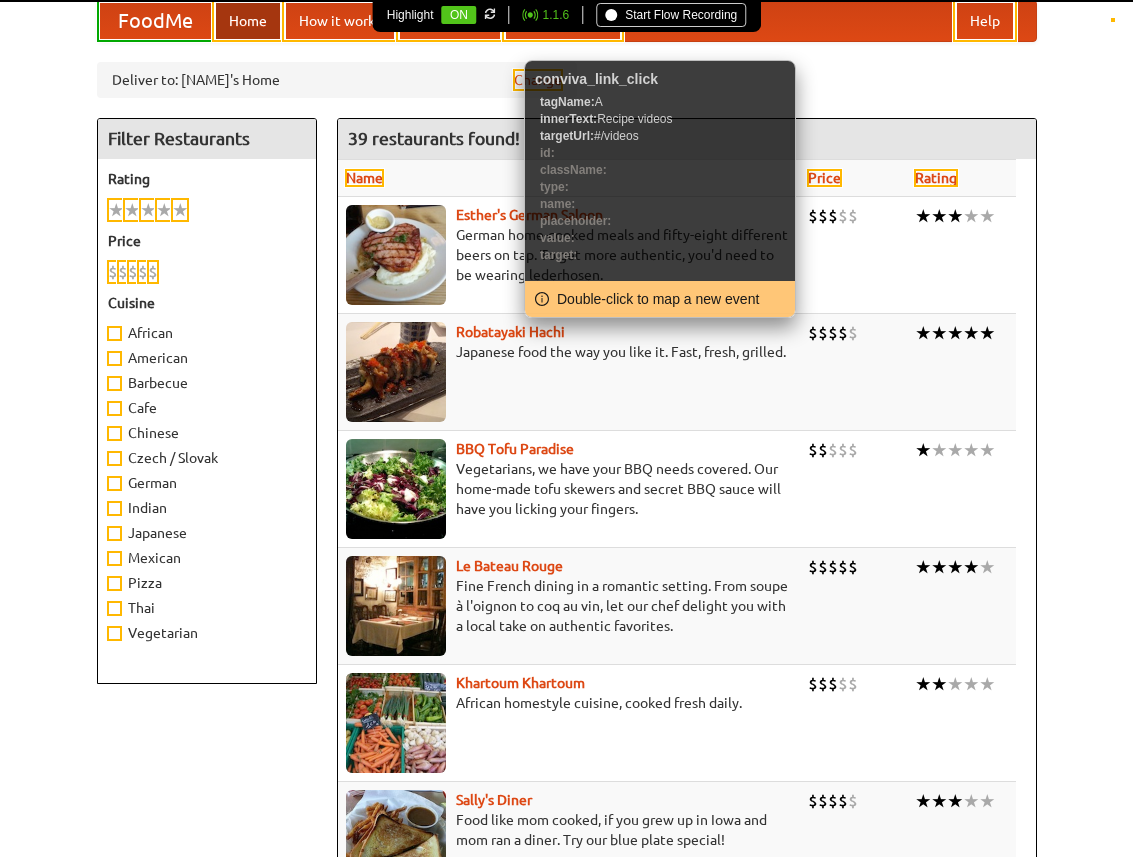click on "Highlight ON Refresh if any element isn't highlighted. (e.g. when a popup appears after clicking) 1.1.6 Start Flow Recording" at bounding box center [566, 16] 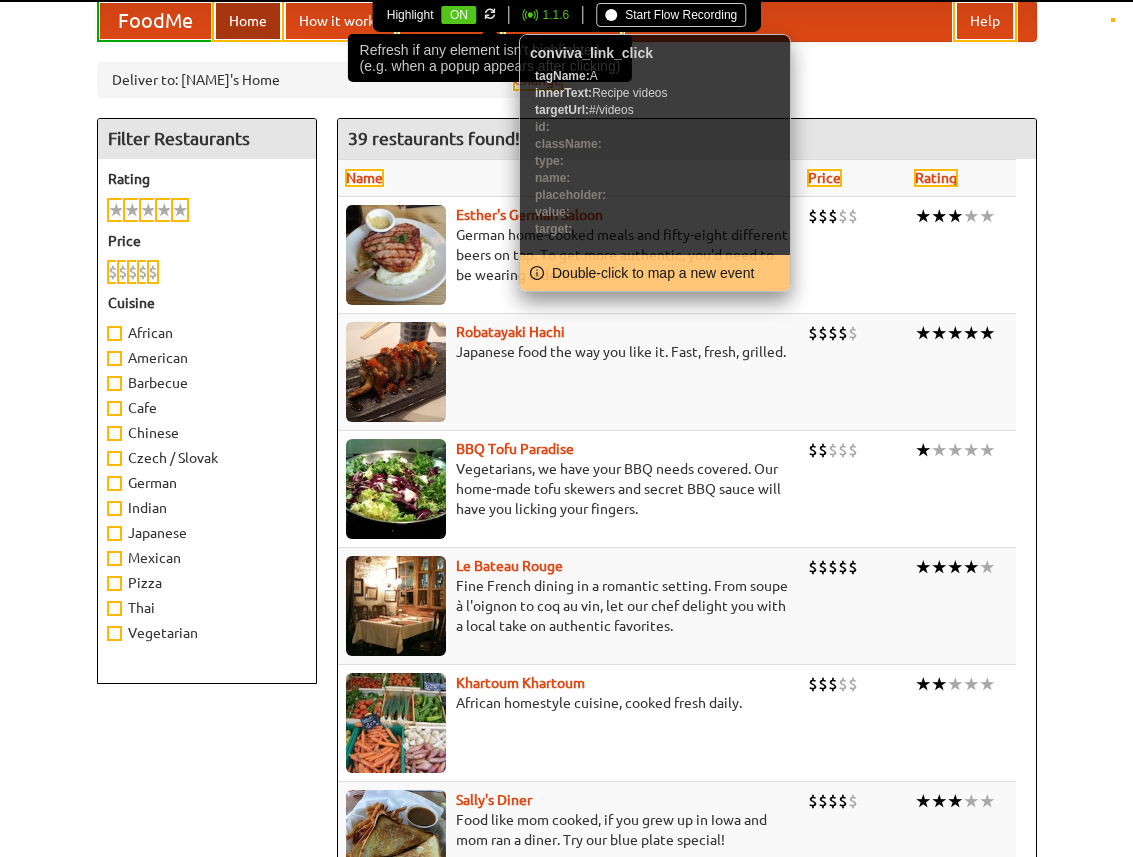 click 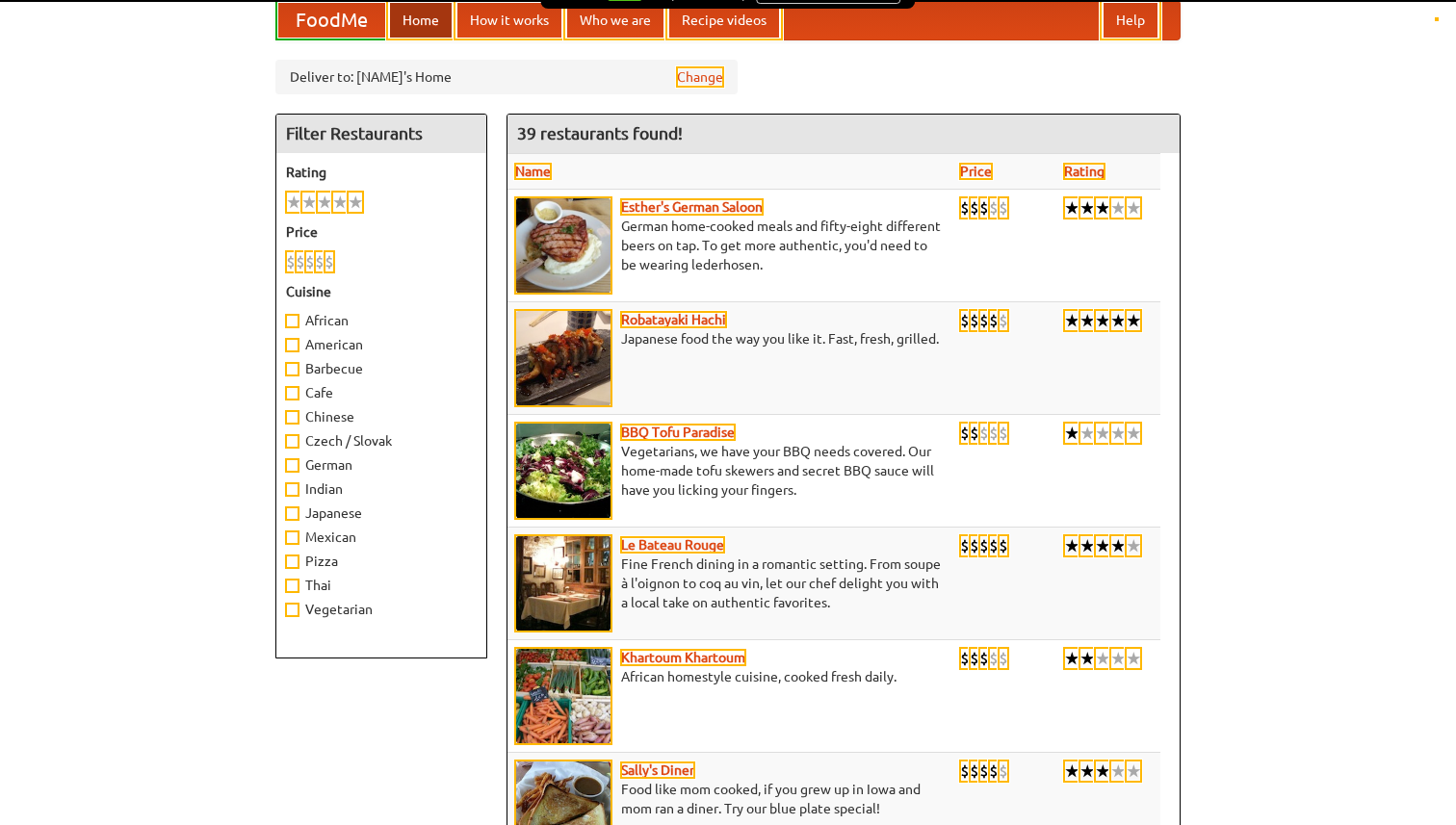 click on "FoodMe
Home
How it works
Who we are
Recipe videos
Help
Deliver to: Jiayun's Home
Change
Filter Restaurants
Rating
★ ★ ★ ★ ★ clear
Price
$ $ $ $ $ clear
Cuisine
African
American
Barbecue
Cafe
Chinese
Czech / Slovak
German
Indian
Japanese
Mexican
Pizza
Thai
Vegetarian
39 restaurants found!
Name
Price
Rating
$ $ $" at bounding box center [728, 2301] 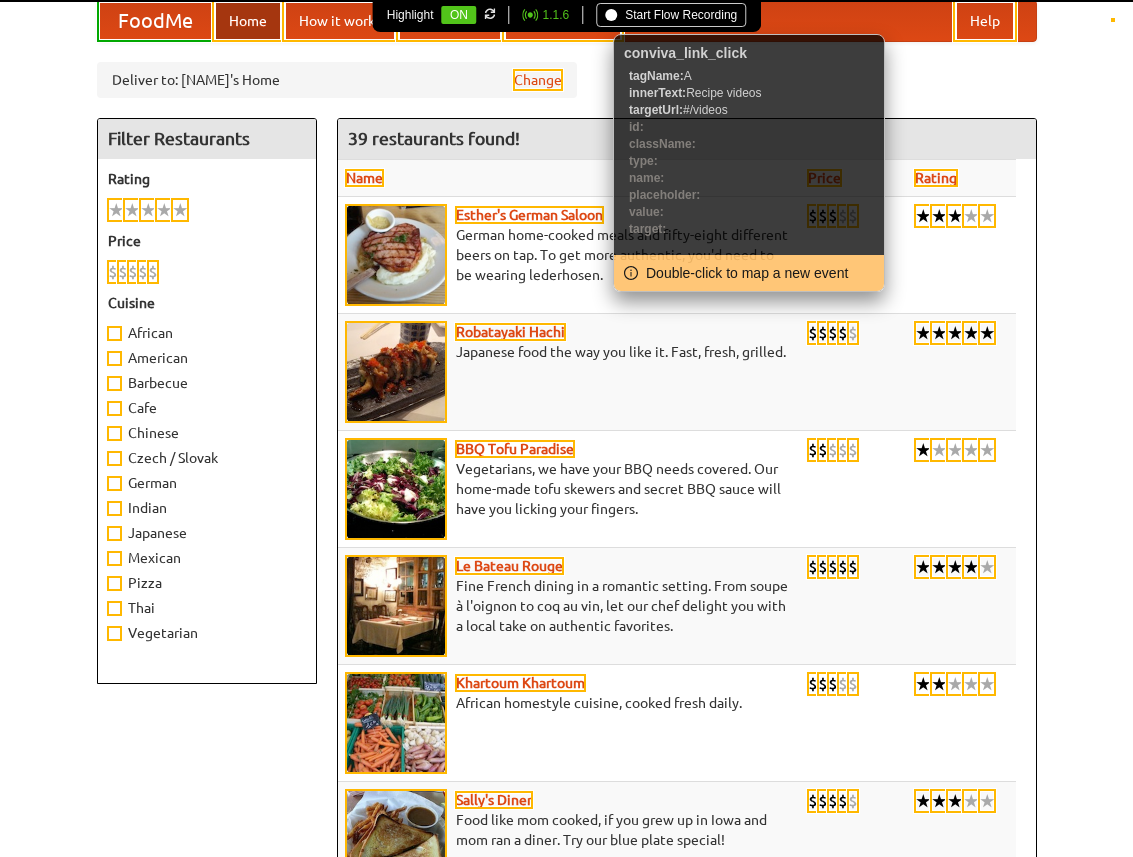 click on "1.1.6" at bounding box center [555, 15] 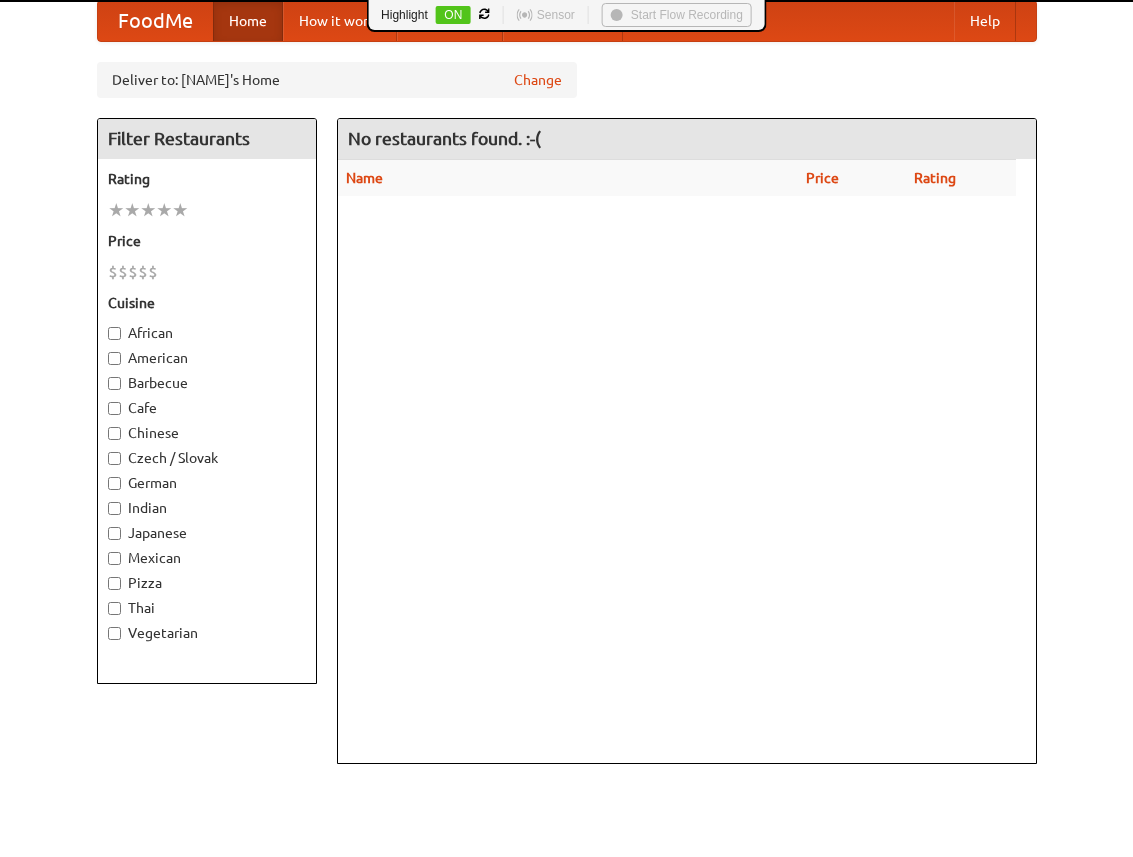 scroll, scrollTop: 0, scrollLeft: 0, axis: both 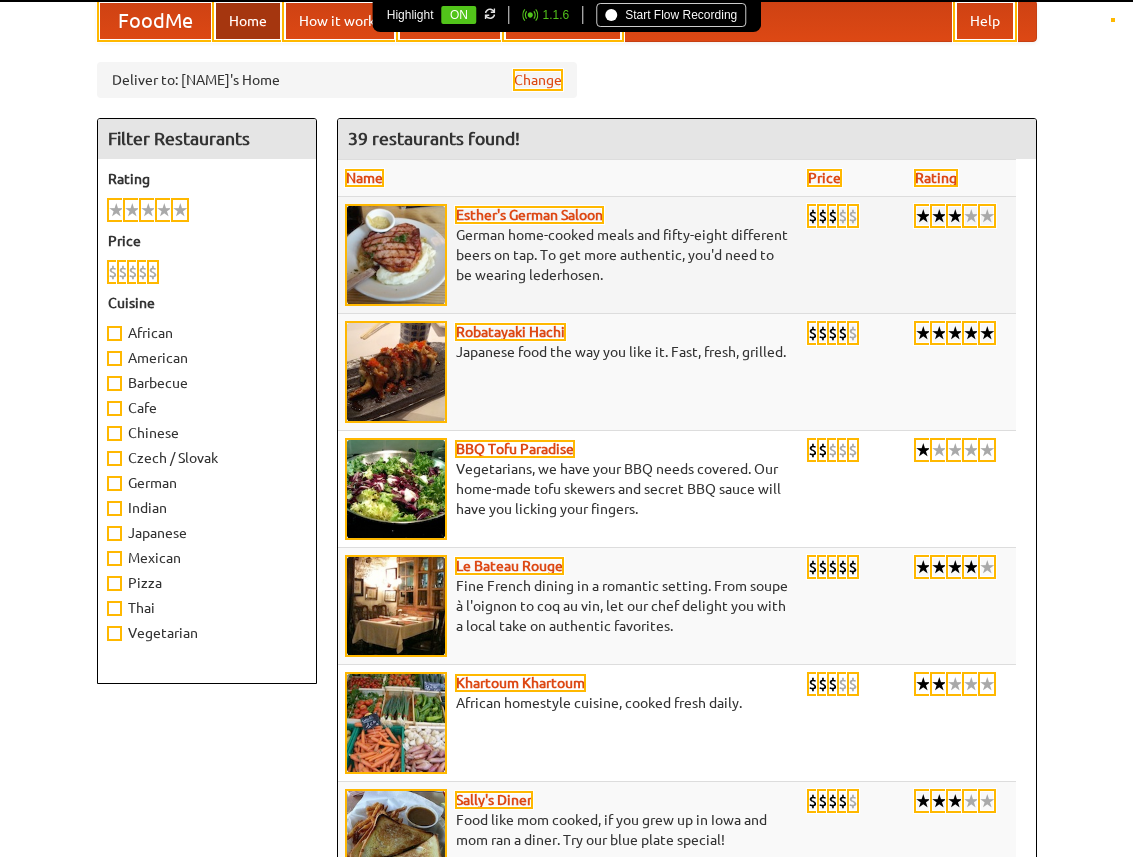 click on "German home-cooked meals and fifty-eight different beers on tap. To get more authentic, you'd need to be wearing lederhosen." at bounding box center [569, 255] 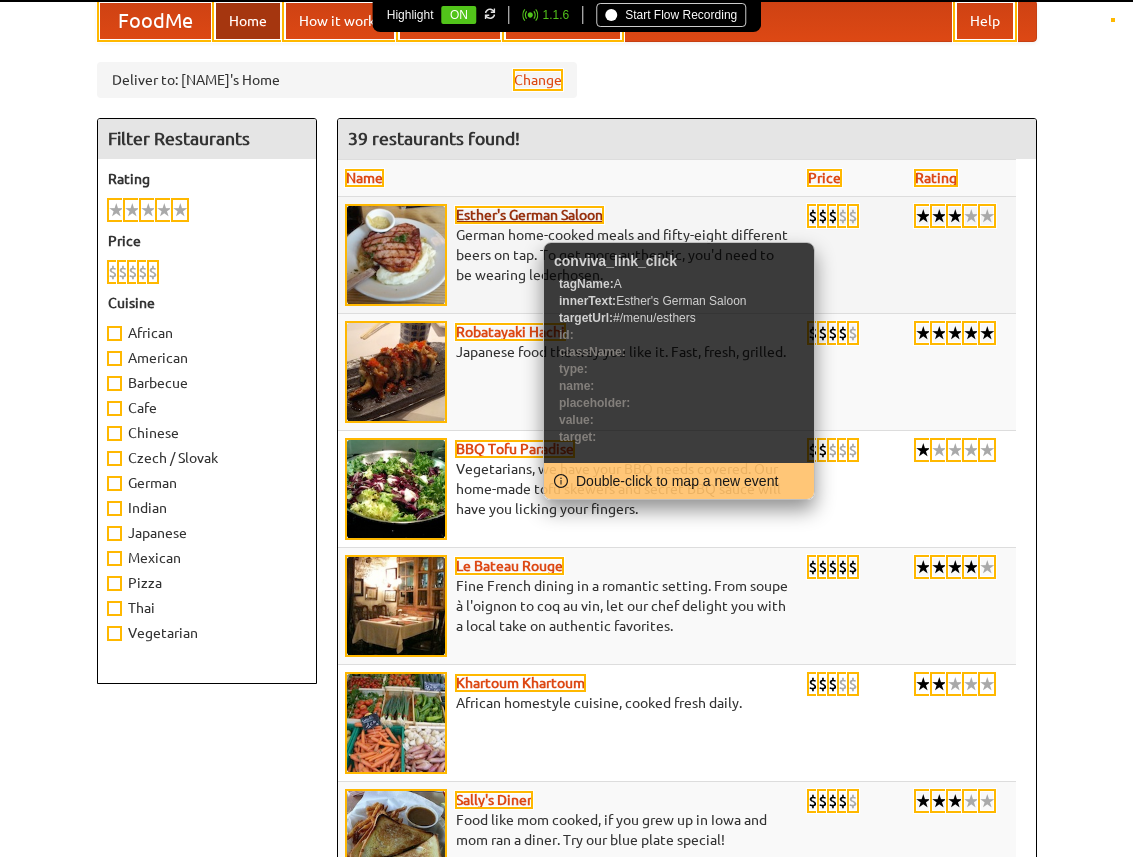 click on "Esther's German Saloon" at bounding box center (529, 215) 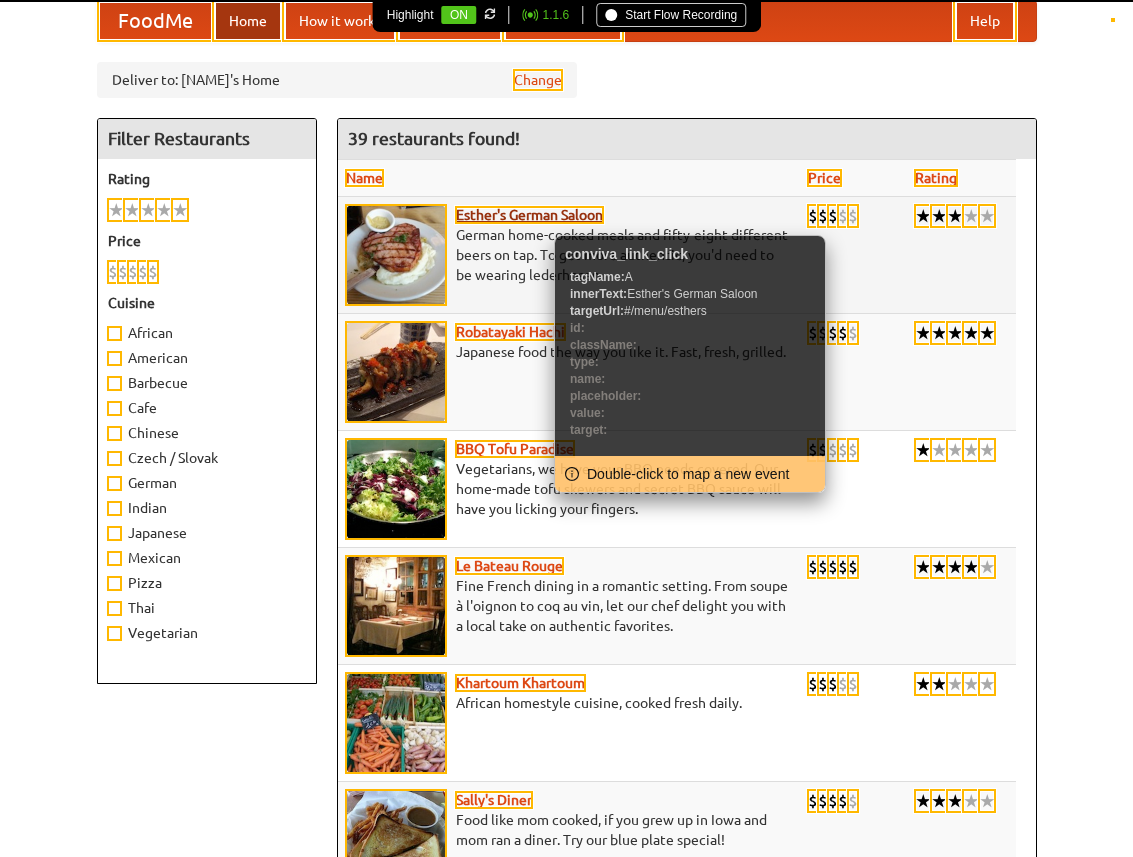click on "Esther's German Saloon" at bounding box center [529, 215] 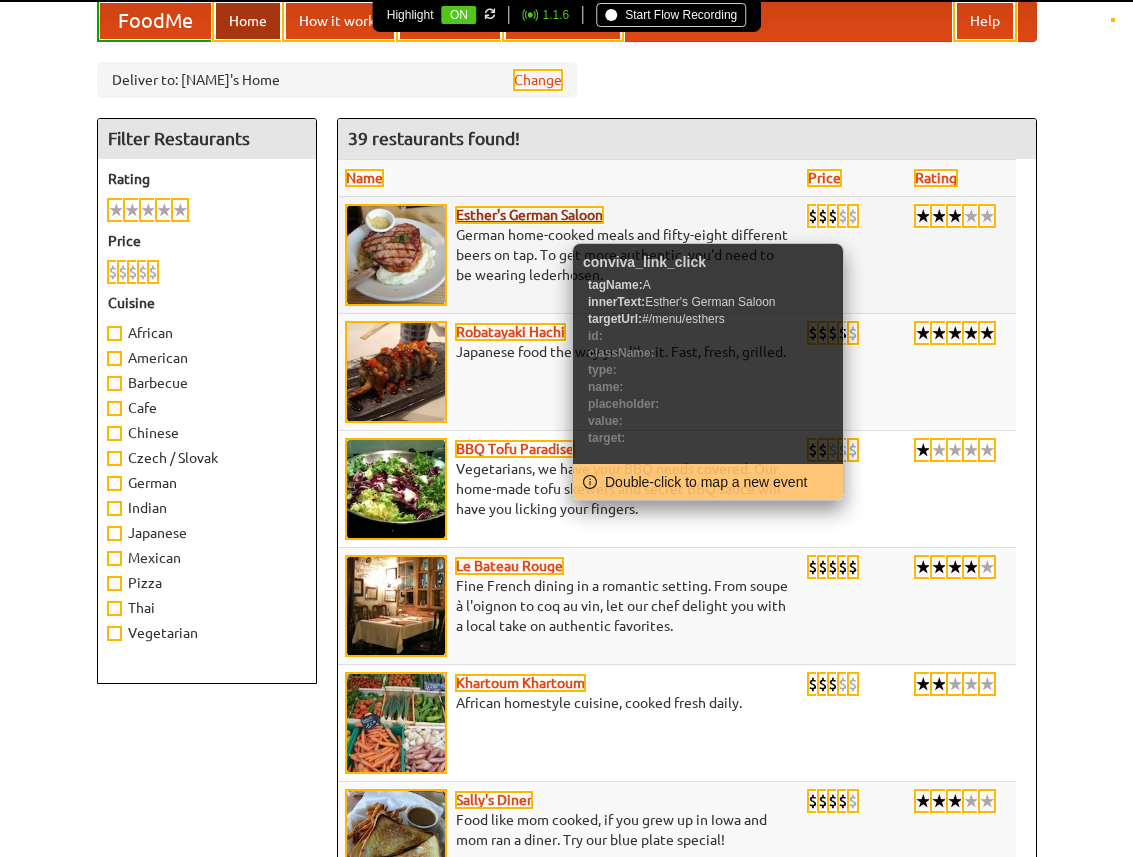 click on "Esther's German Saloon" at bounding box center [529, 215] 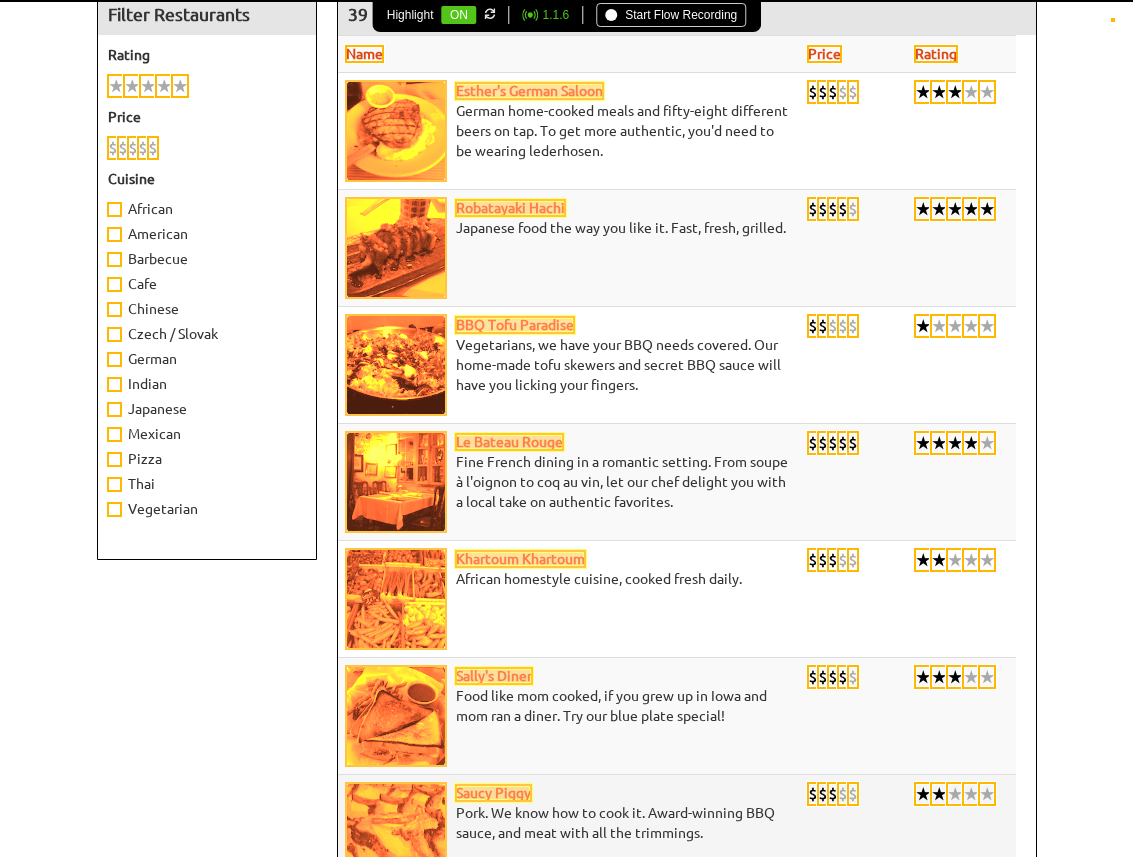 scroll, scrollTop: 0, scrollLeft: 0, axis: both 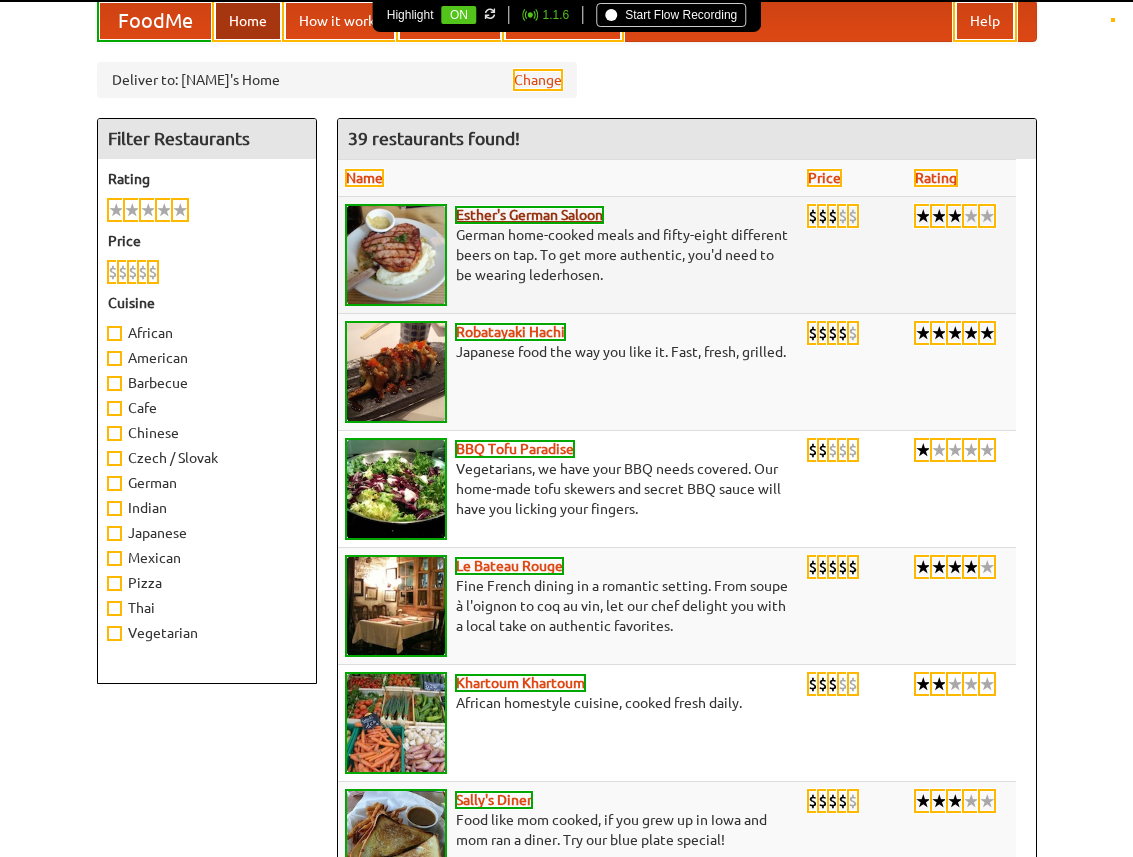 click on "Esther's German Saloon" at bounding box center (529, 215) 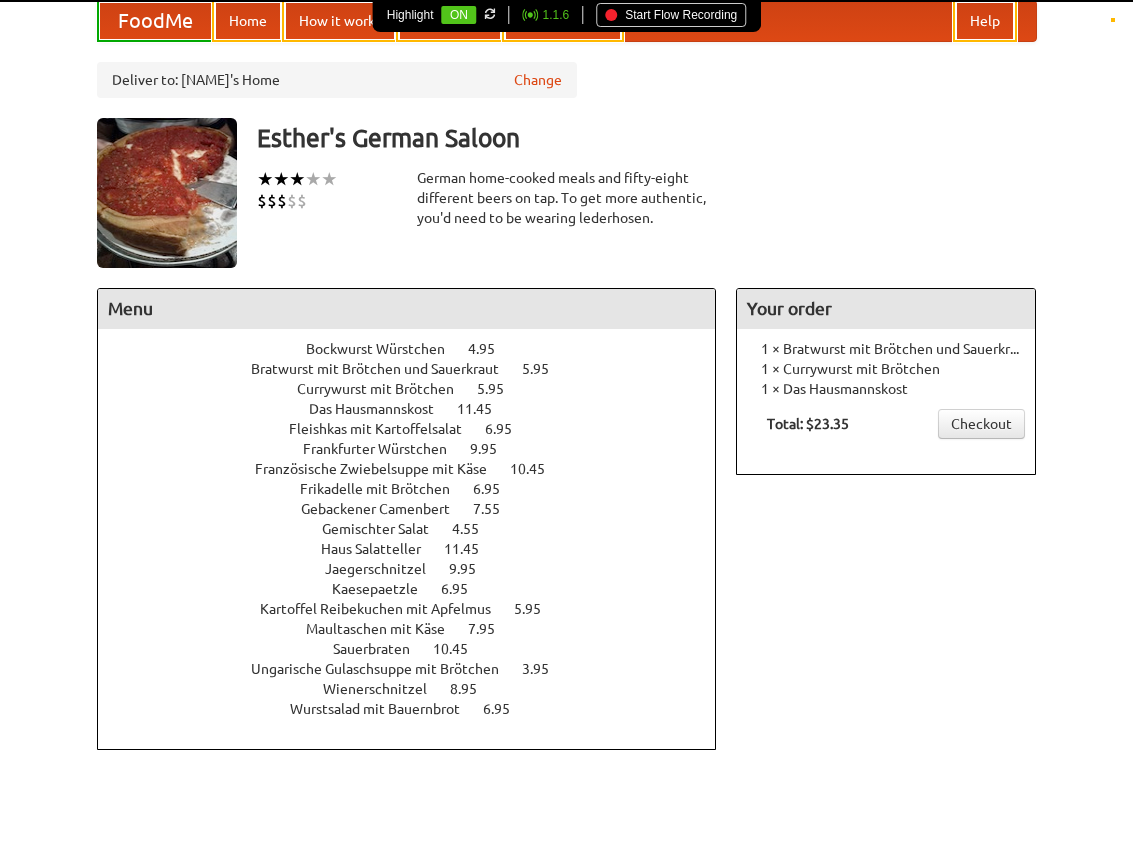 click on "Start Flow Recording" at bounding box center [671, 15] 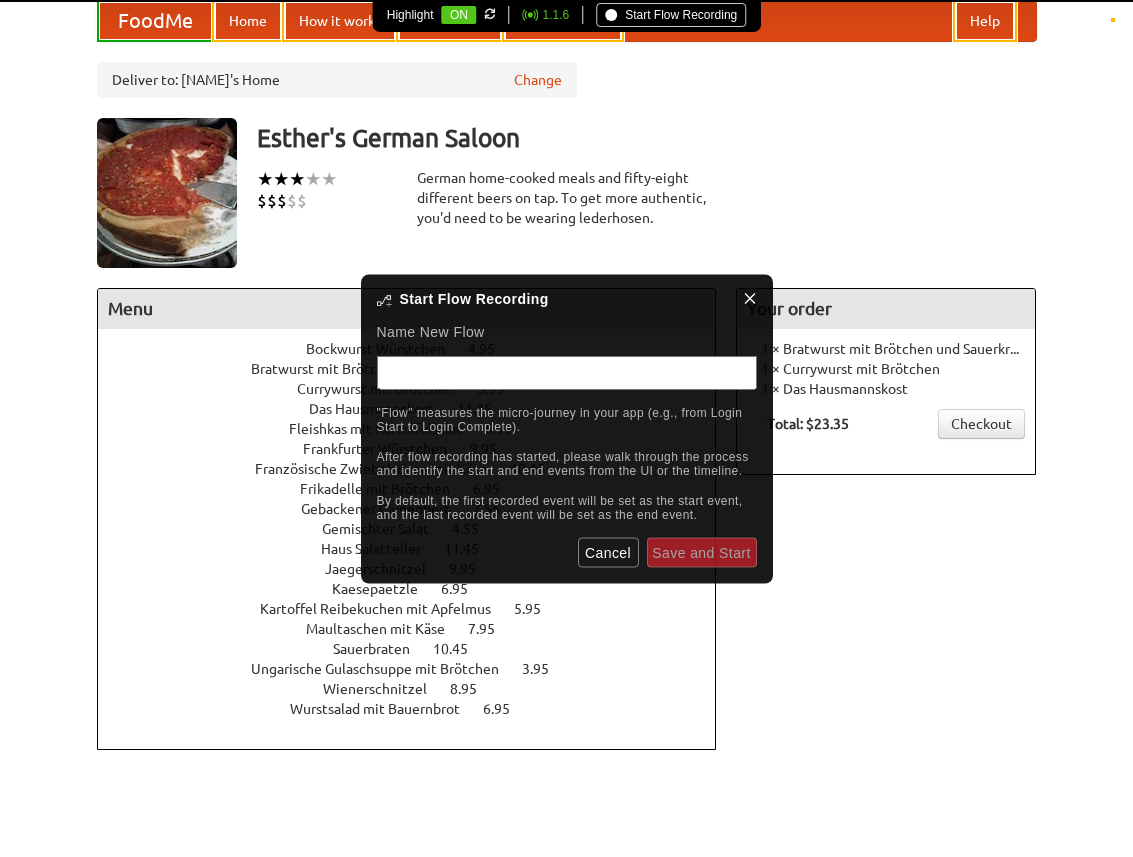 click at bounding box center [567, 372] 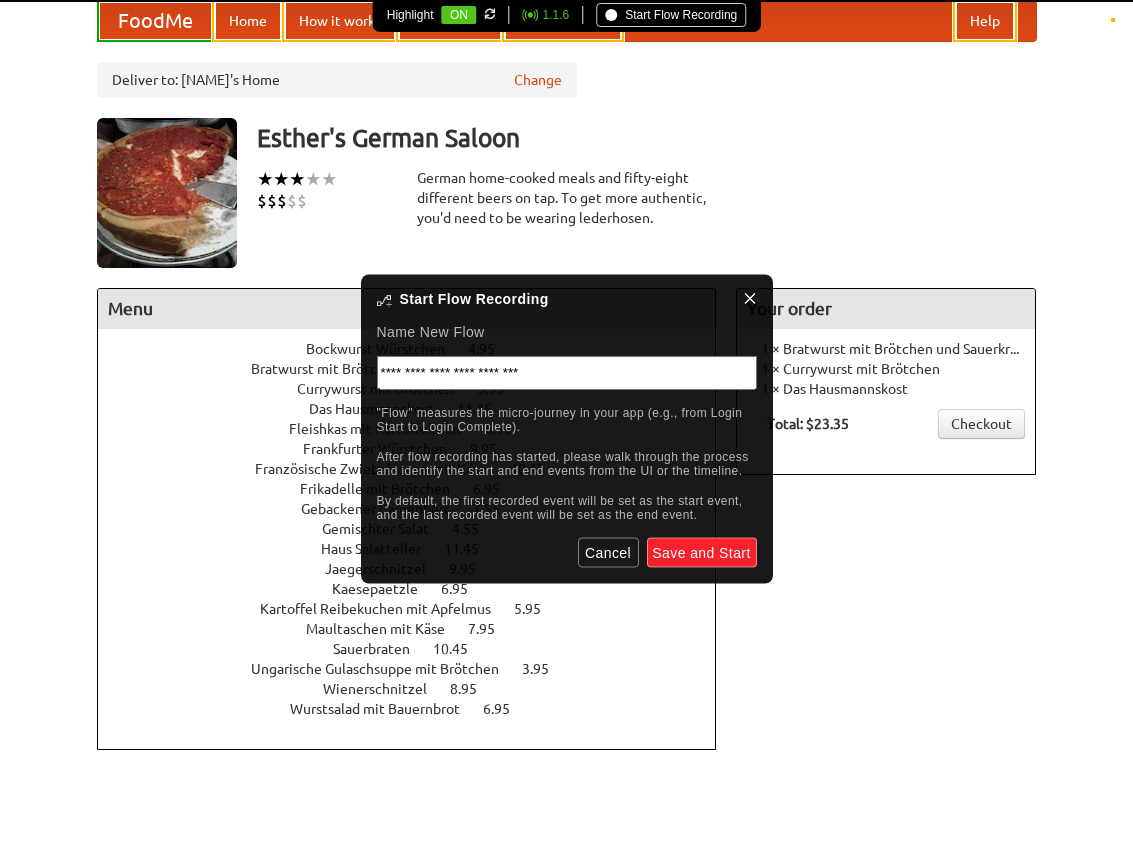 type on "**********" 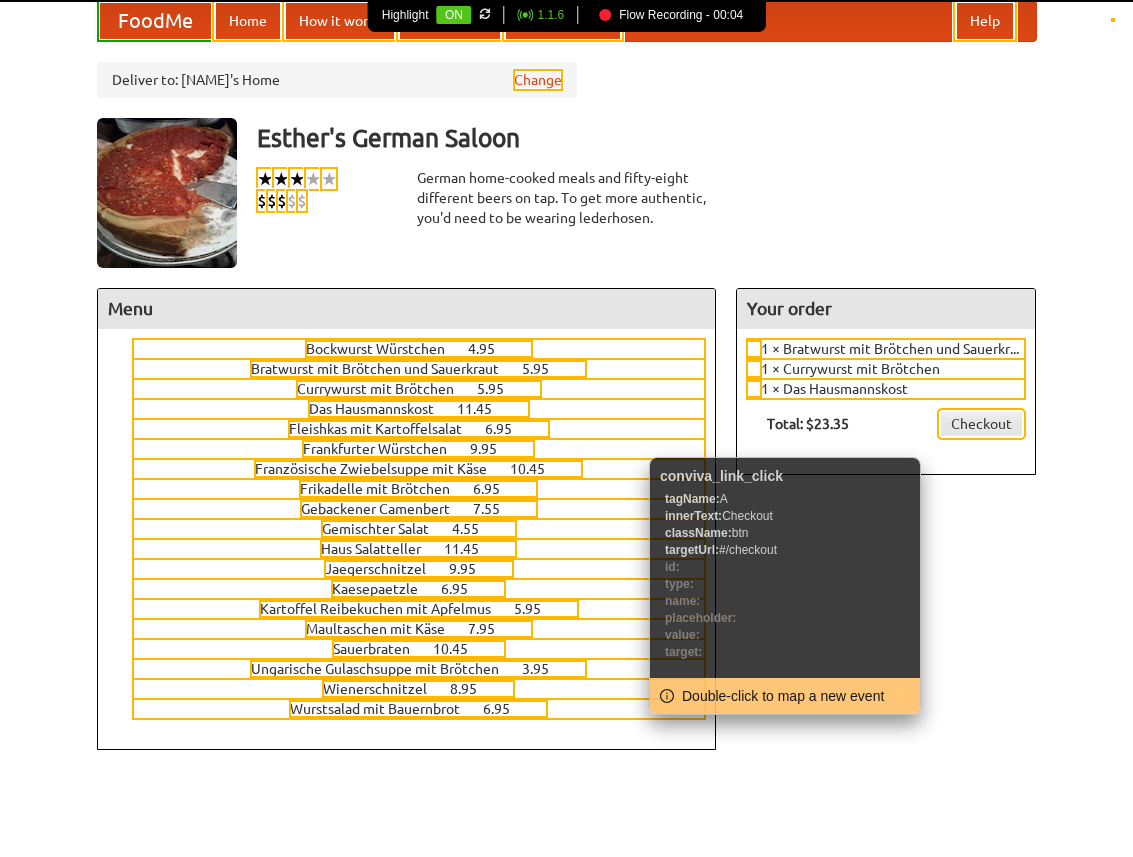 click on "Checkout" at bounding box center (981, 424) 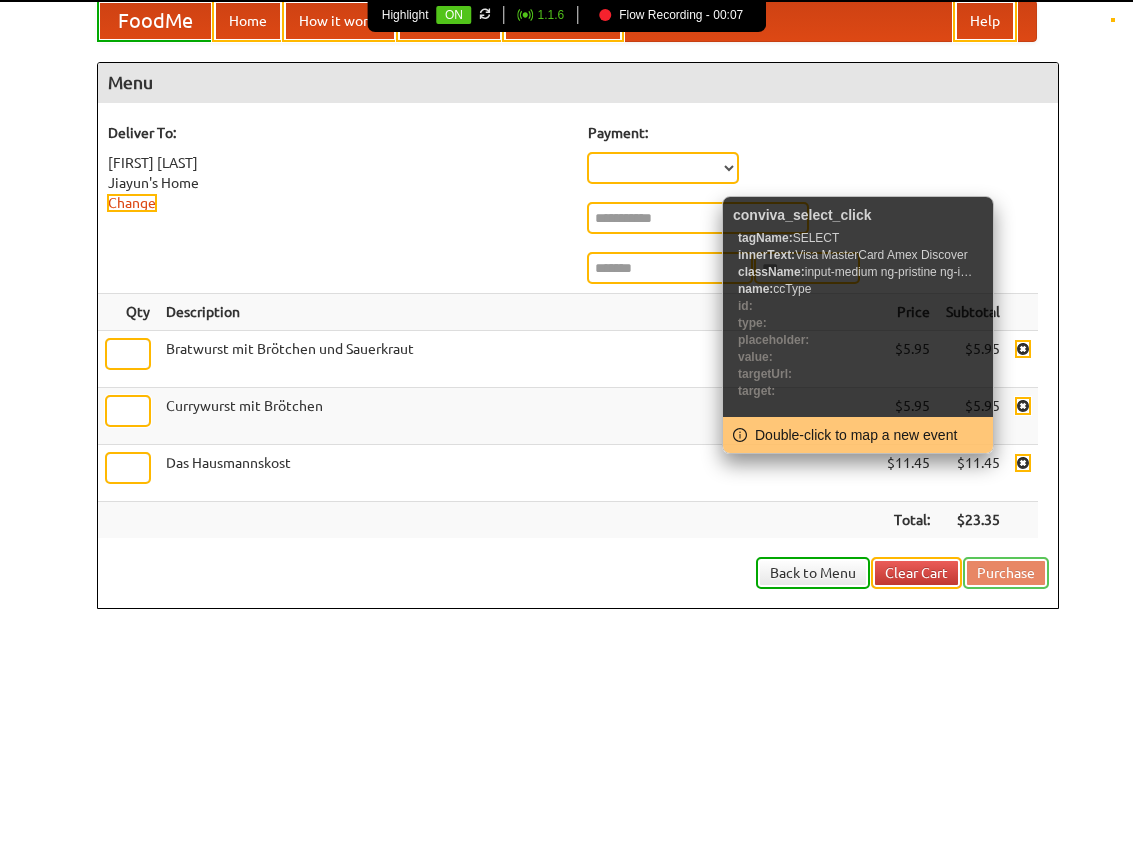 click on "**********" at bounding box center (663, 168) 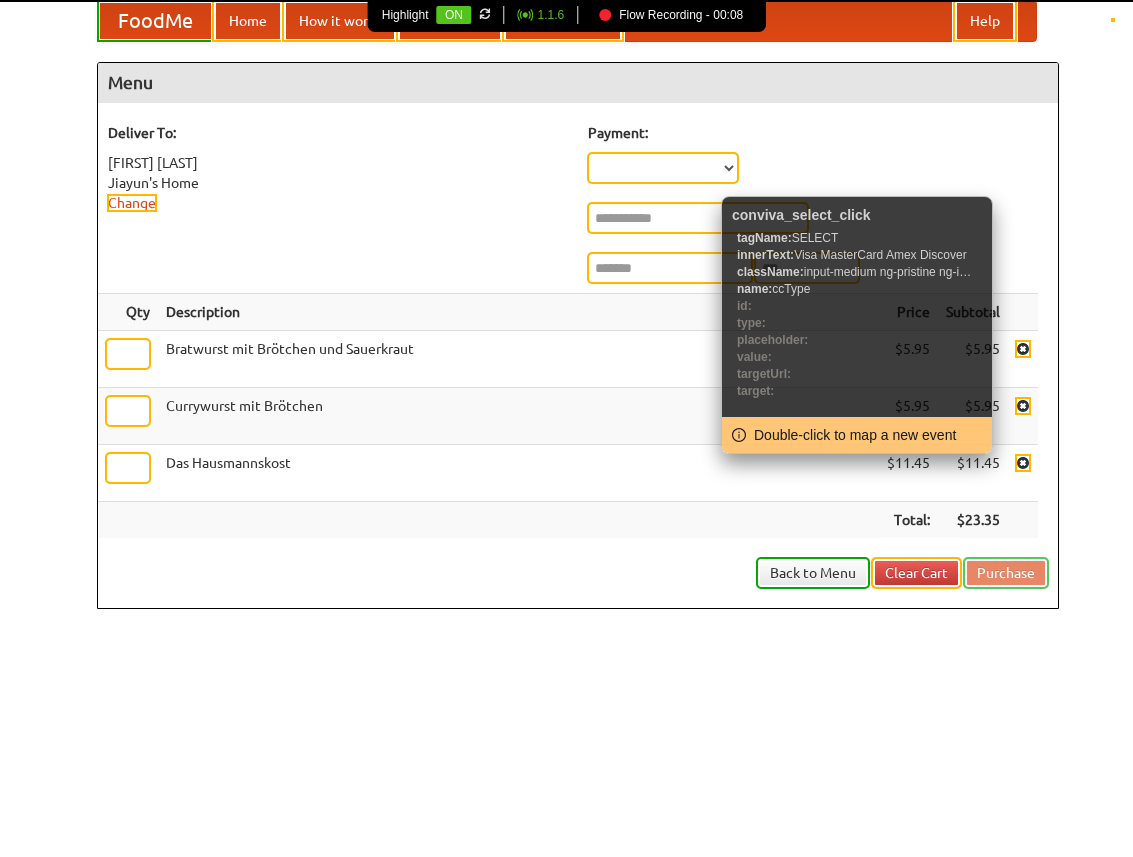 select on "****" 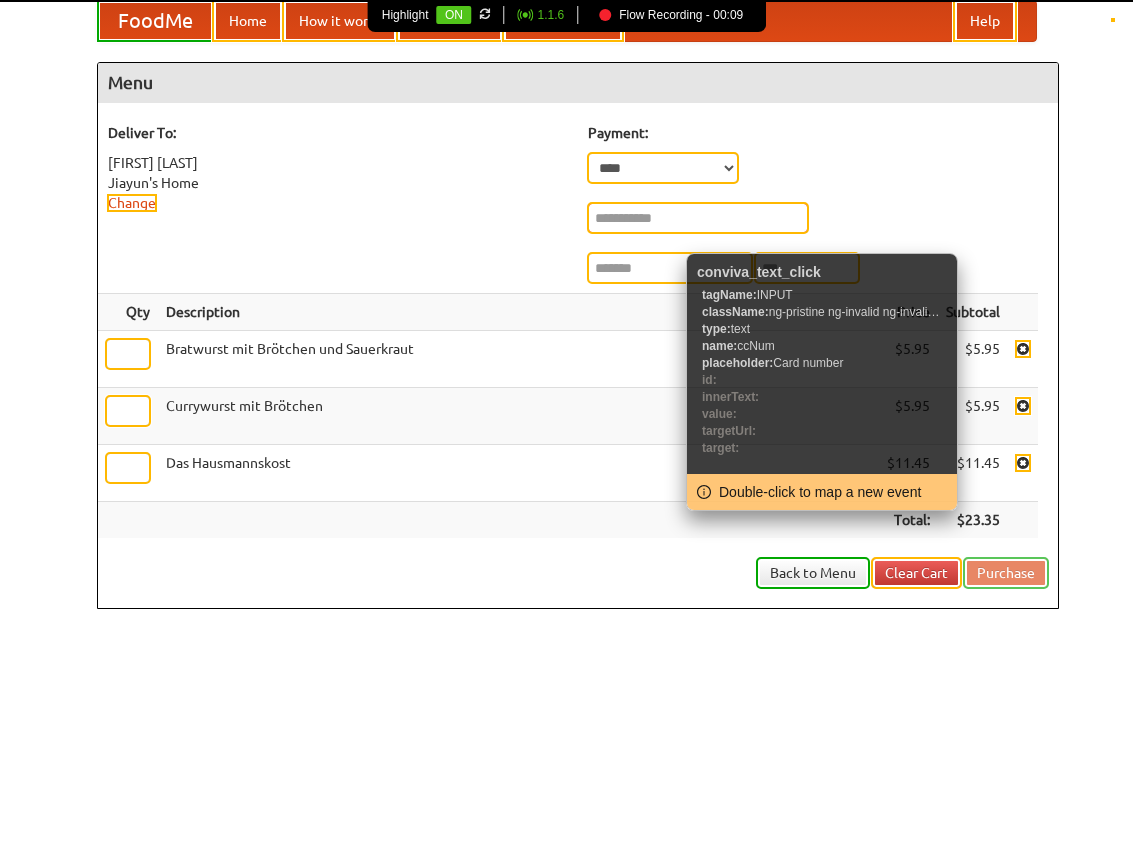 click at bounding box center [698, 218] 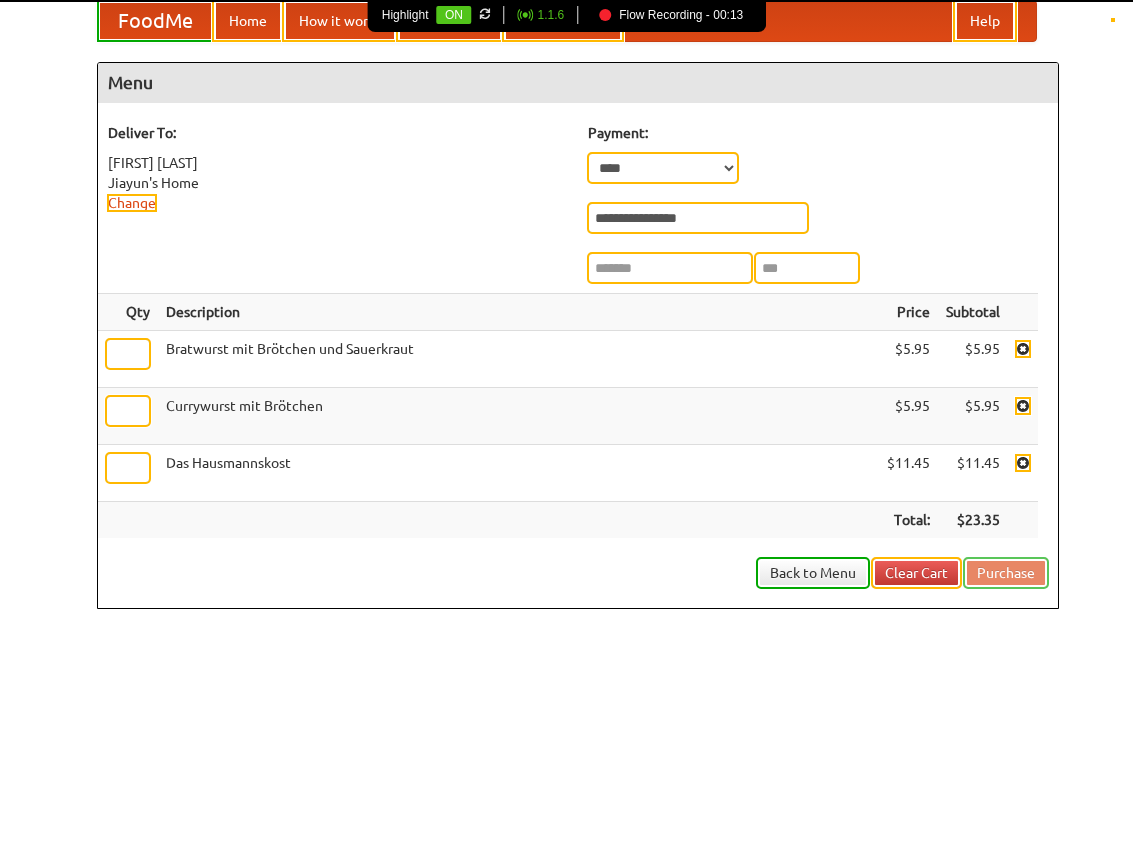 type on "**********" 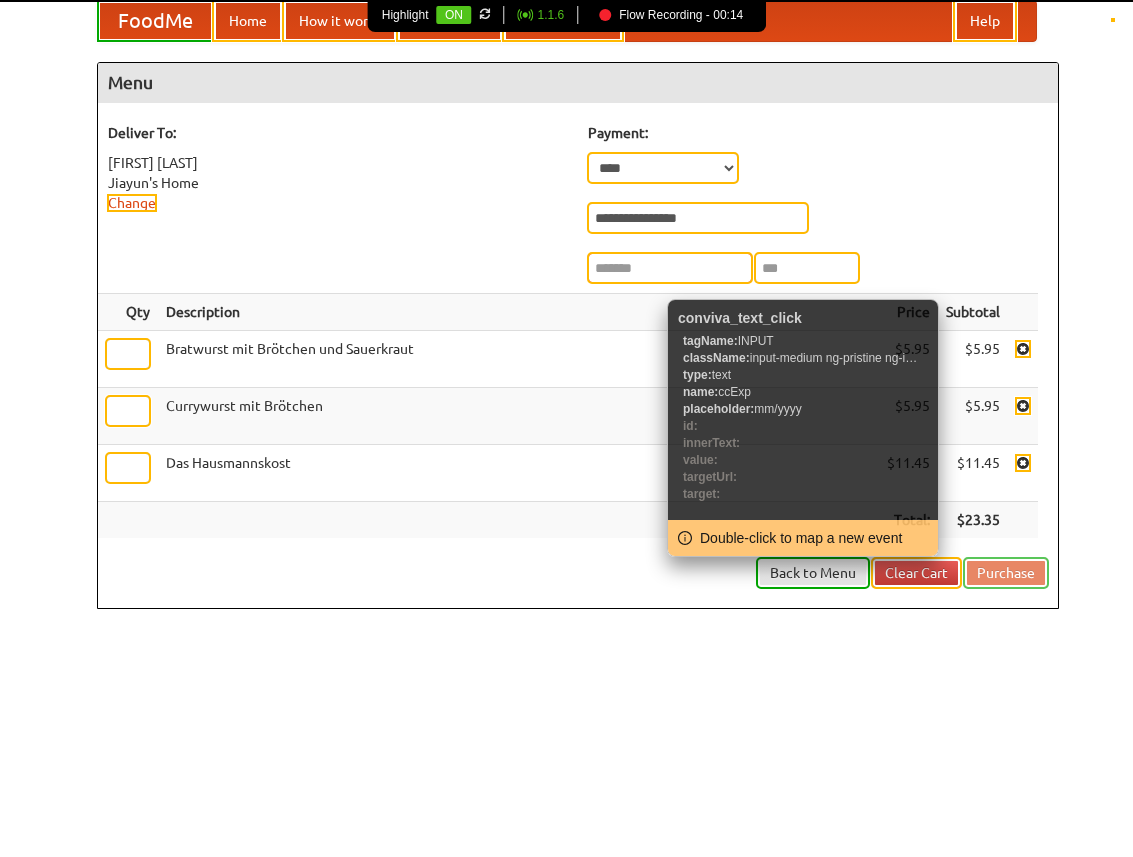 click at bounding box center [670, 268] 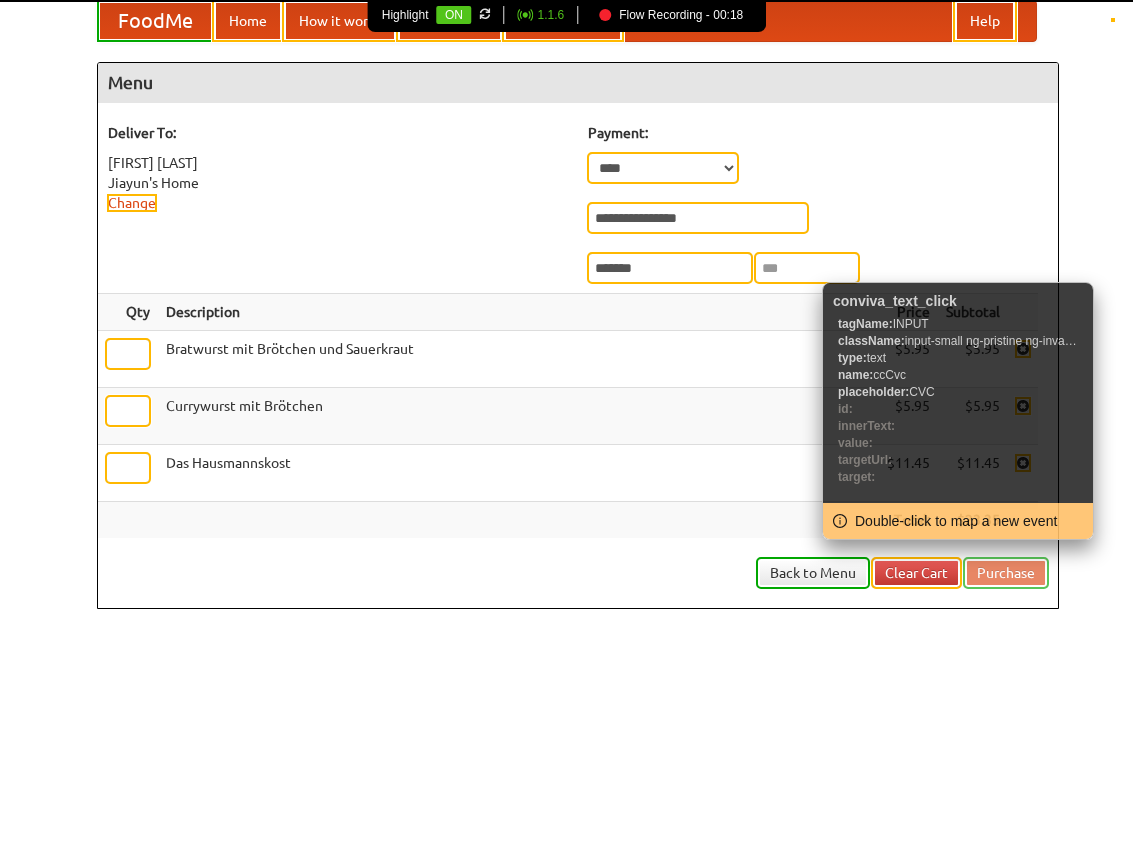type on "*******" 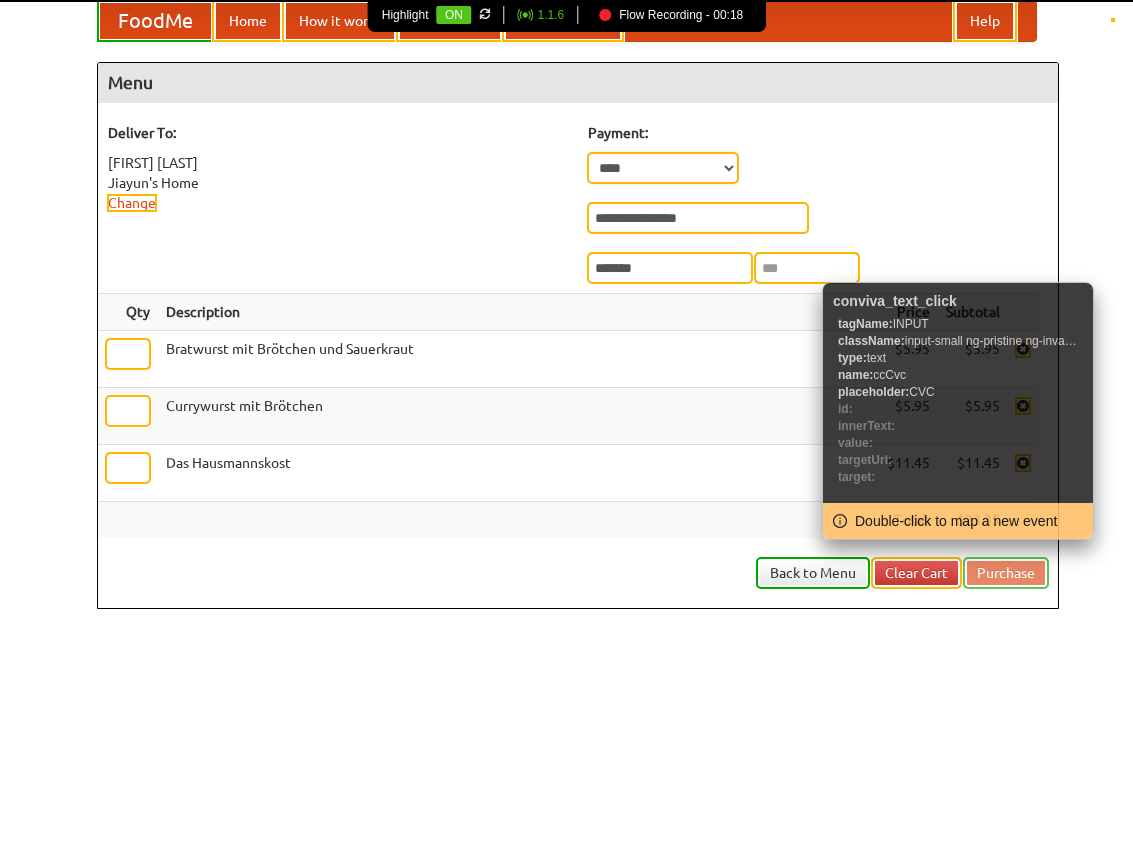 click at bounding box center (807, 268) 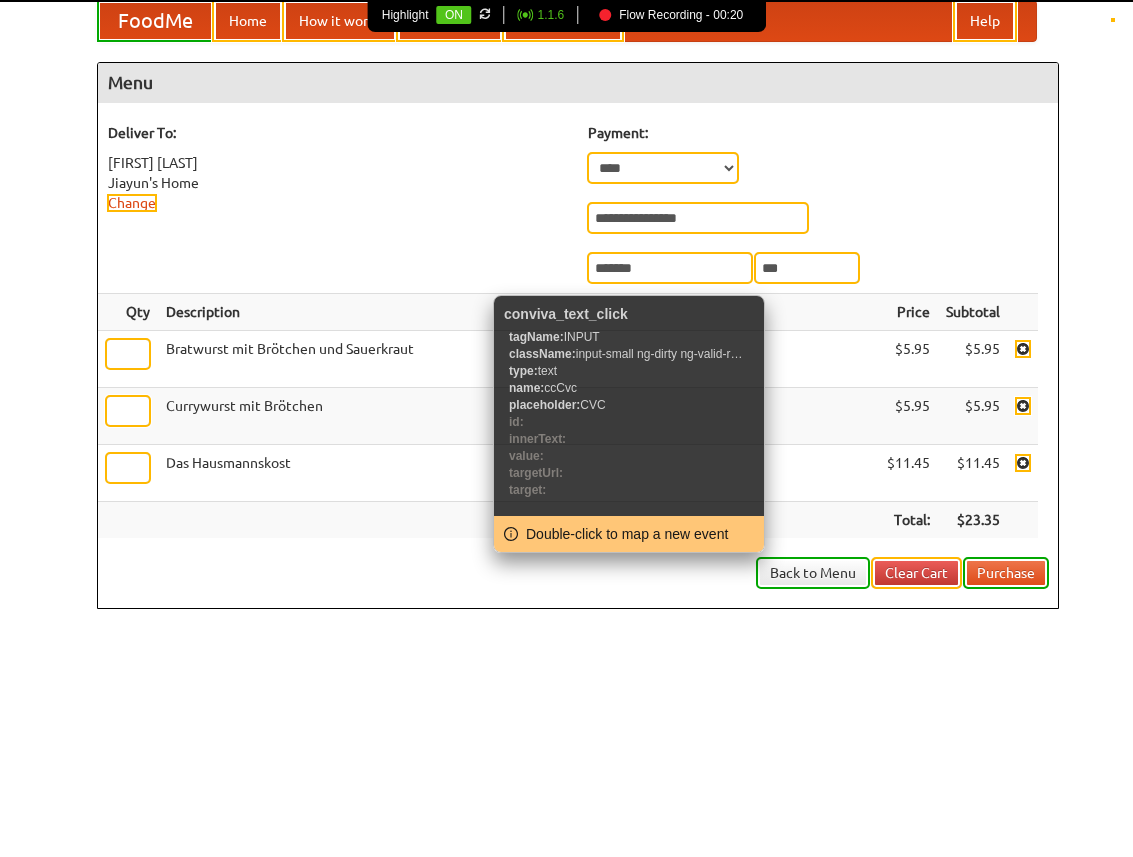 type on "***" 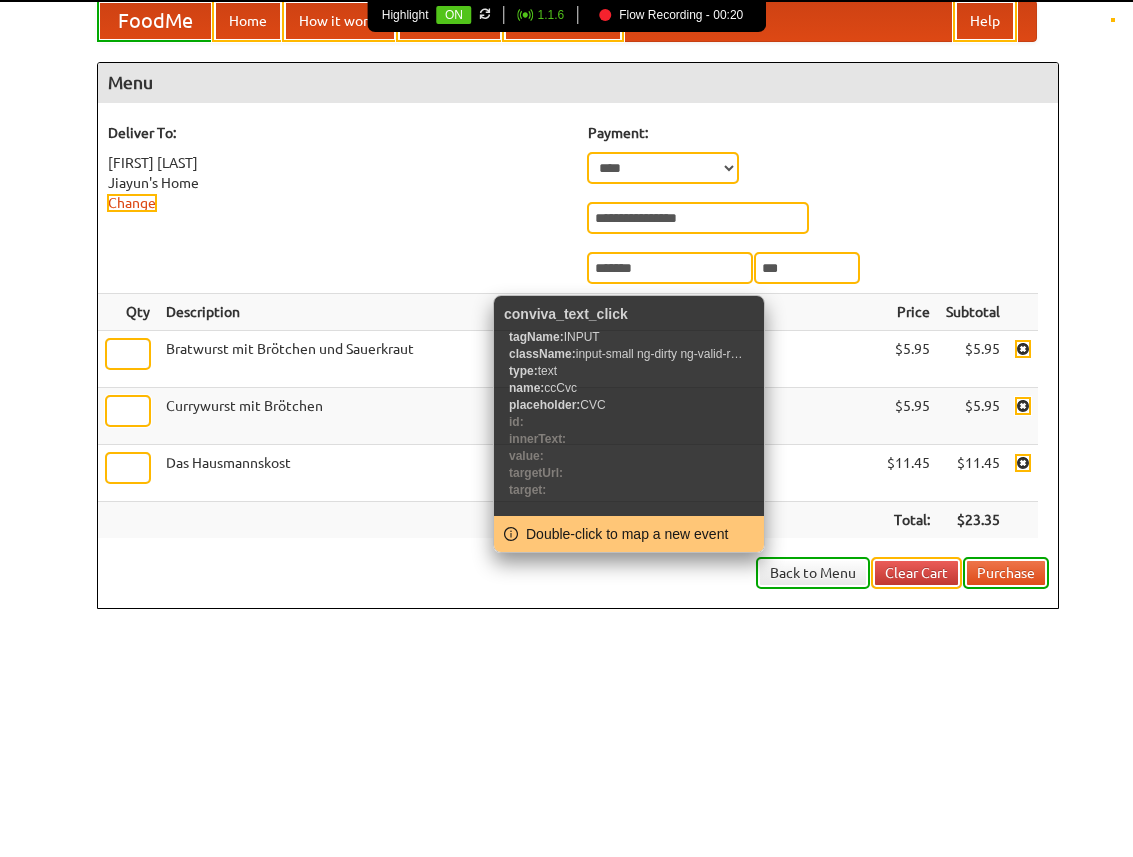 click on "**********" at bounding box center [818, 223] 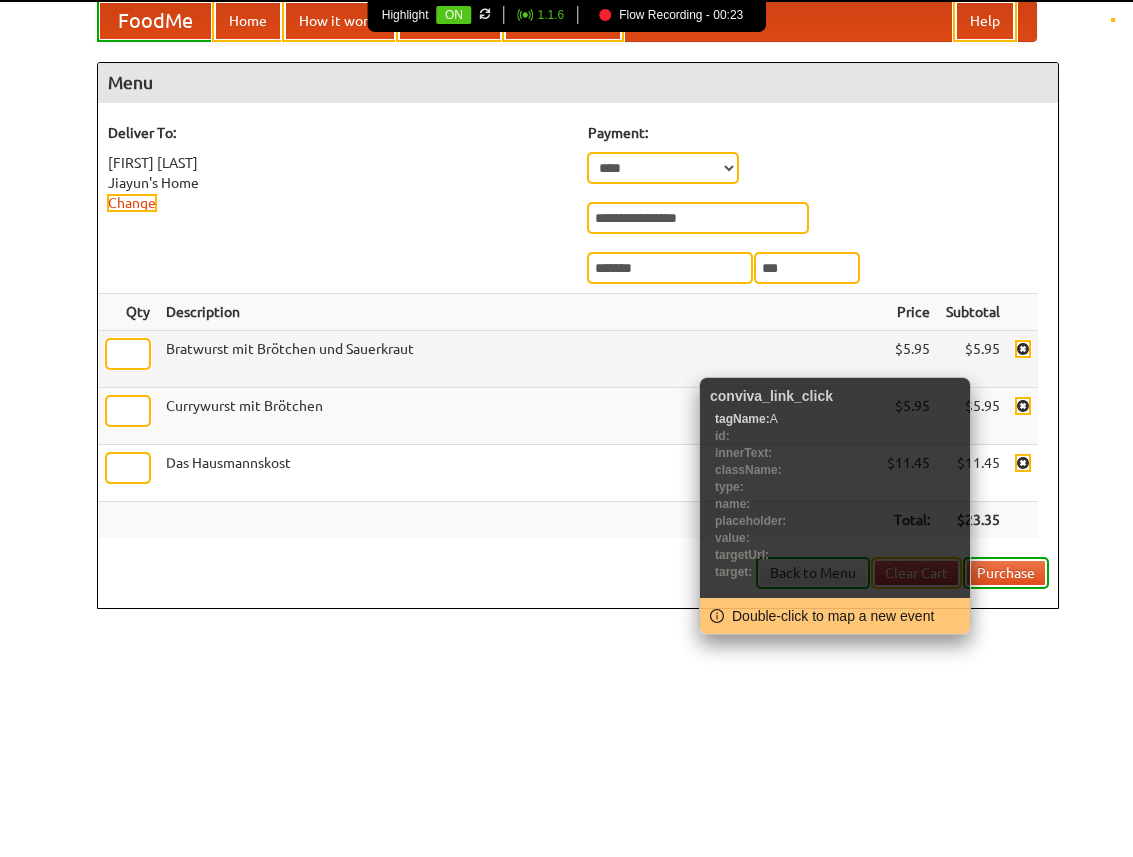 click at bounding box center (1023, 349) 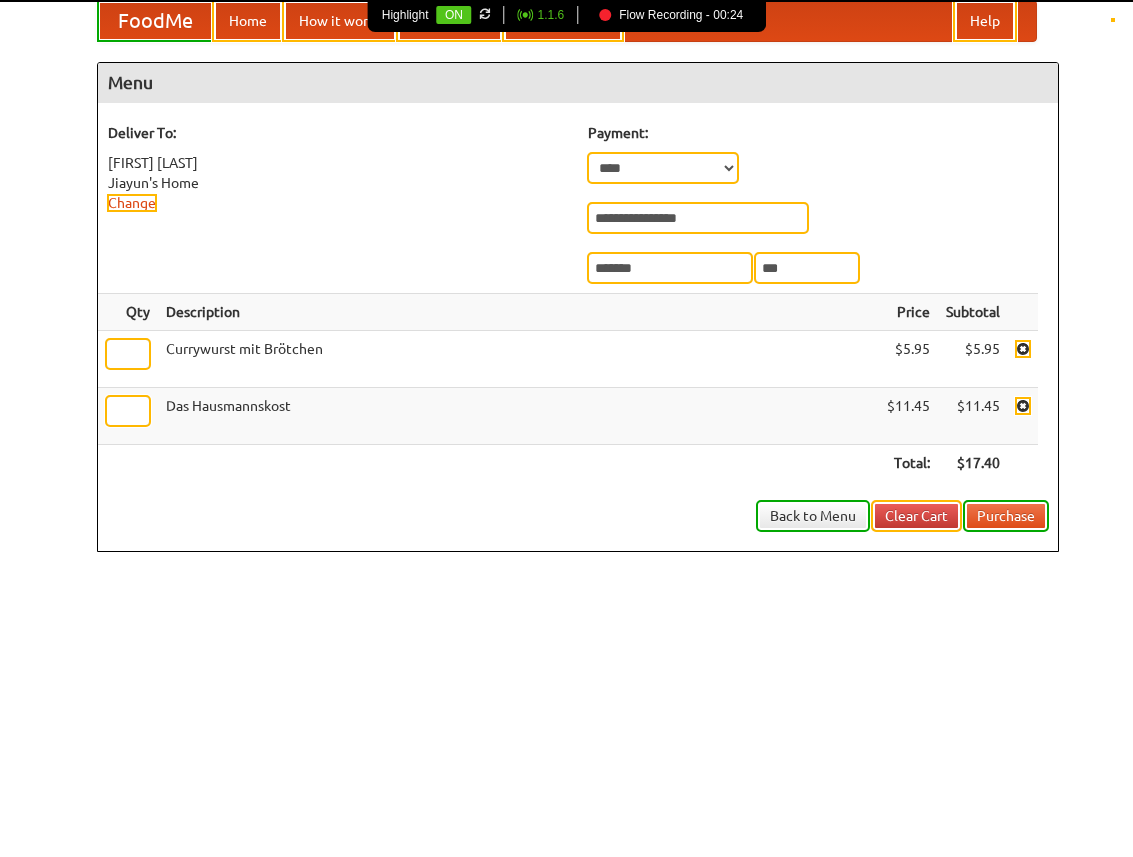 click on "**********" at bounding box center [818, 223] 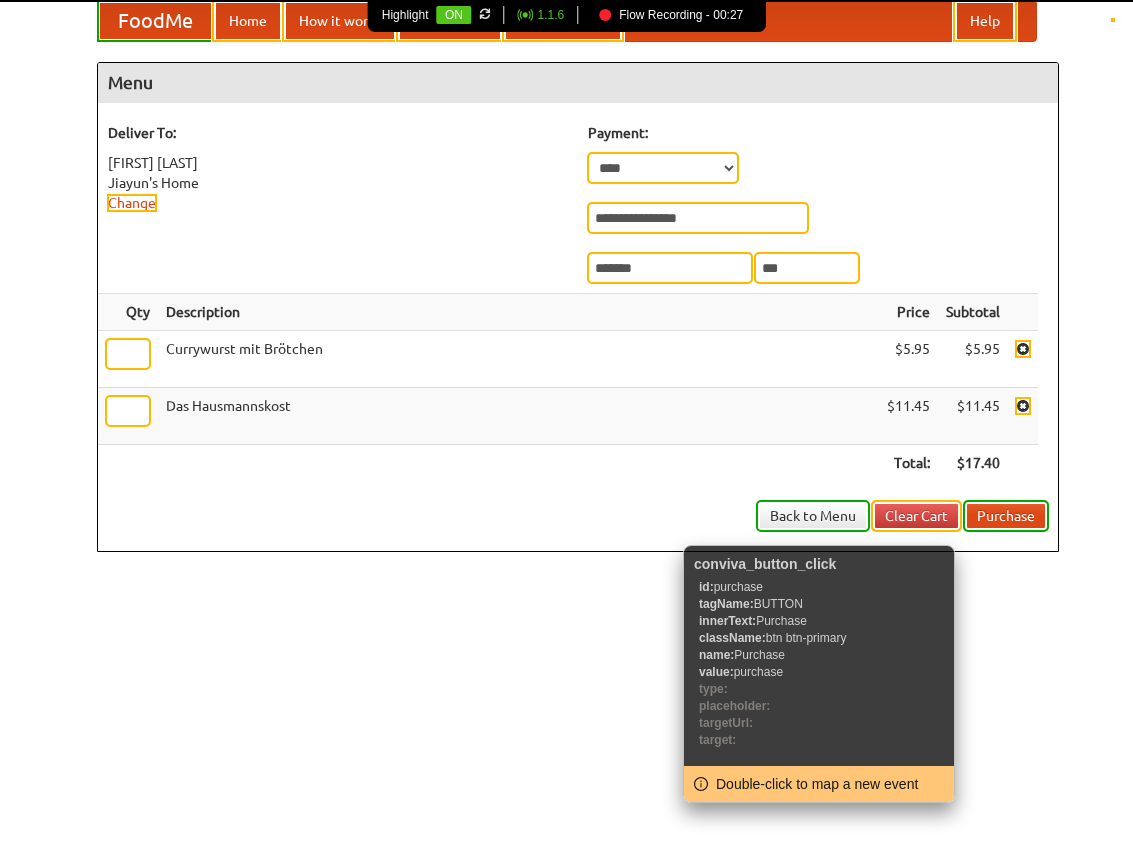 click on "Purchase" at bounding box center [1006, 516] 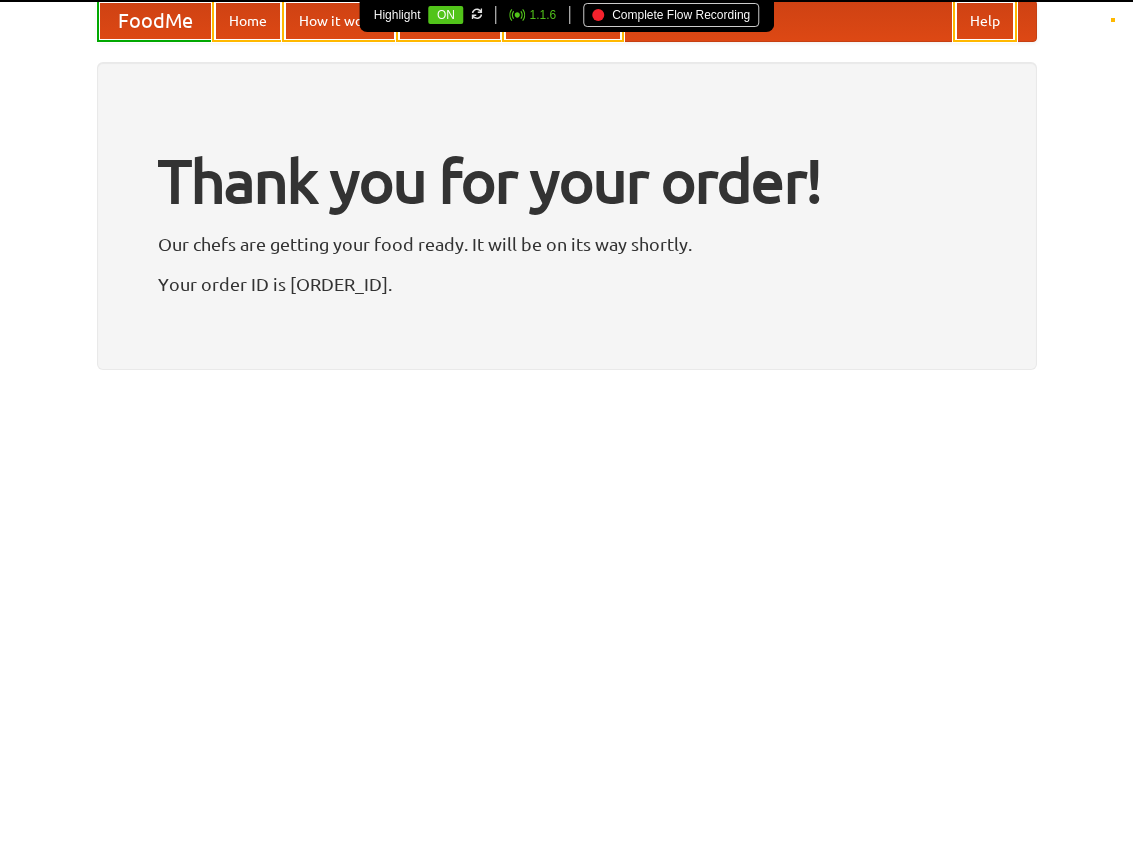 click on "Complete Flow Recording" at bounding box center [671, 15] 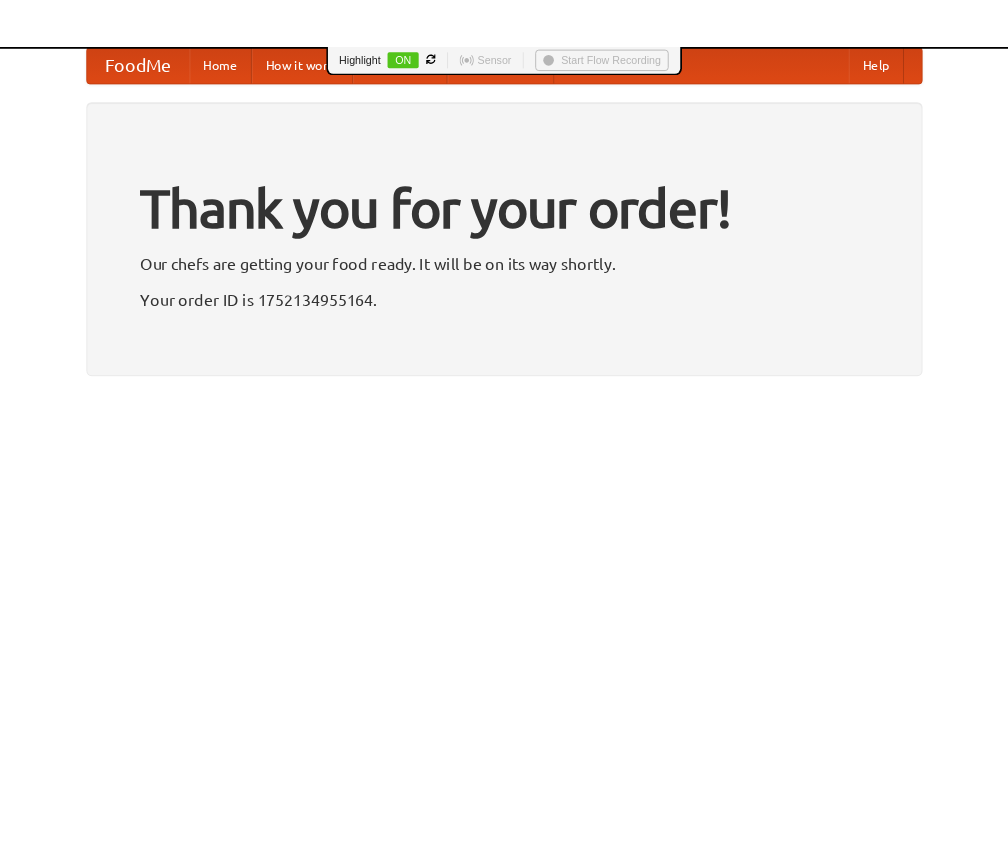 scroll, scrollTop: 0, scrollLeft: 0, axis: both 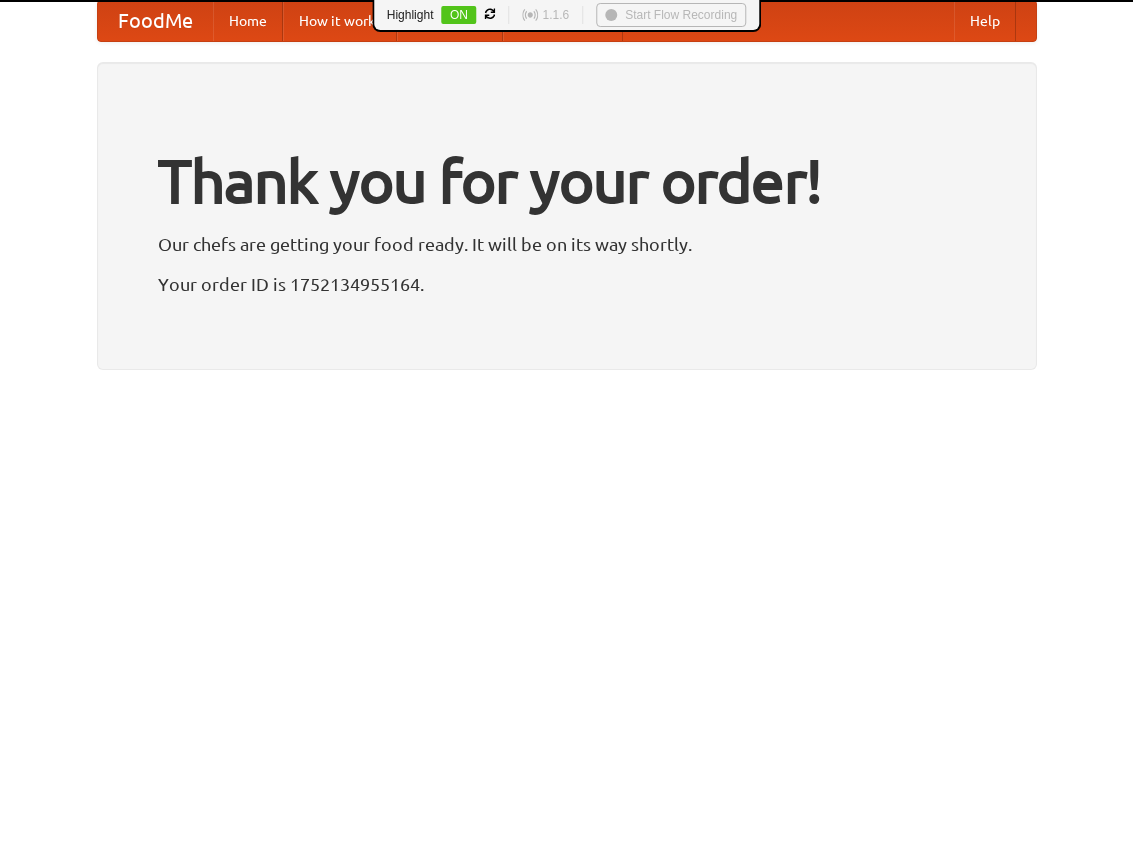 click on "FoodMe" at bounding box center (155, 21) 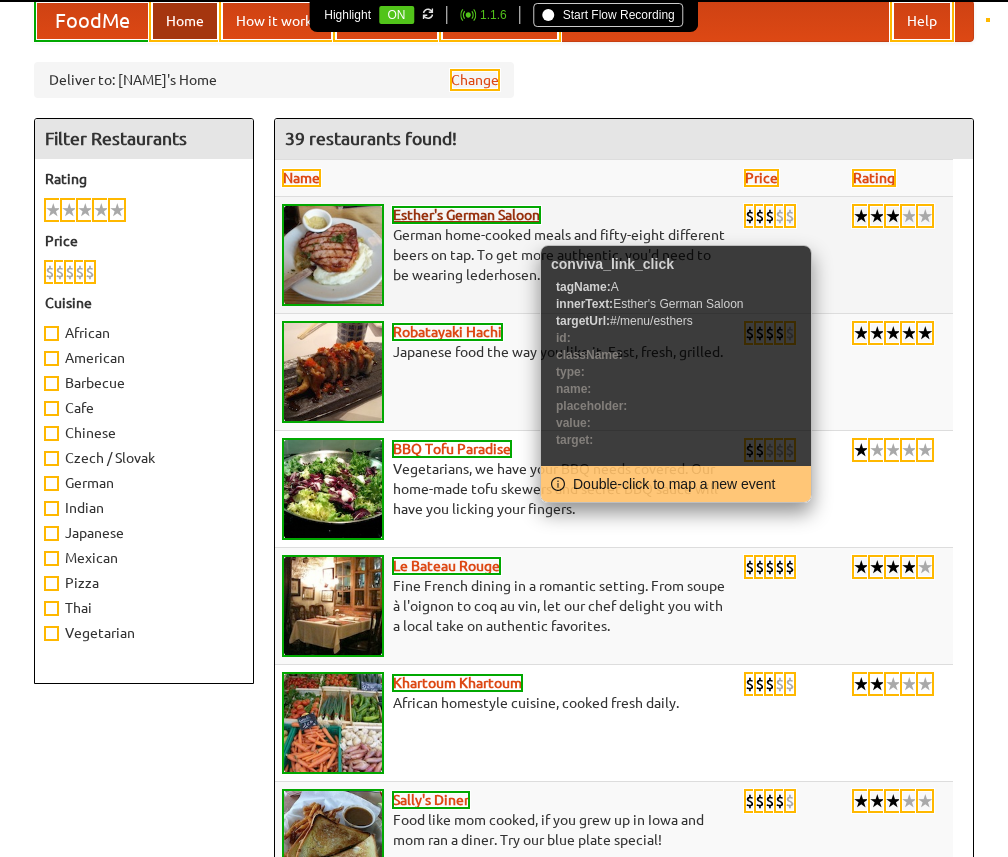 click on "Esther's German Saloon" at bounding box center [466, 215] 